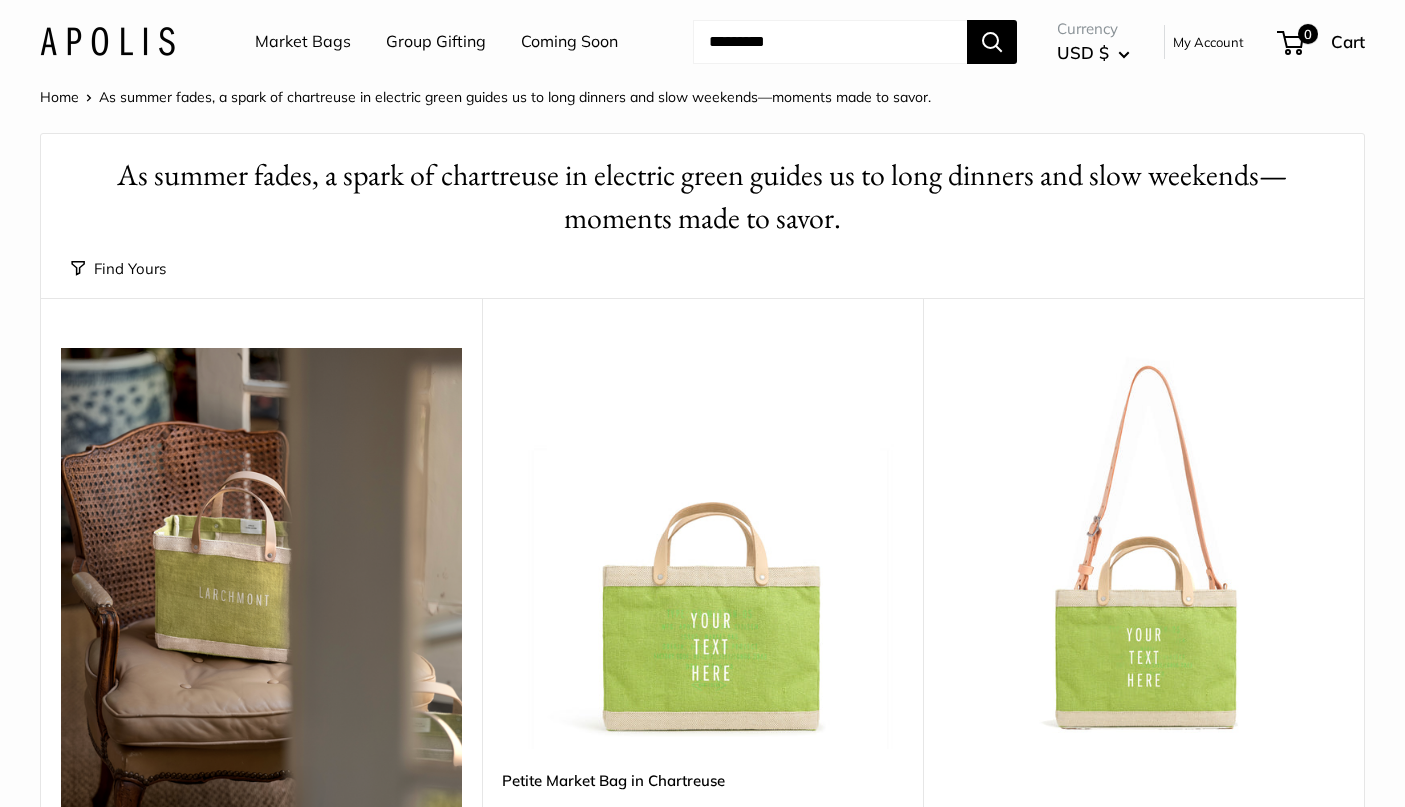 scroll, scrollTop: 0, scrollLeft: 0, axis: both 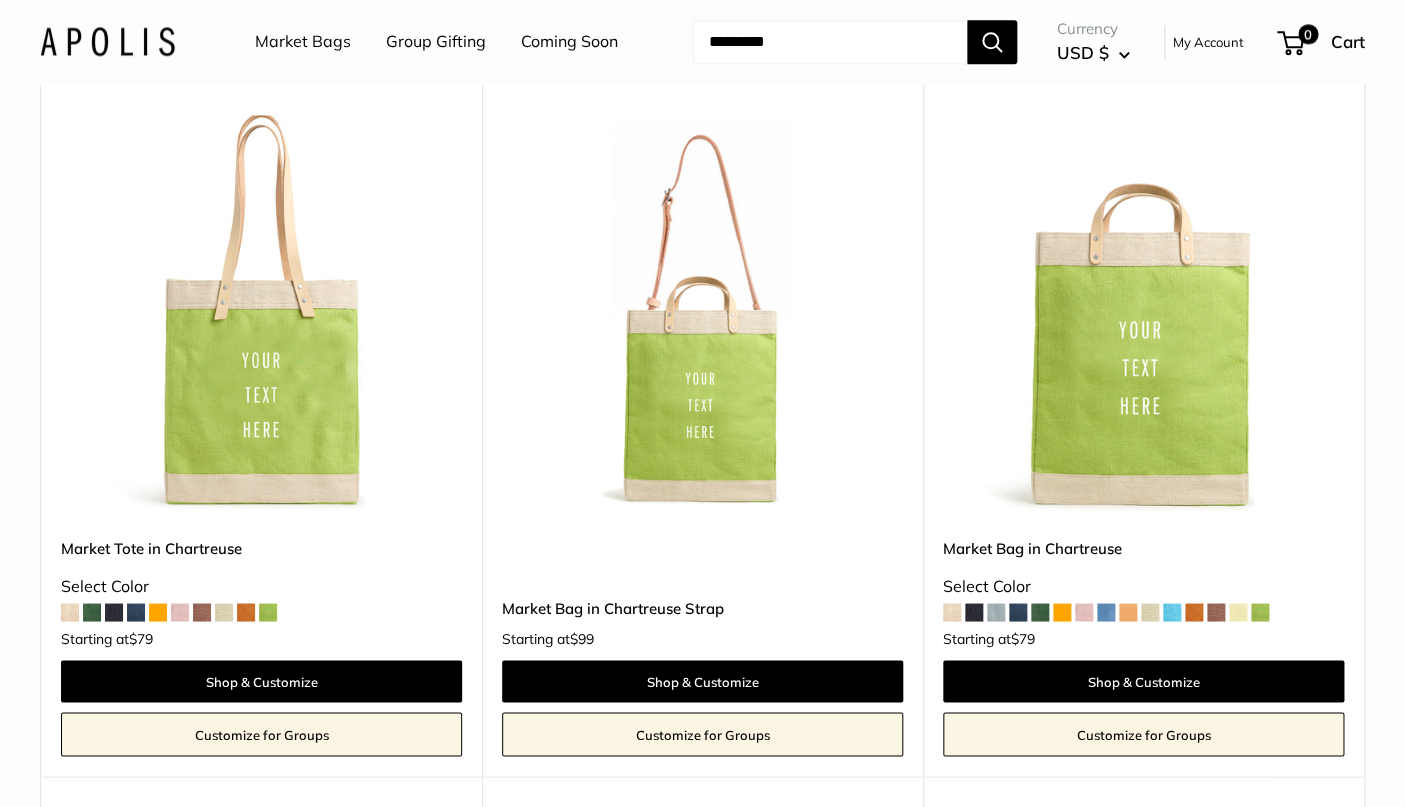 click at bounding box center [0, 0] 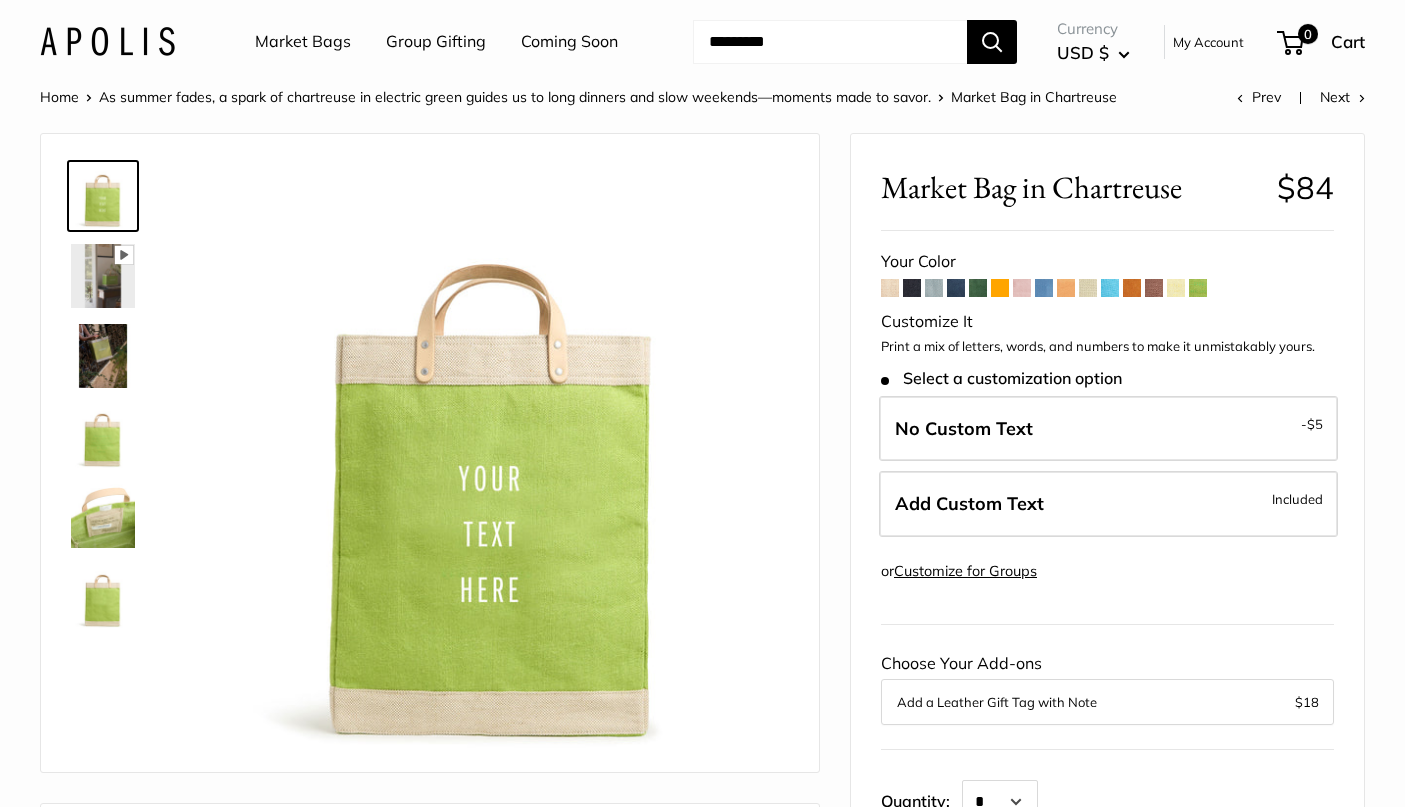 scroll, scrollTop: 0, scrollLeft: 0, axis: both 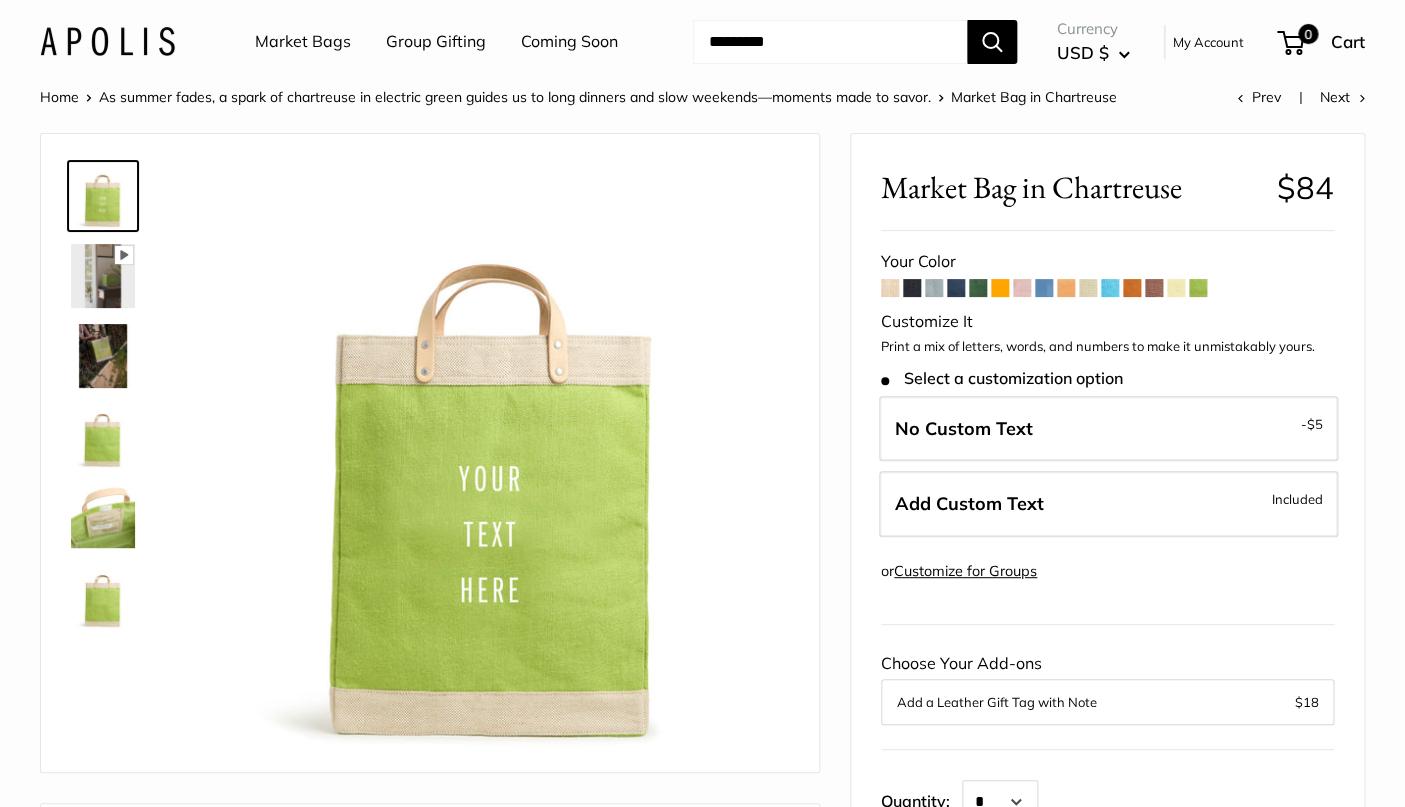click at bounding box center (1198, 288) 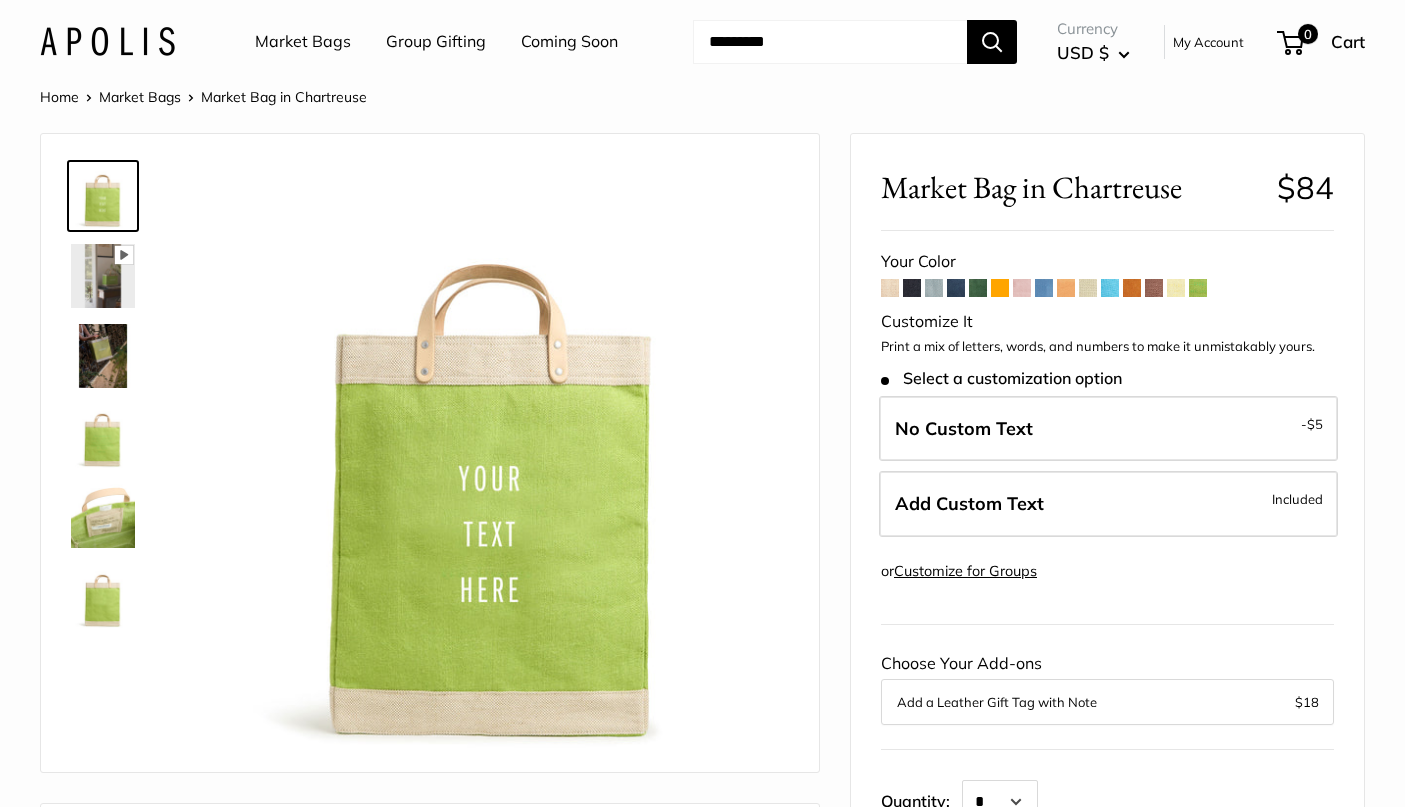 scroll, scrollTop: 0, scrollLeft: 0, axis: both 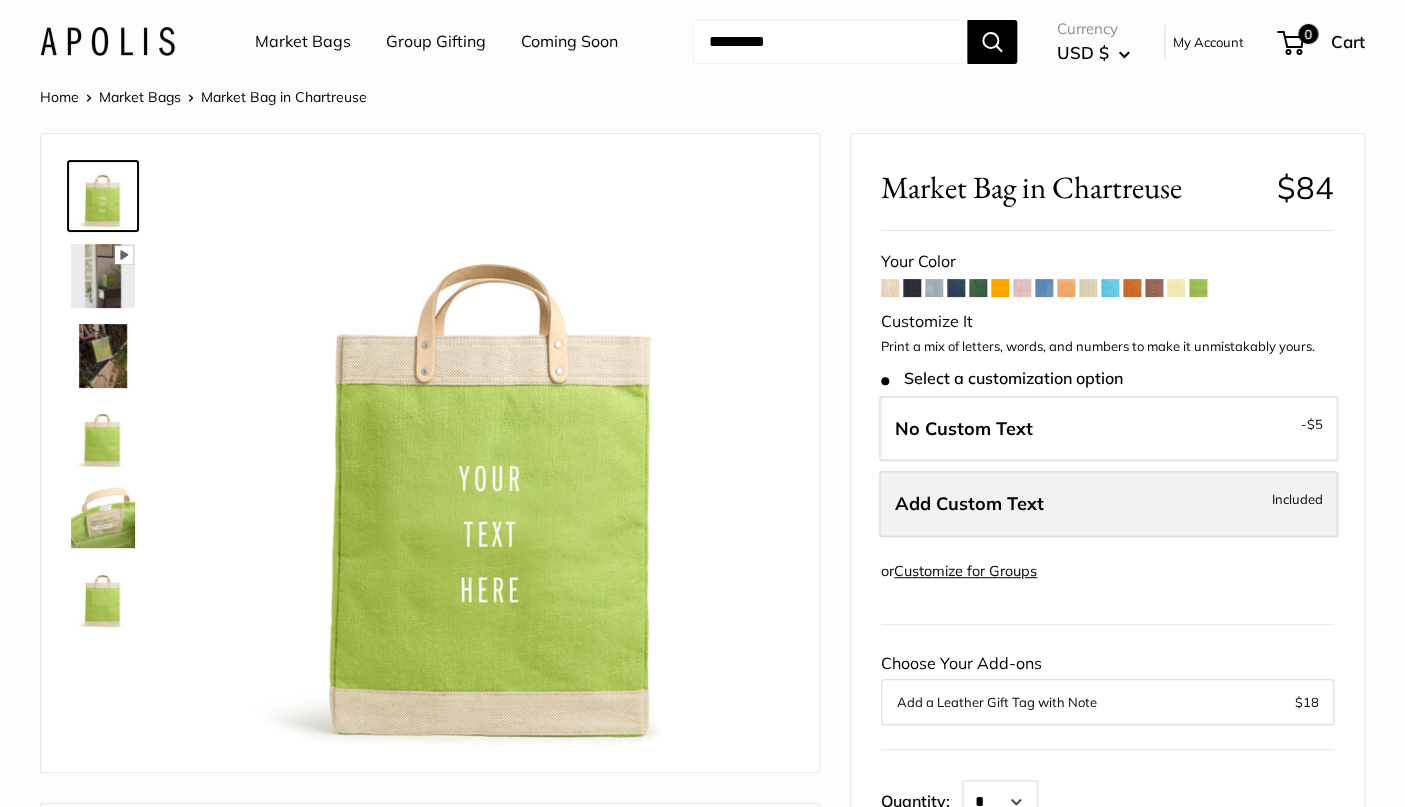 click on "Add Custom Text
Included" at bounding box center (1108, 504) 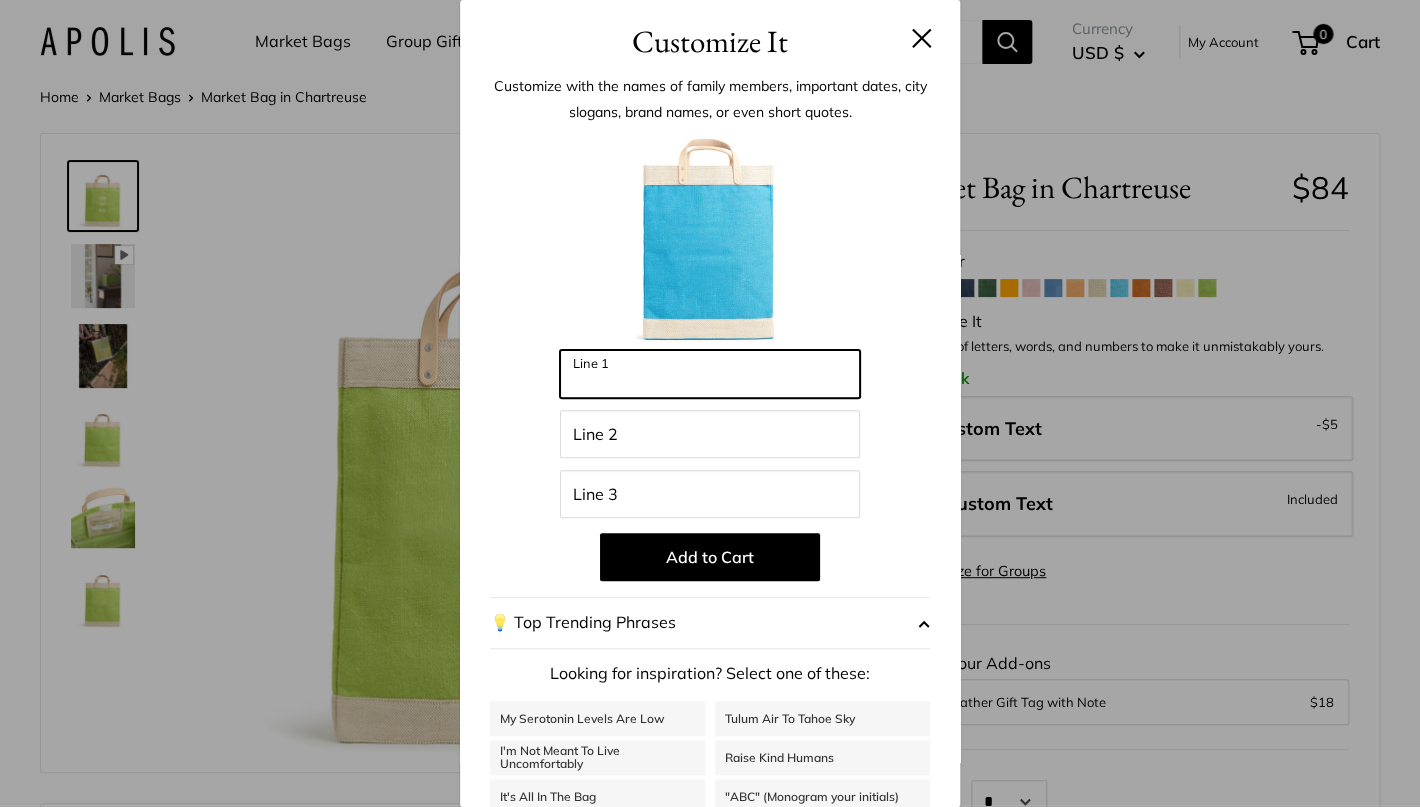 click on "Line 1" at bounding box center [710, 374] 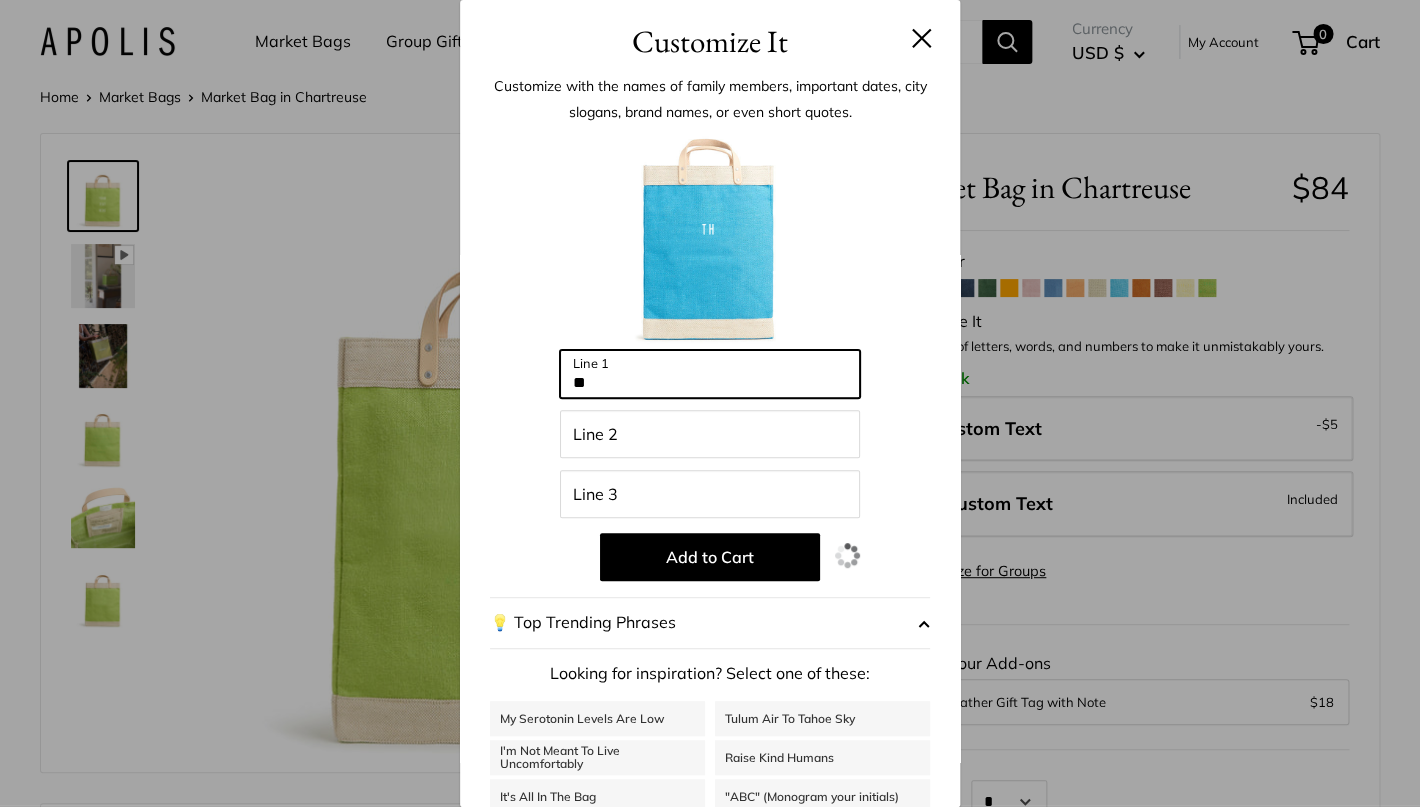 type on "*" 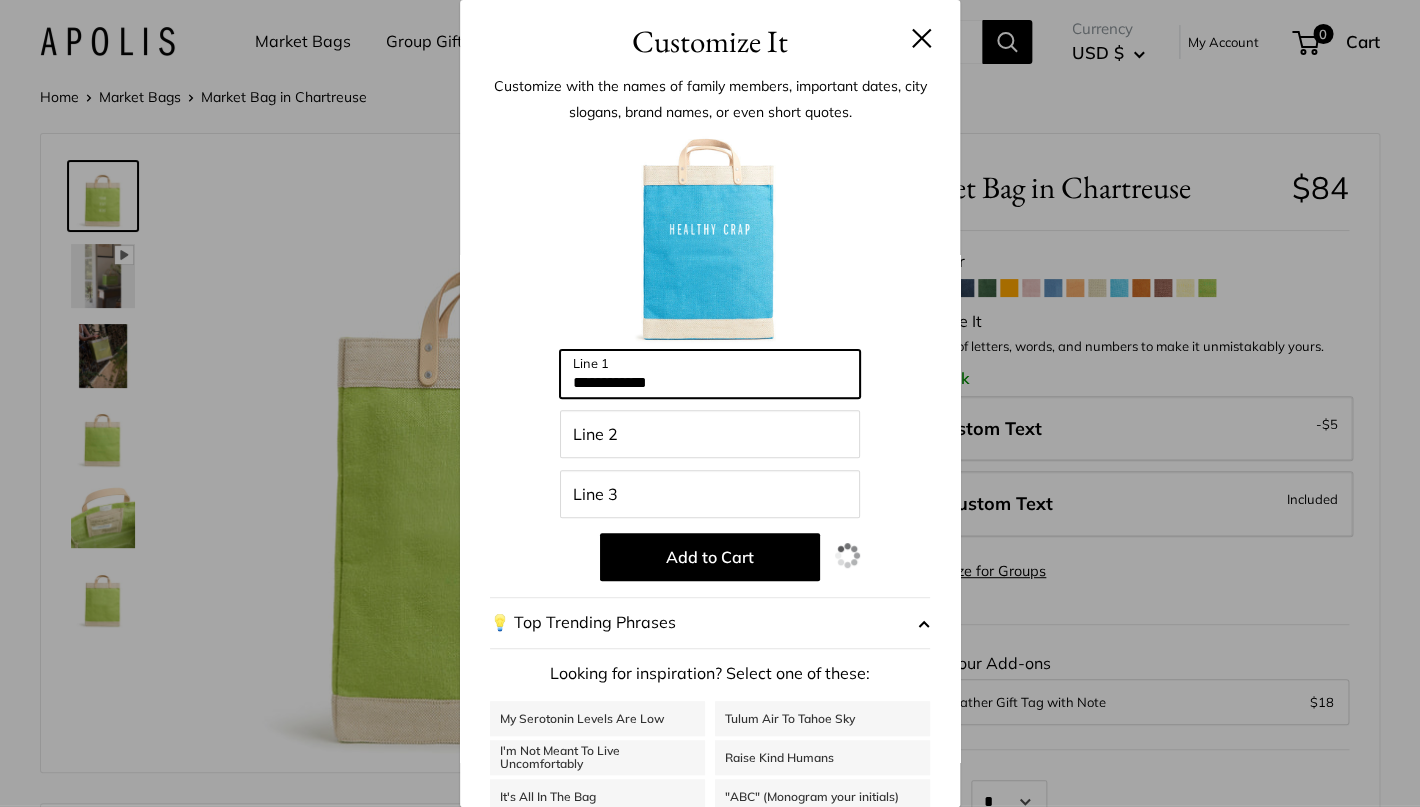type on "**********" 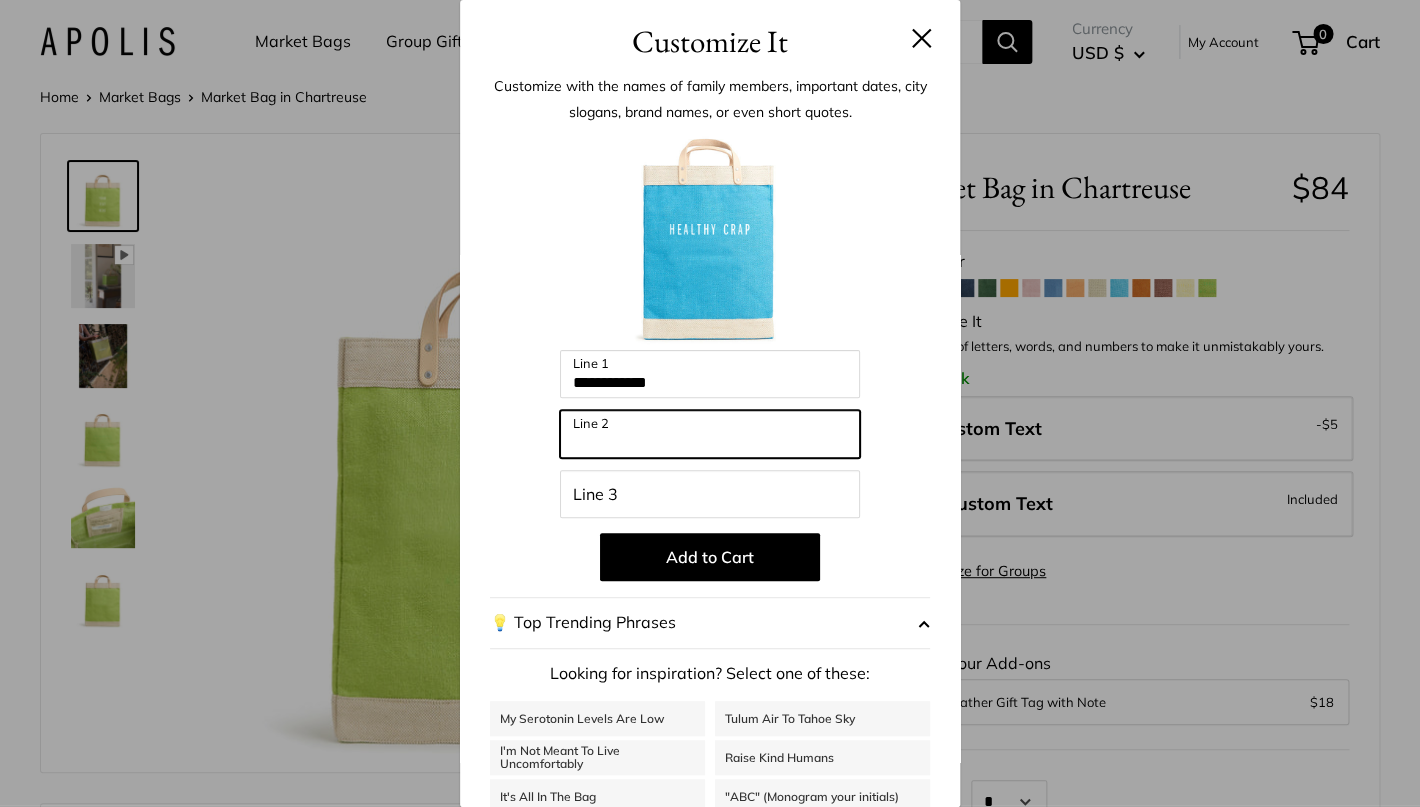 click on "Line 2" at bounding box center [710, 434] 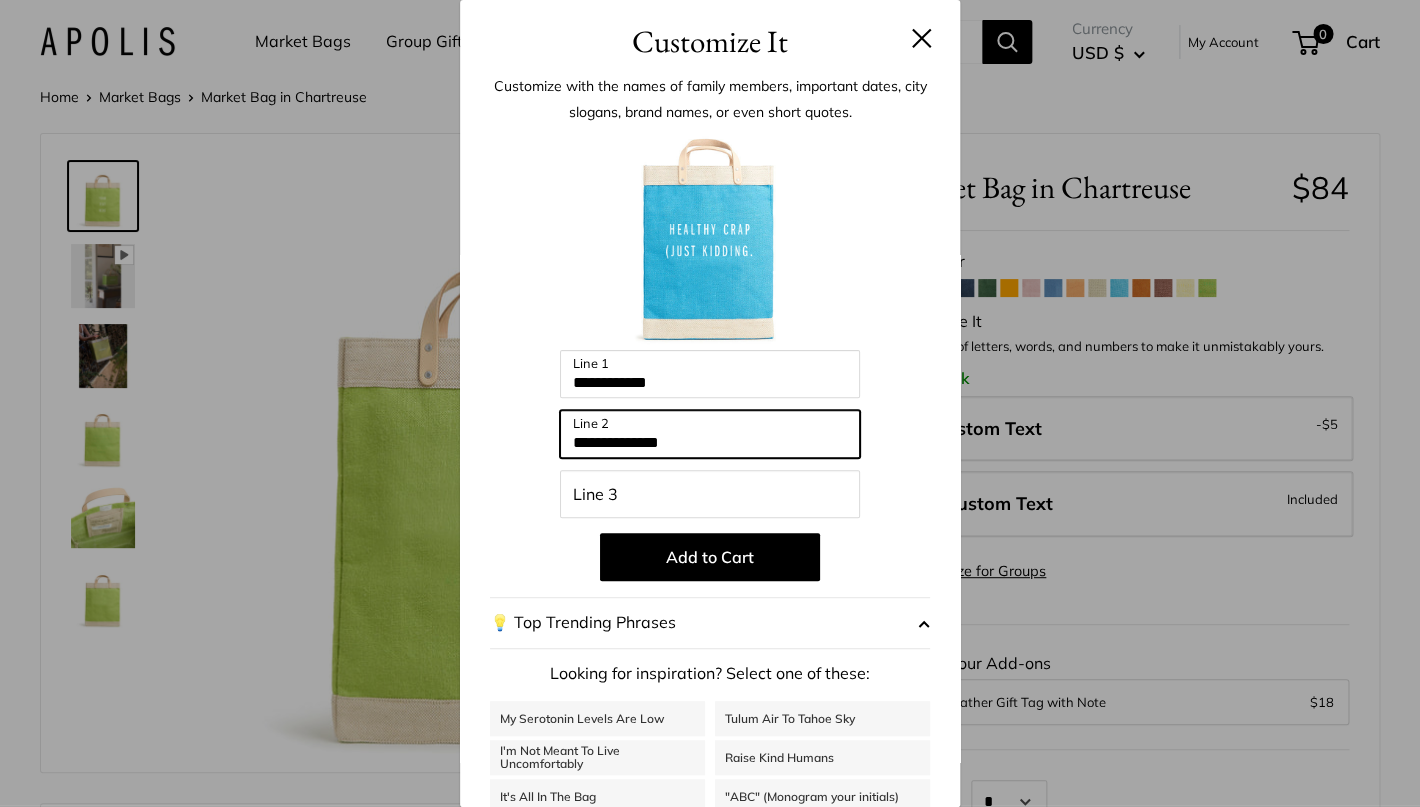 type on "**********" 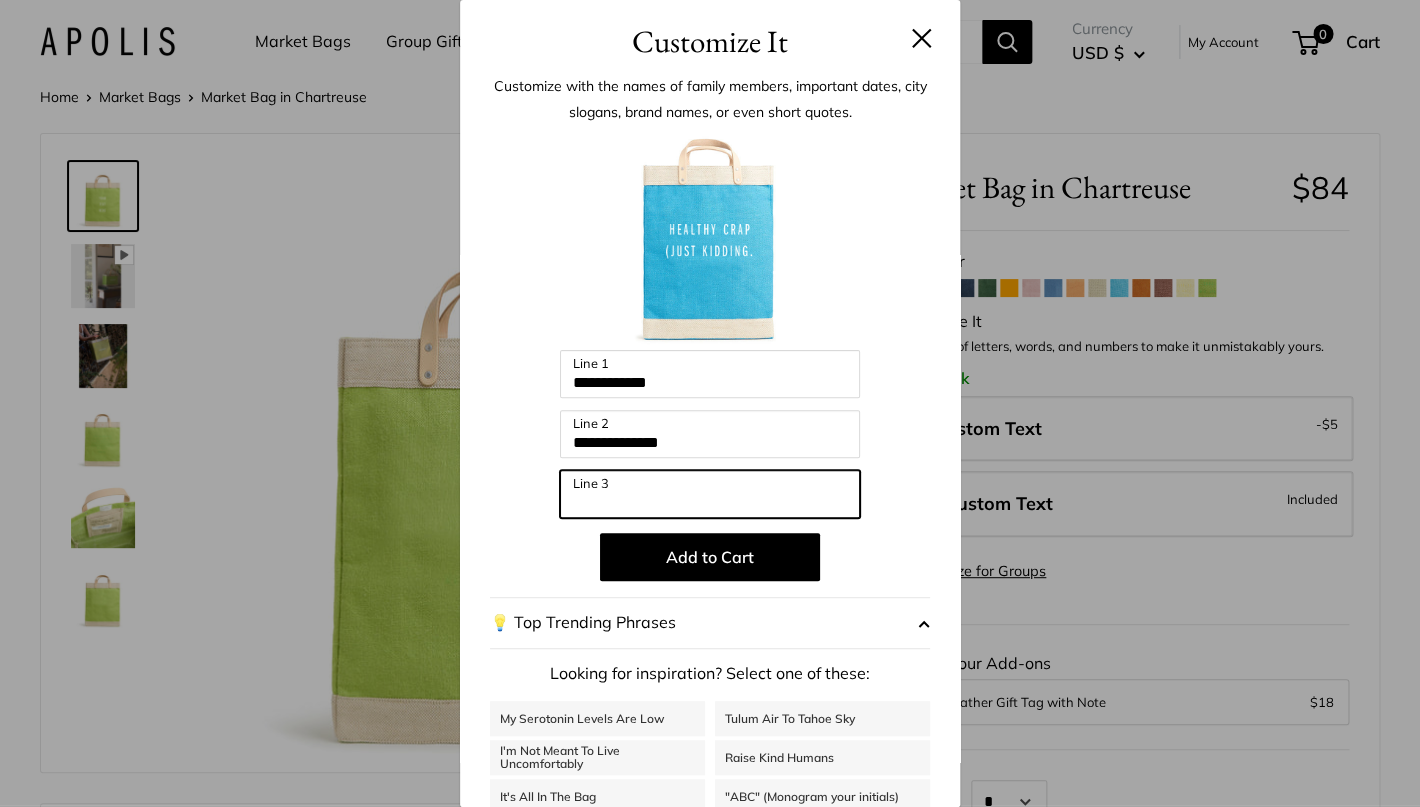 click on "Line 3" at bounding box center [710, 494] 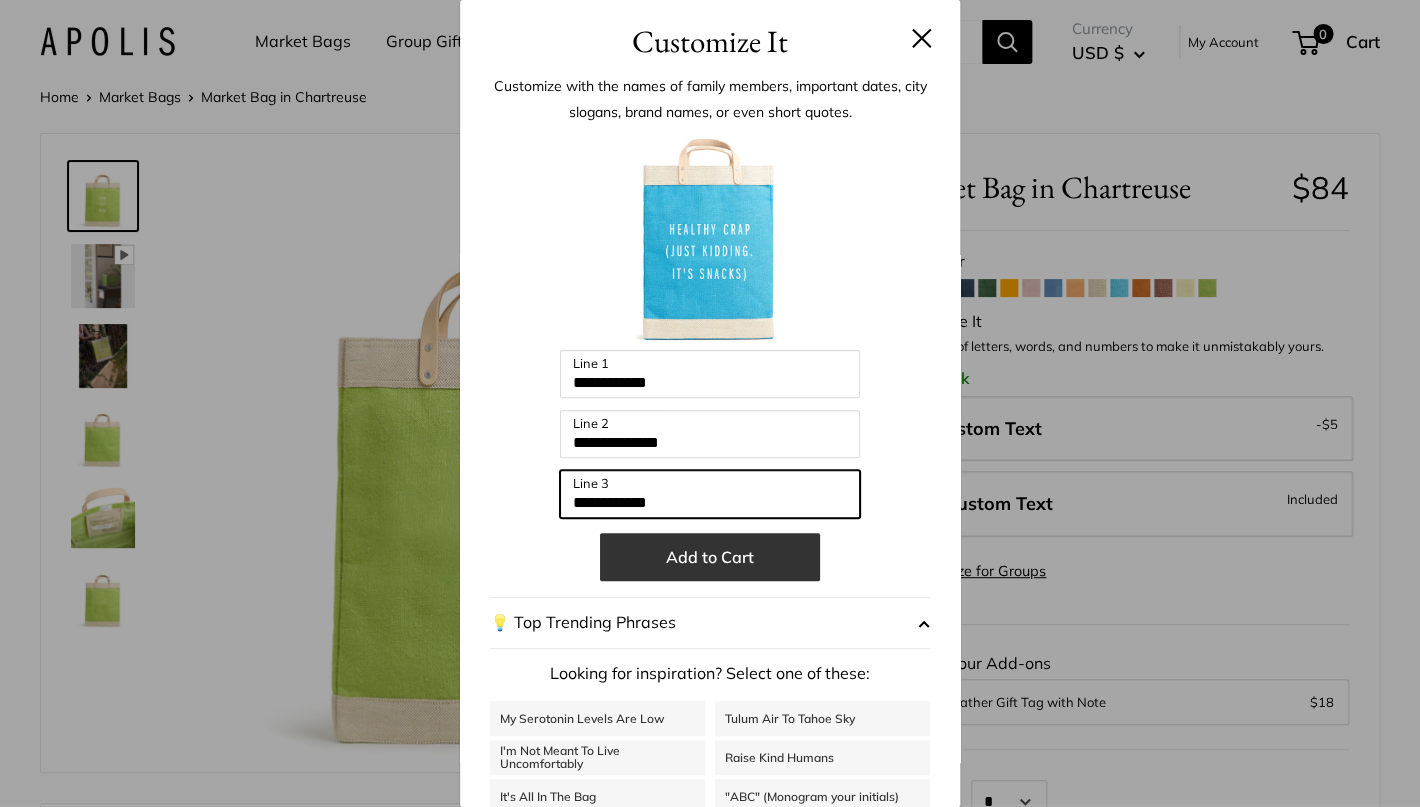 type on "**********" 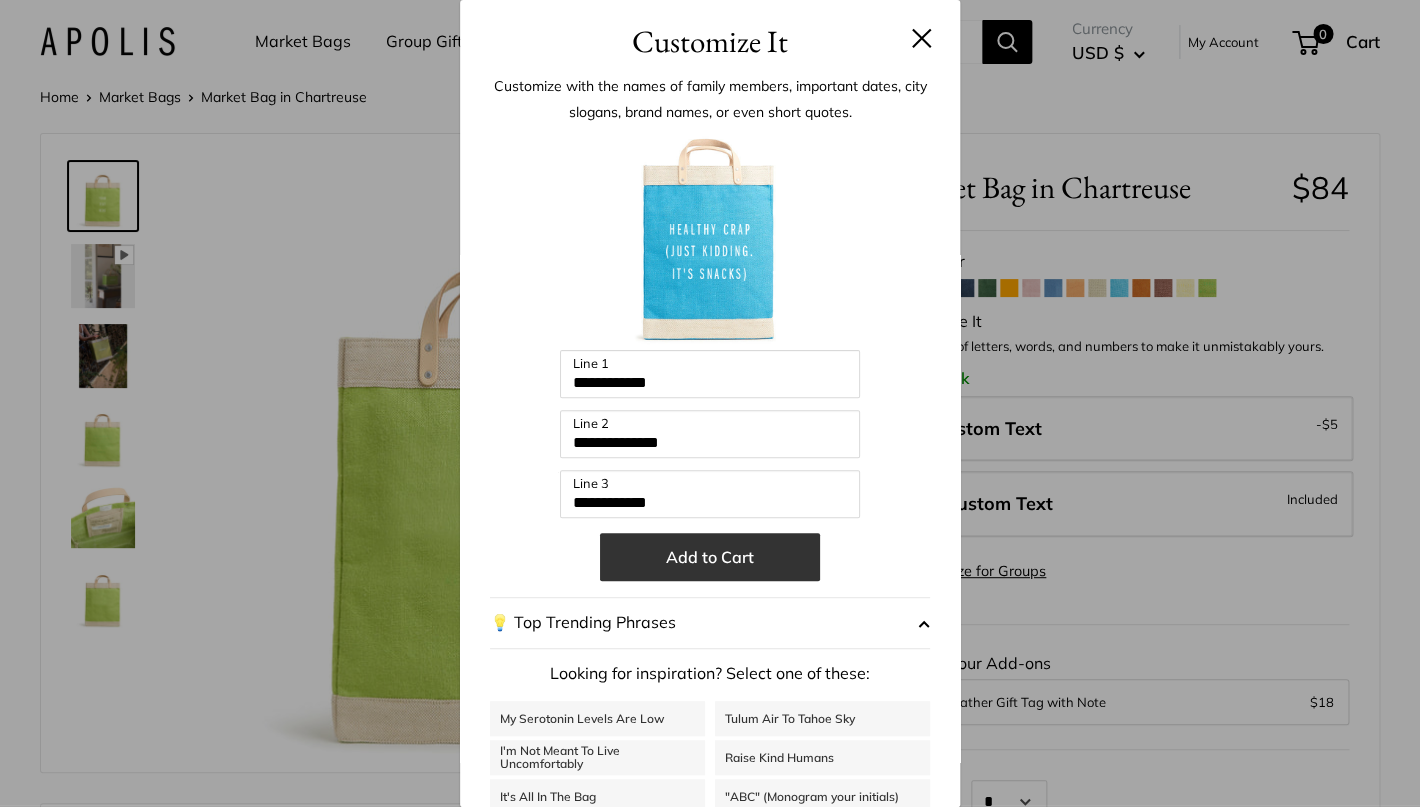 click on "Add to Cart" at bounding box center [710, 557] 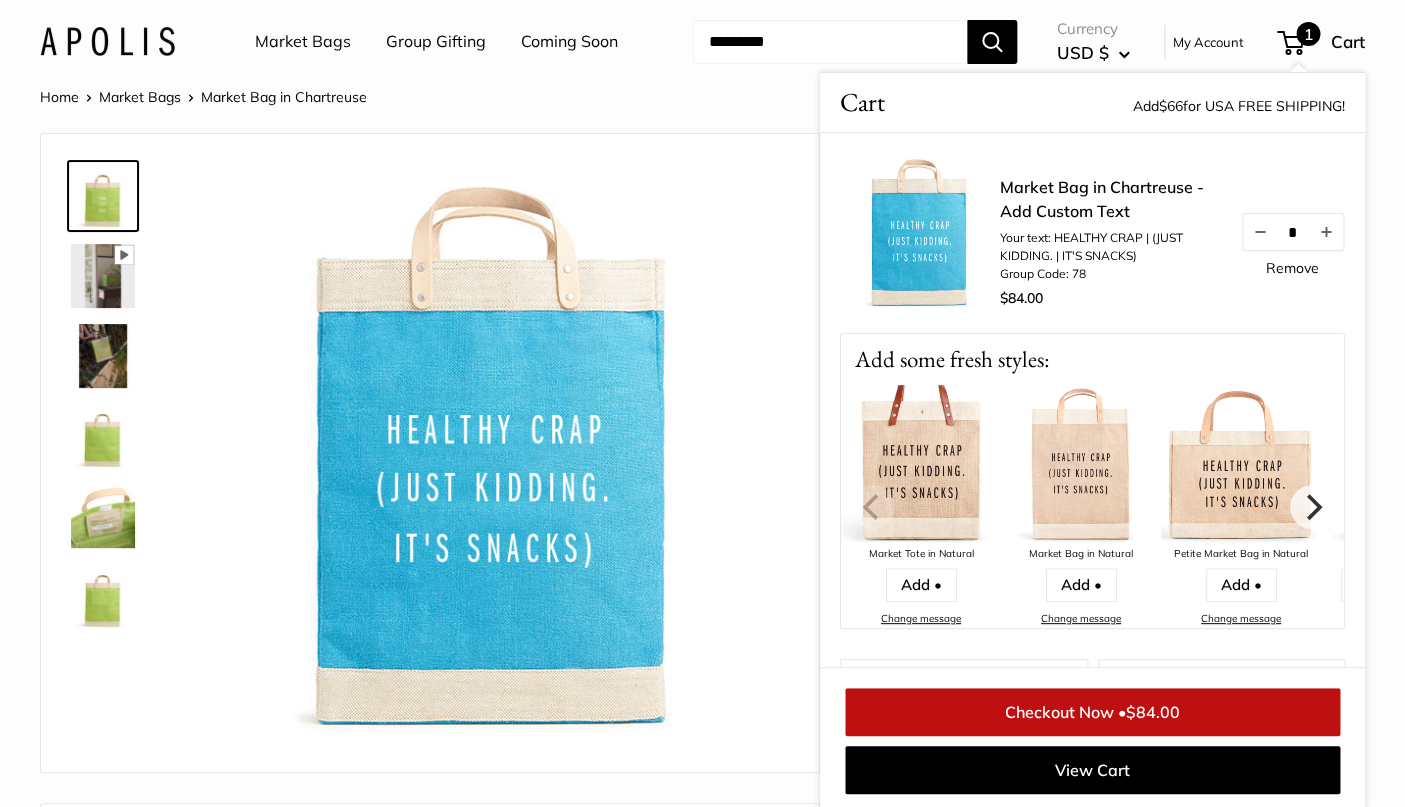 click at bounding box center [495, 458] 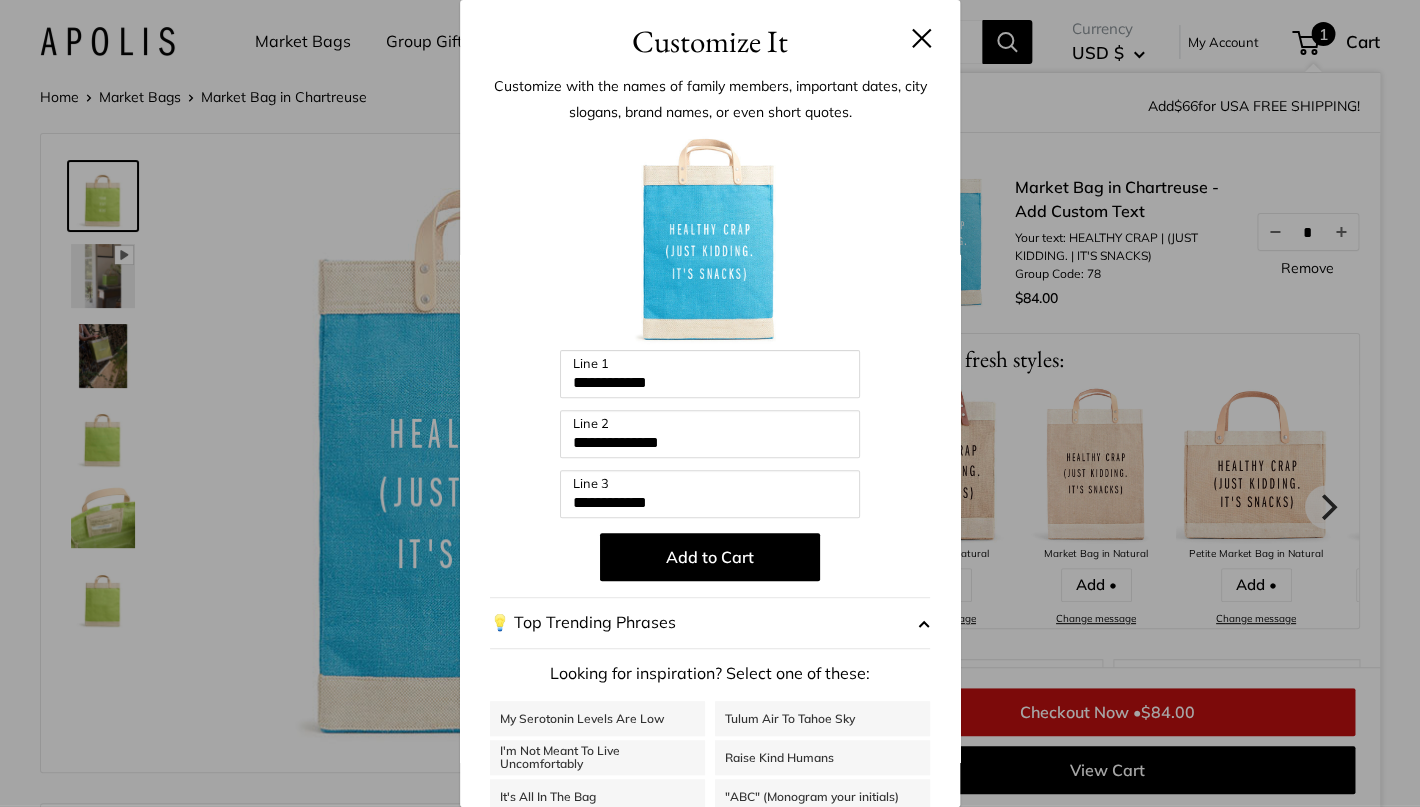click on "Customize It" at bounding box center (710, 41) 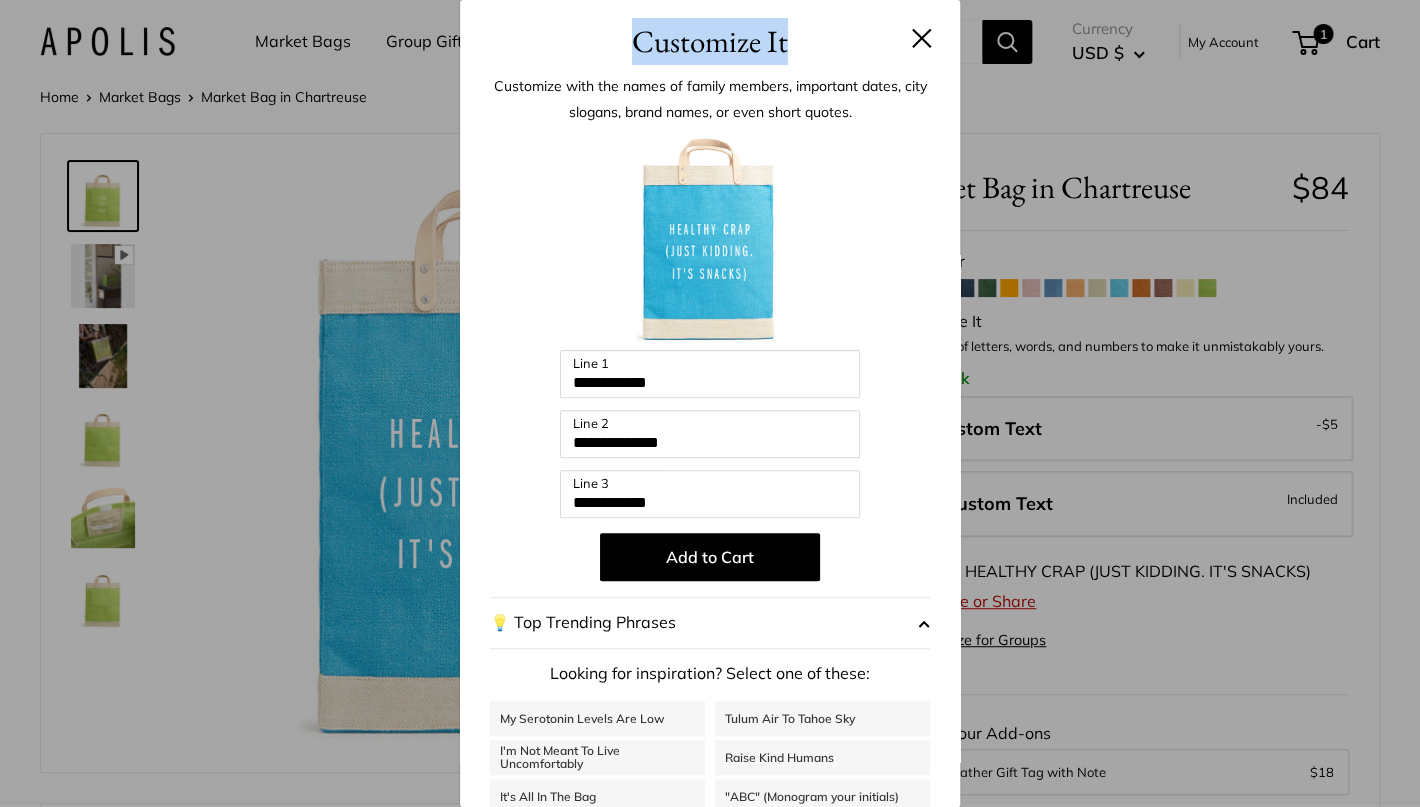 click at bounding box center (922, 38) 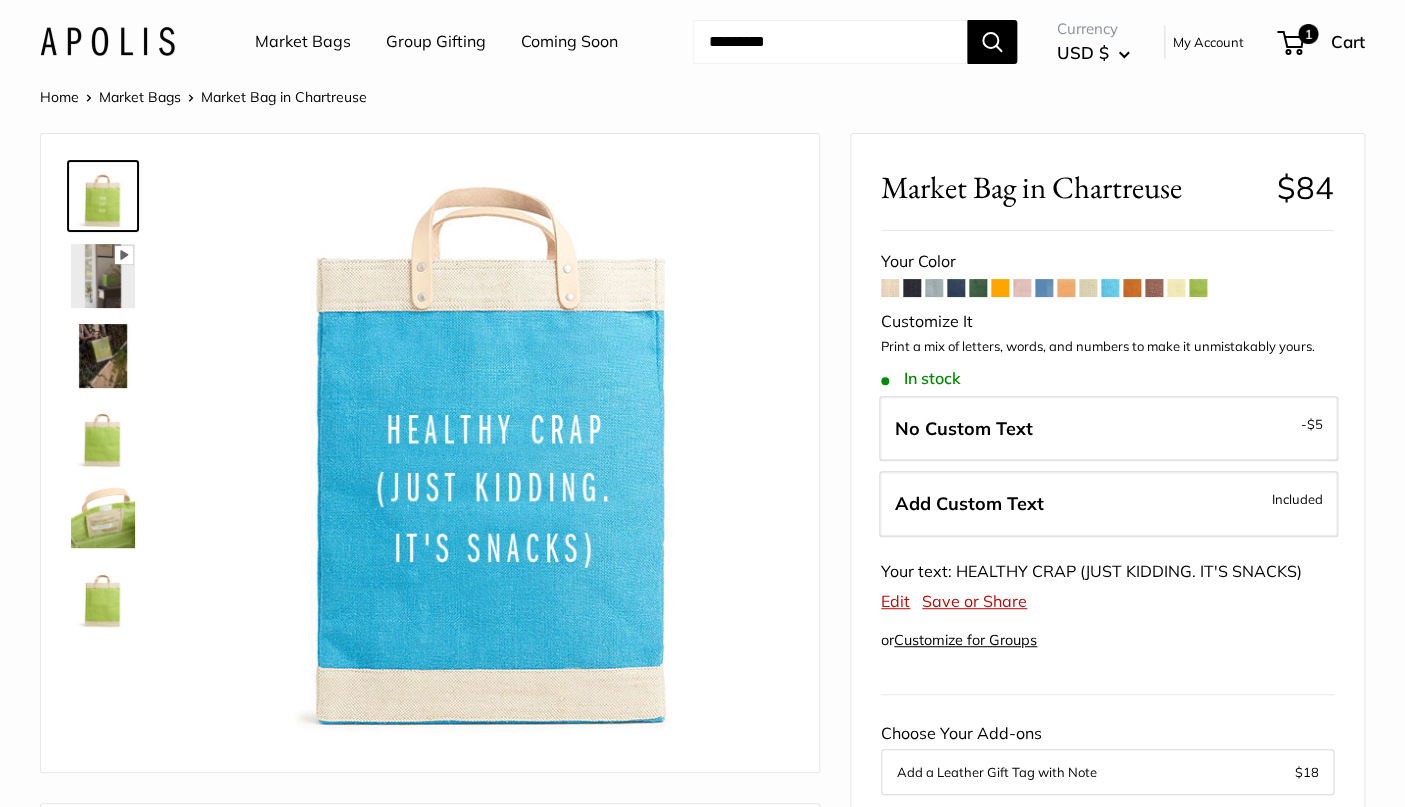 click at bounding box center (1198, 288) 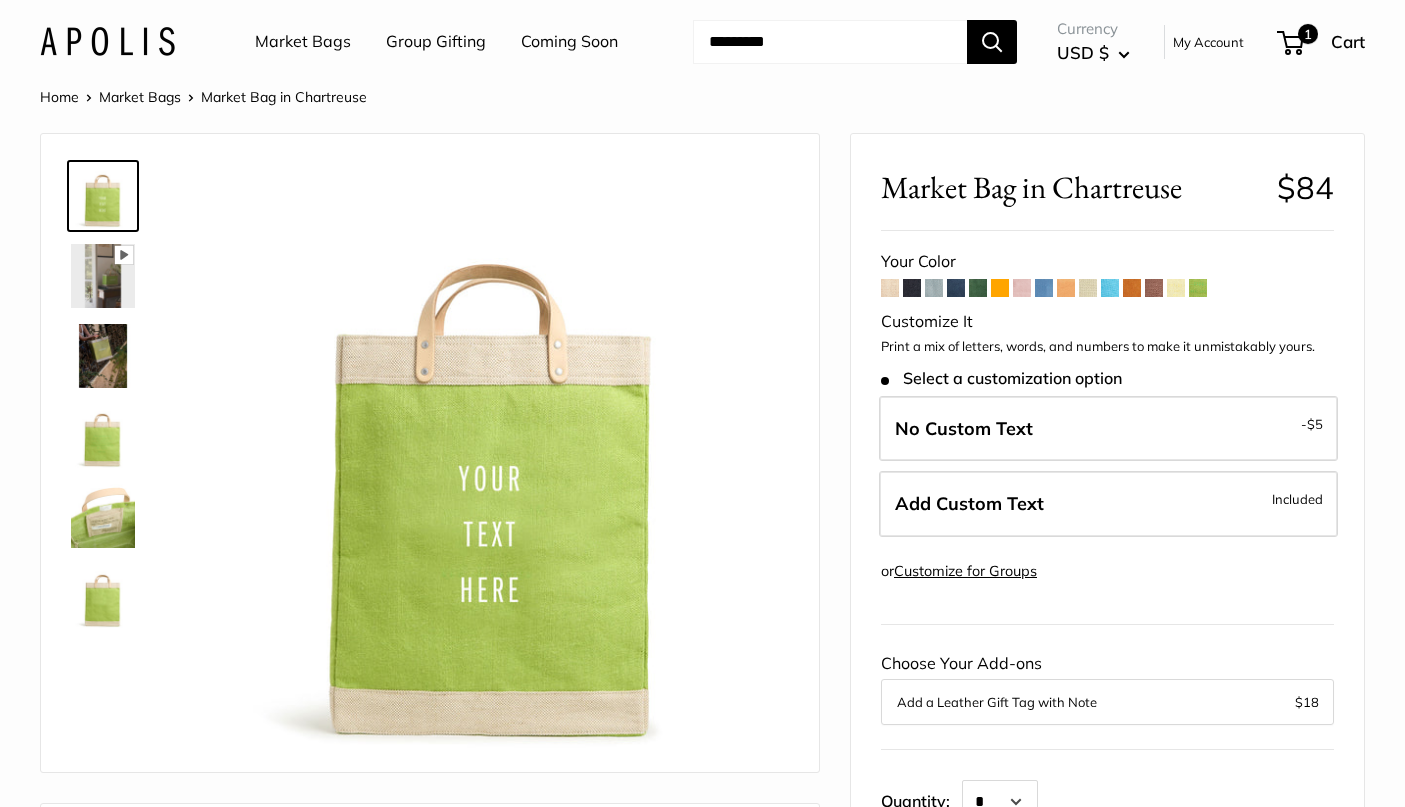 scroll, scrollTop: 0, scrollLeft: 0, axis: both 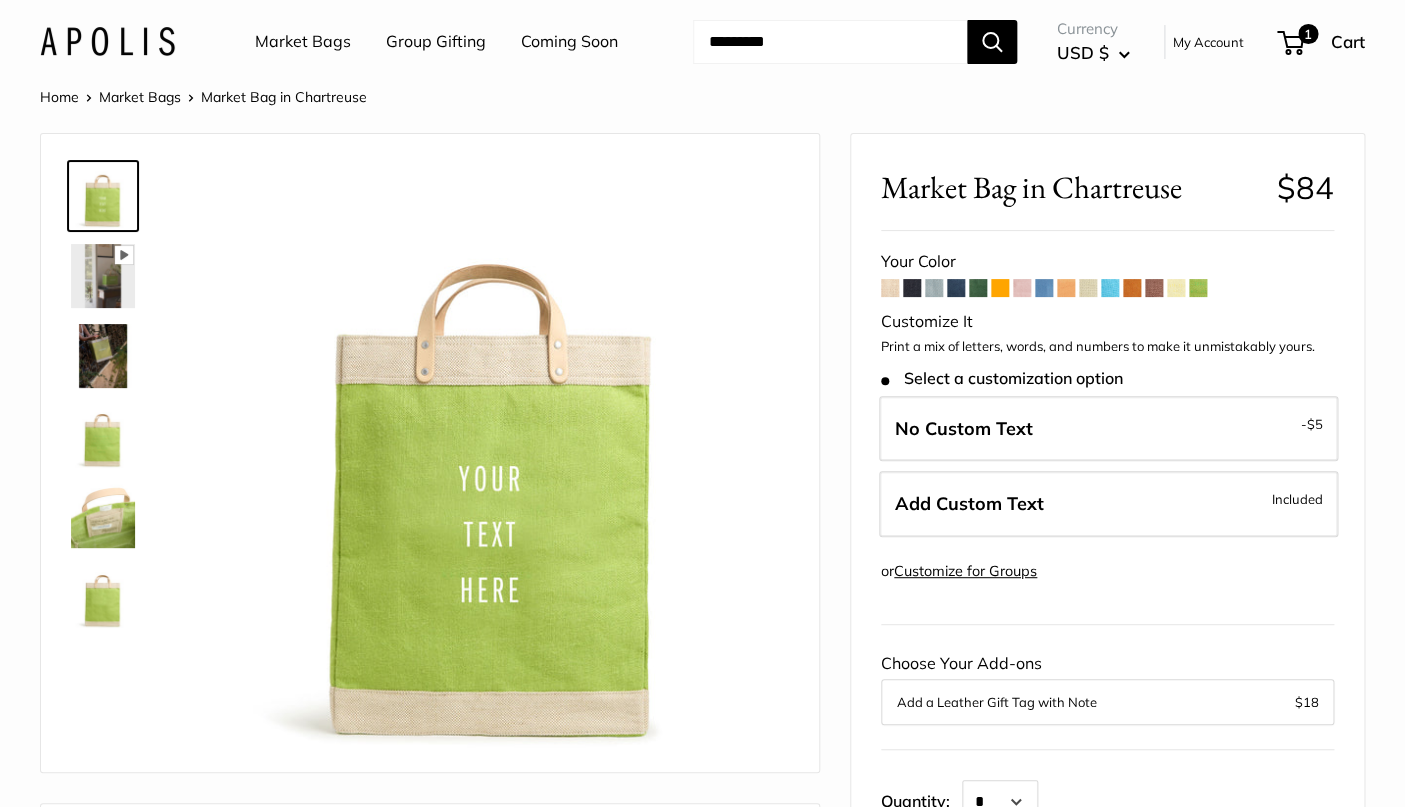 click at bounding box center (1176, 288) 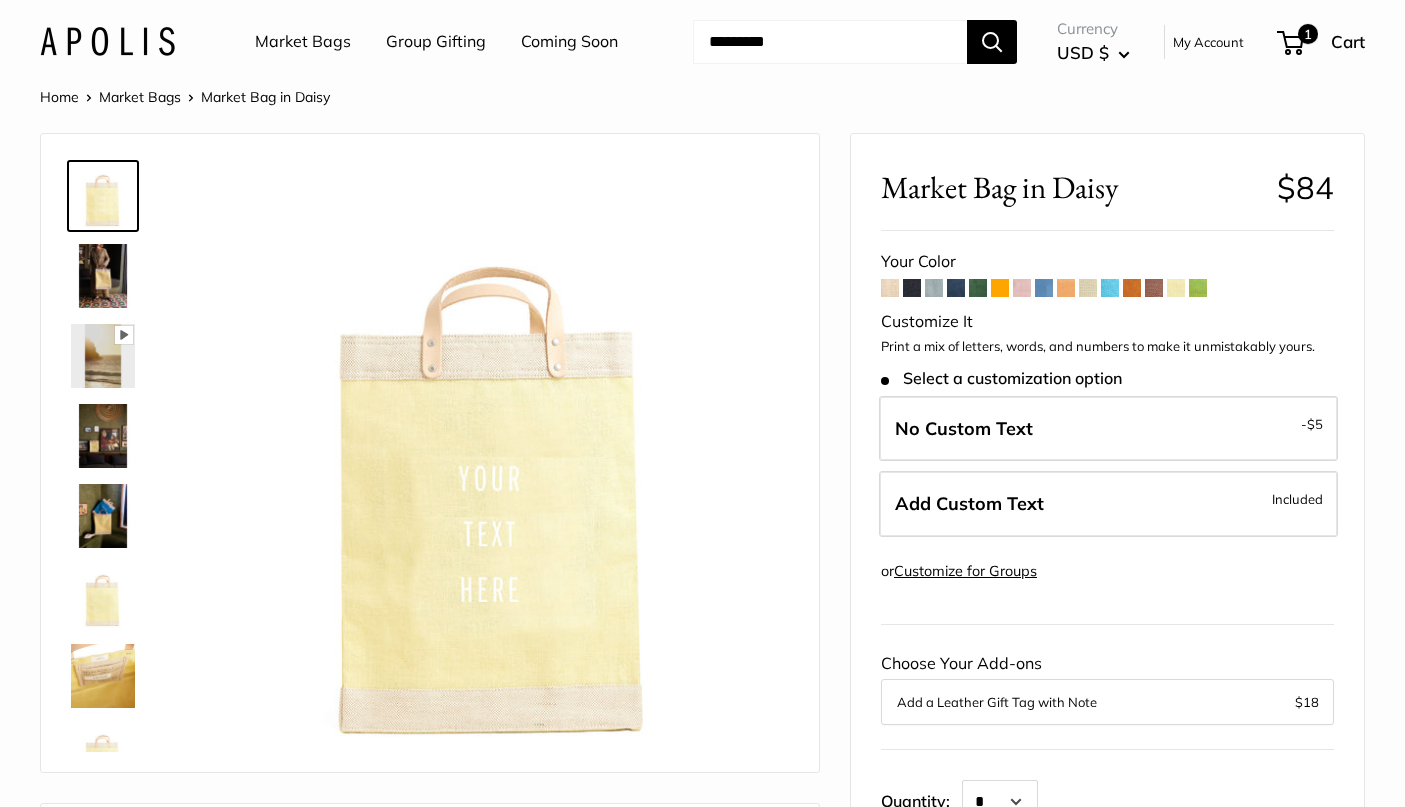 scroll, scrollTop: 0, scrollLeft: 0, axis: both 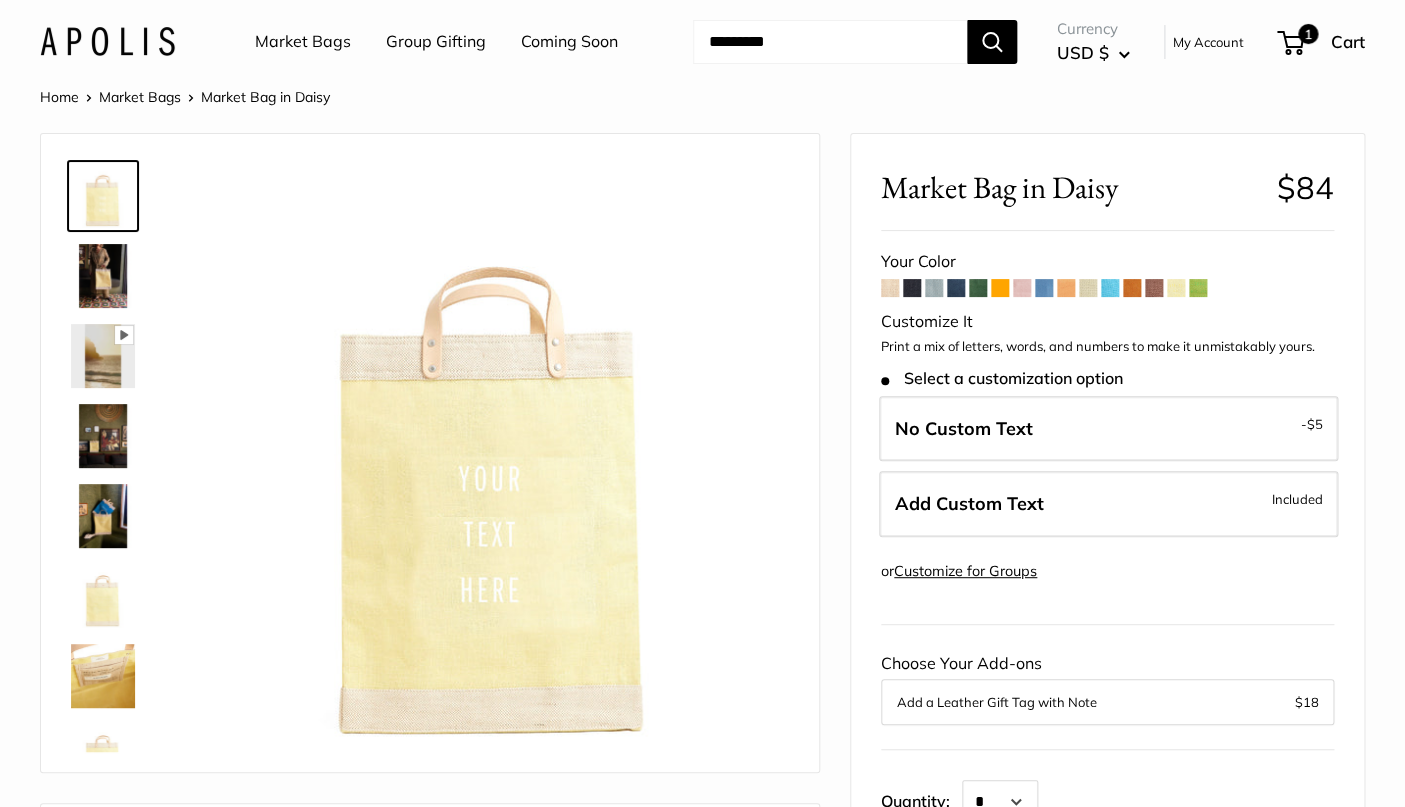 click at bounding box center (1154, 288) 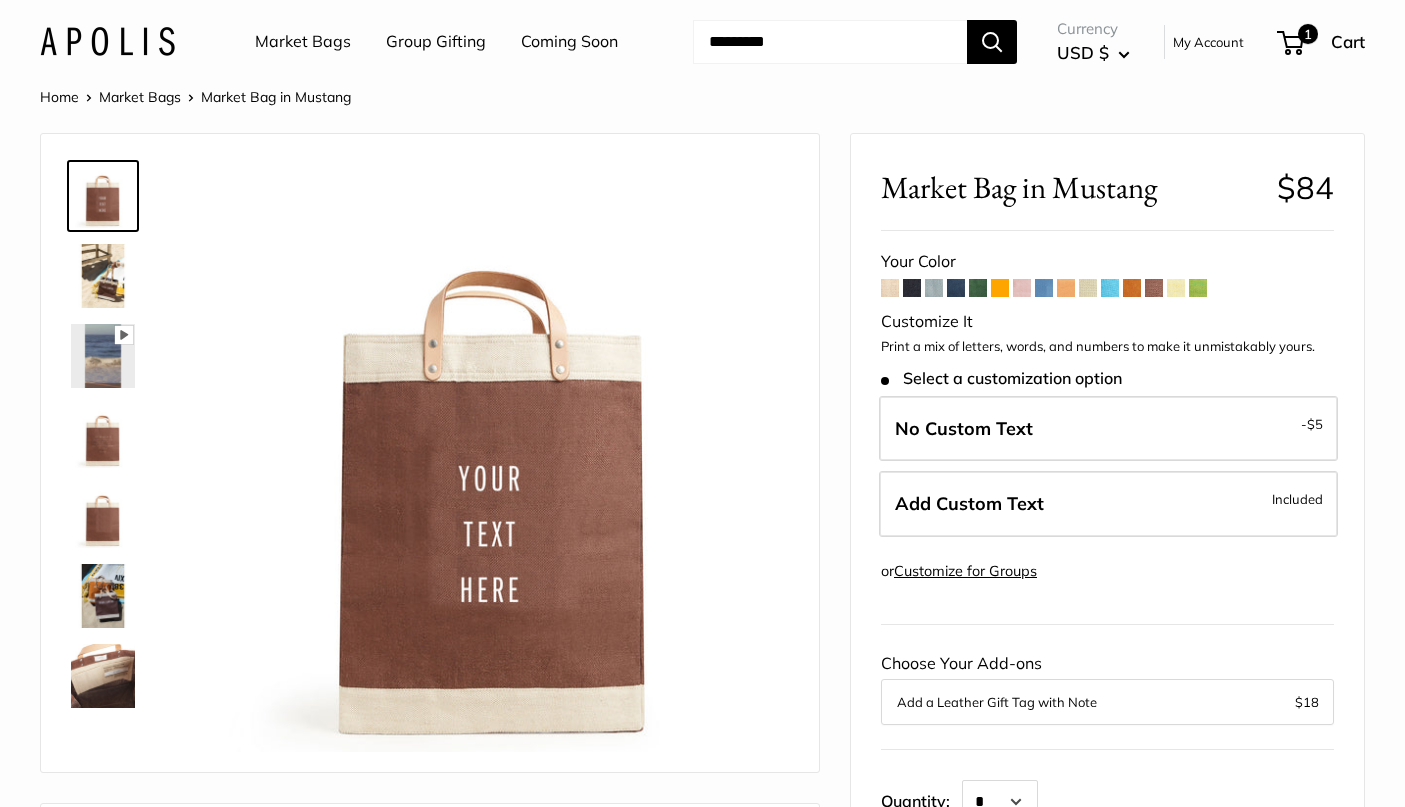 scroll, scrollTop: 0, scrollLeft: 0, axis: both 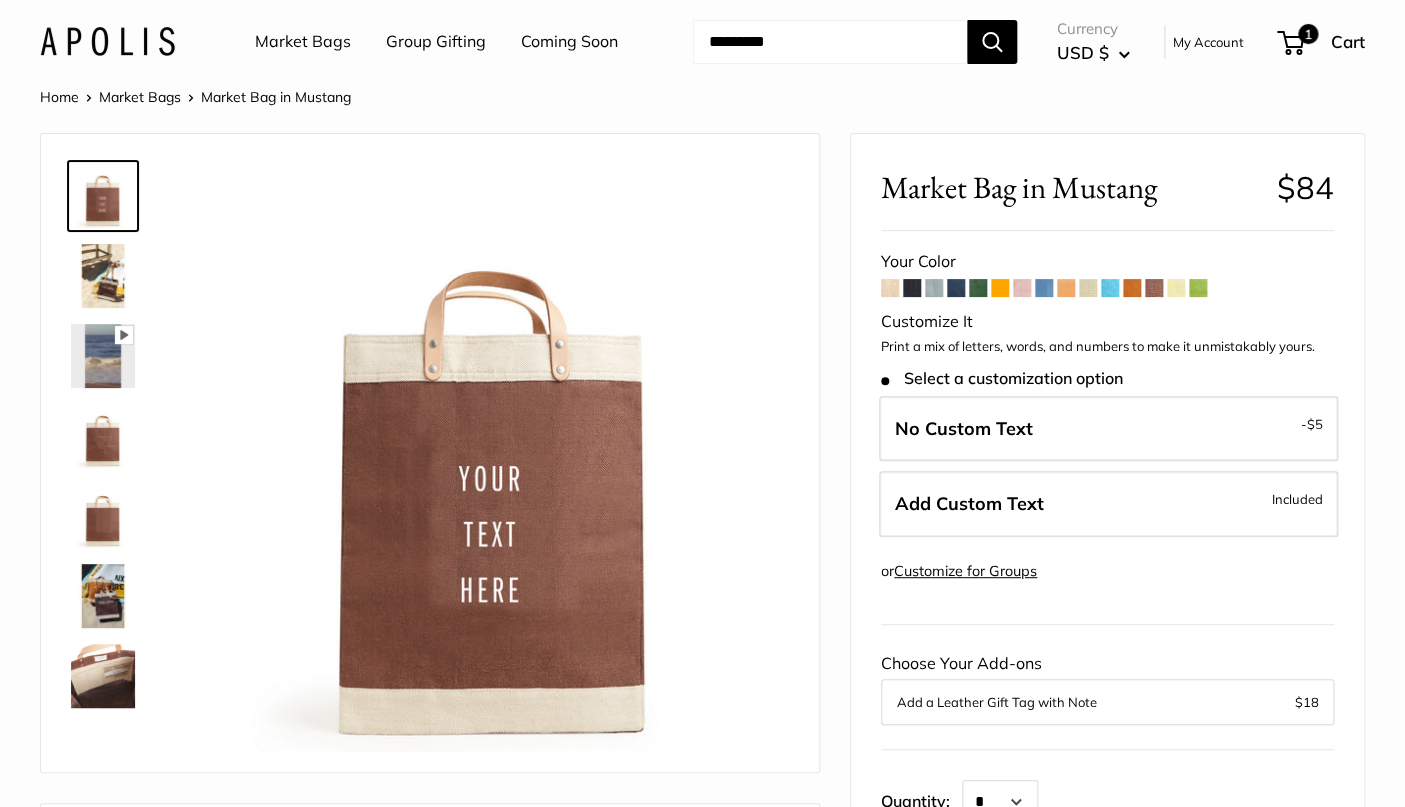 click at bounding box center (1132, 288) 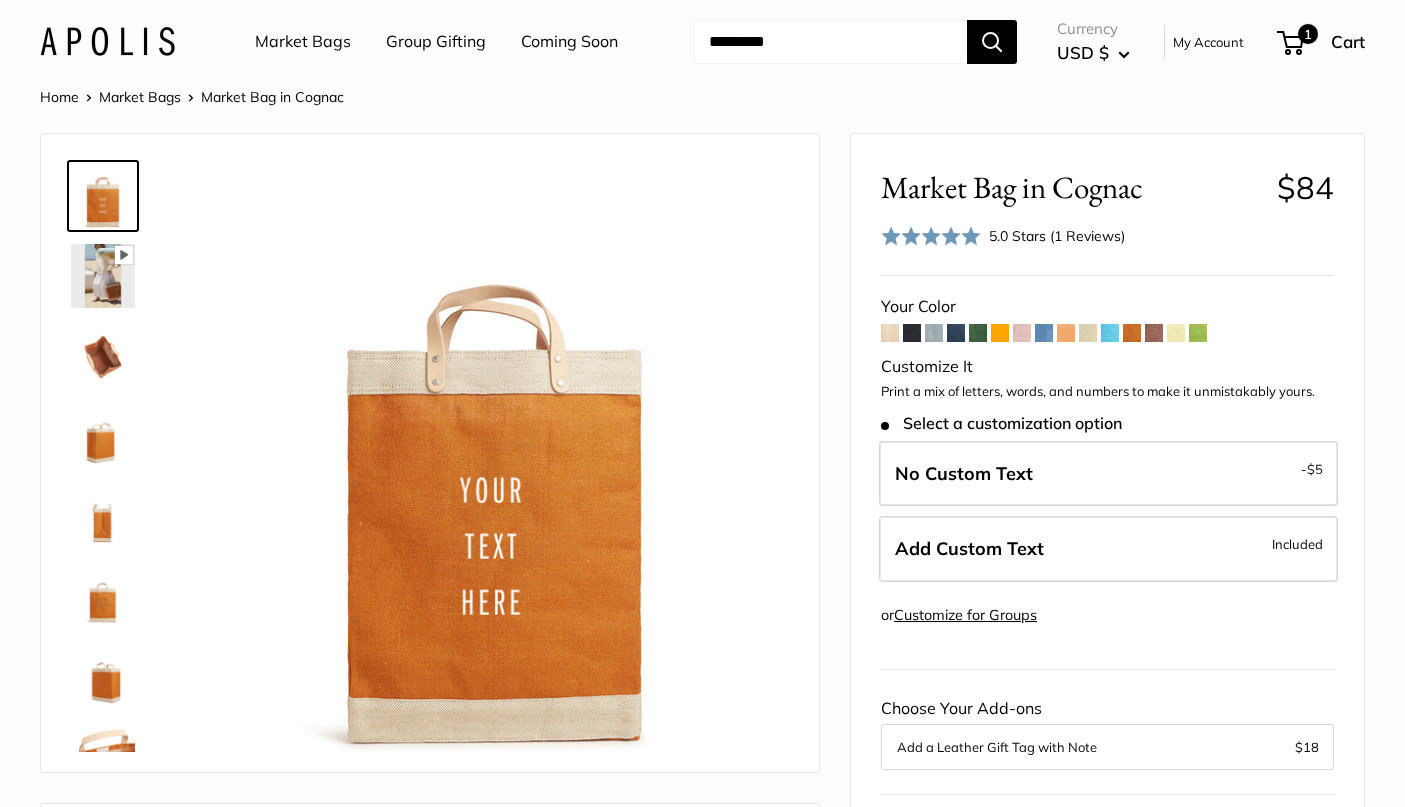 scroll, scrollTop: 0, scrollLeft: 0, axis: both 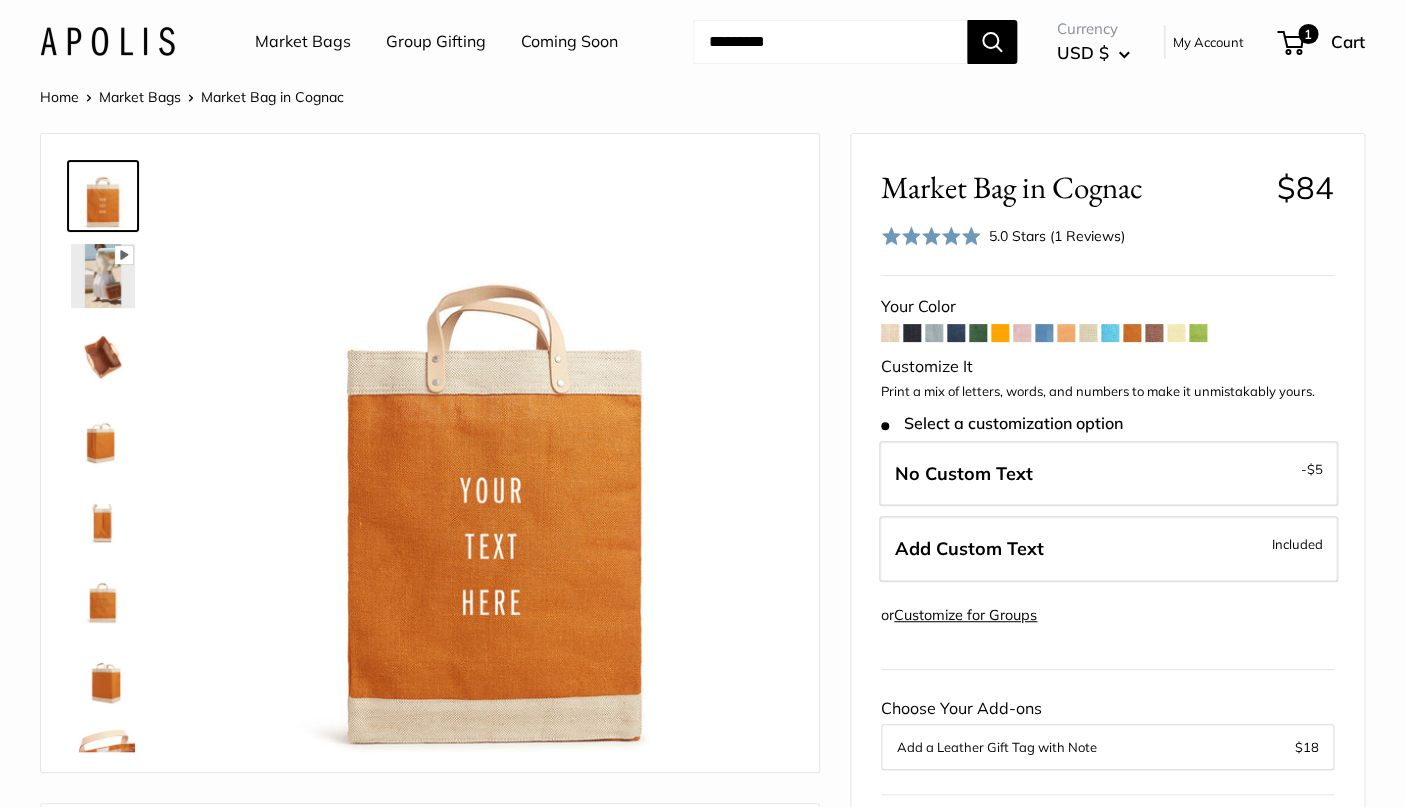 click at bounding box center (1110, 333) 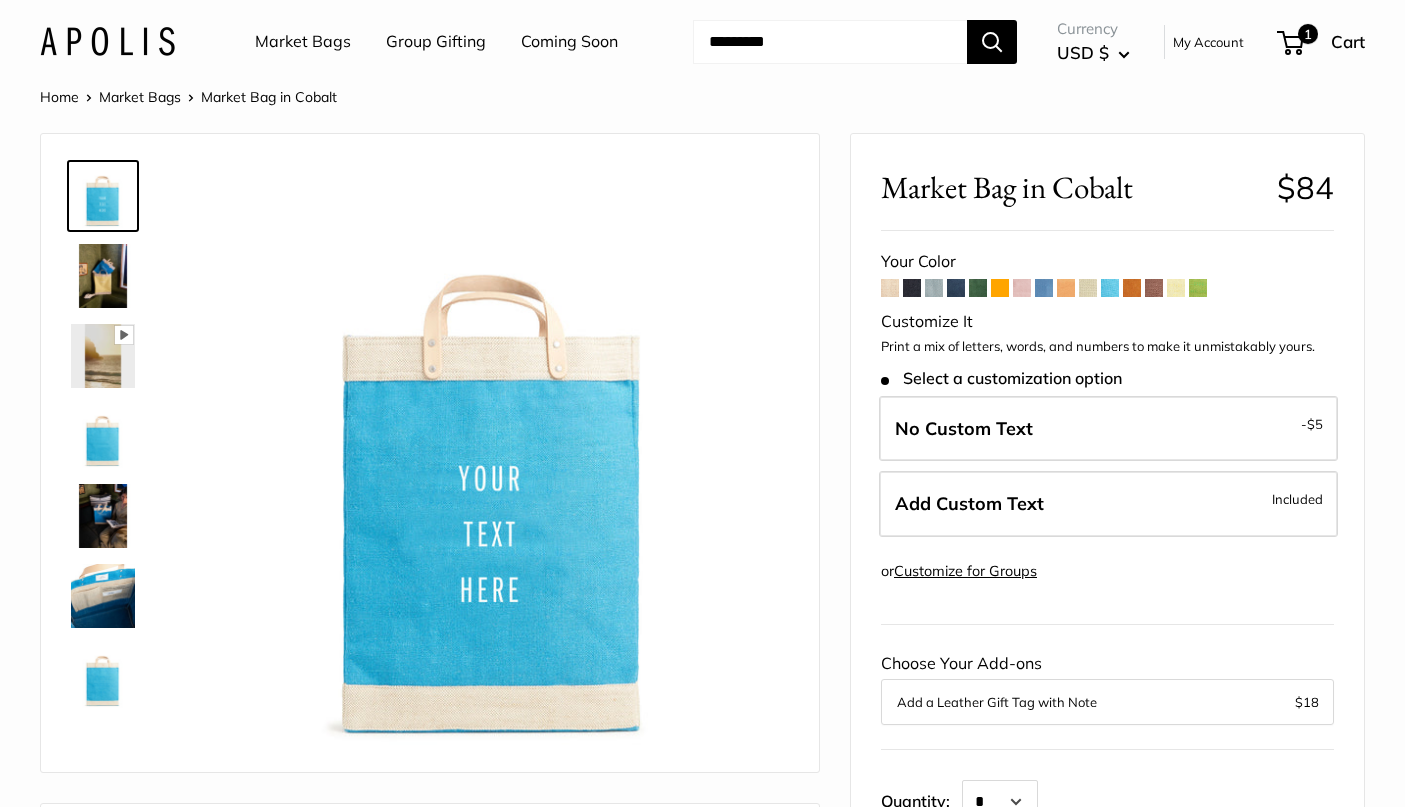 scroll, scrollTop: 0, scrollLeft: 0, axis: both 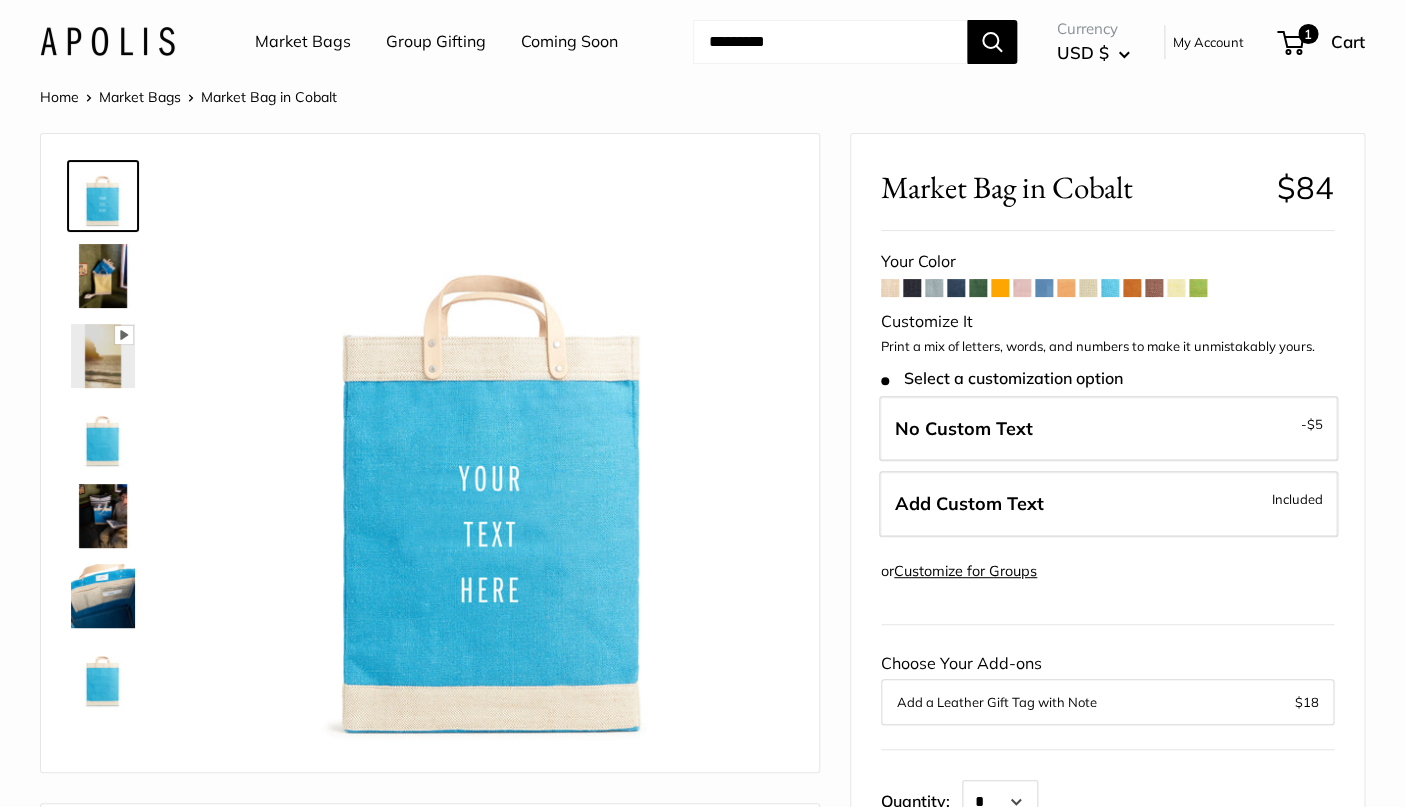 click at bounding box center [1198, 288] 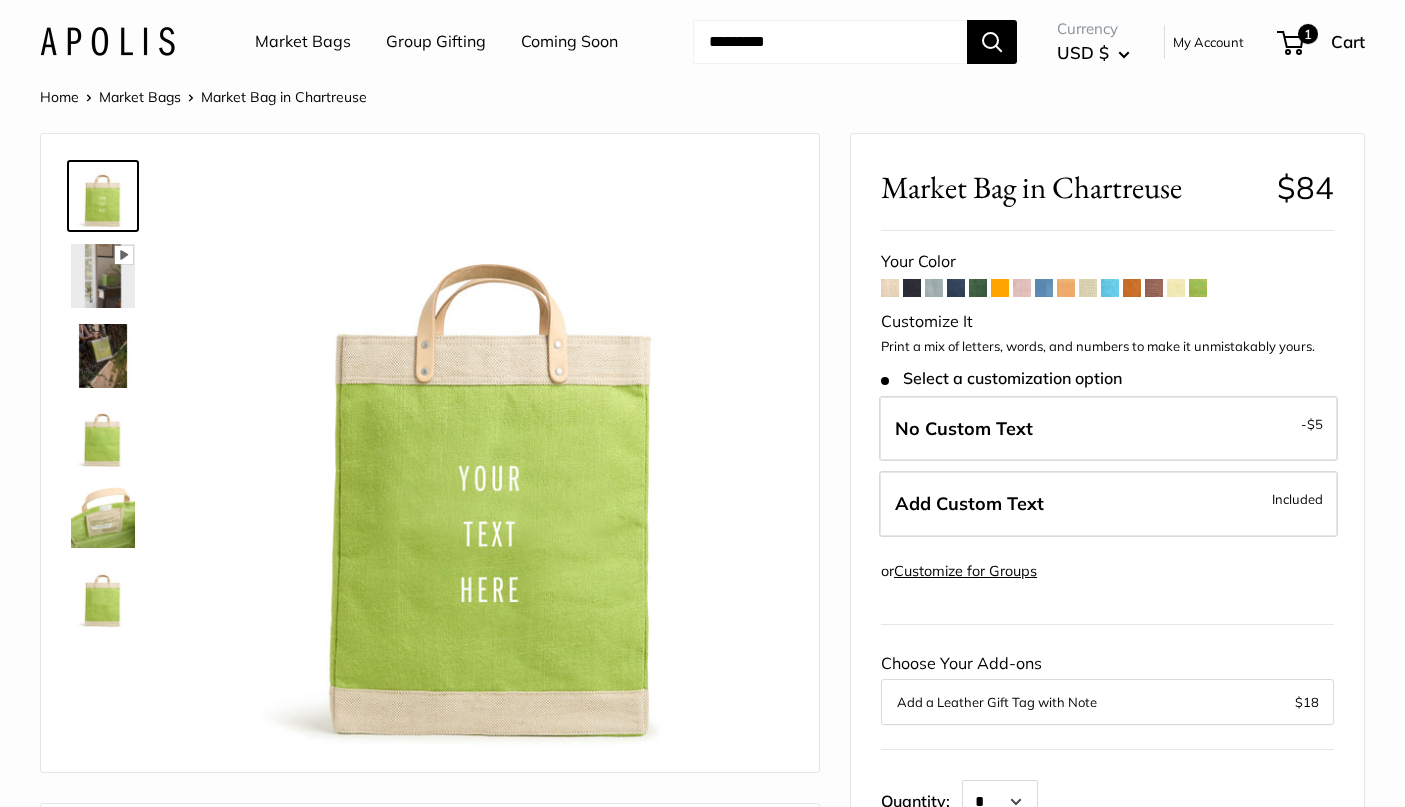 scroll, scrollTop: 0, scrollLeft: 0, axis: both 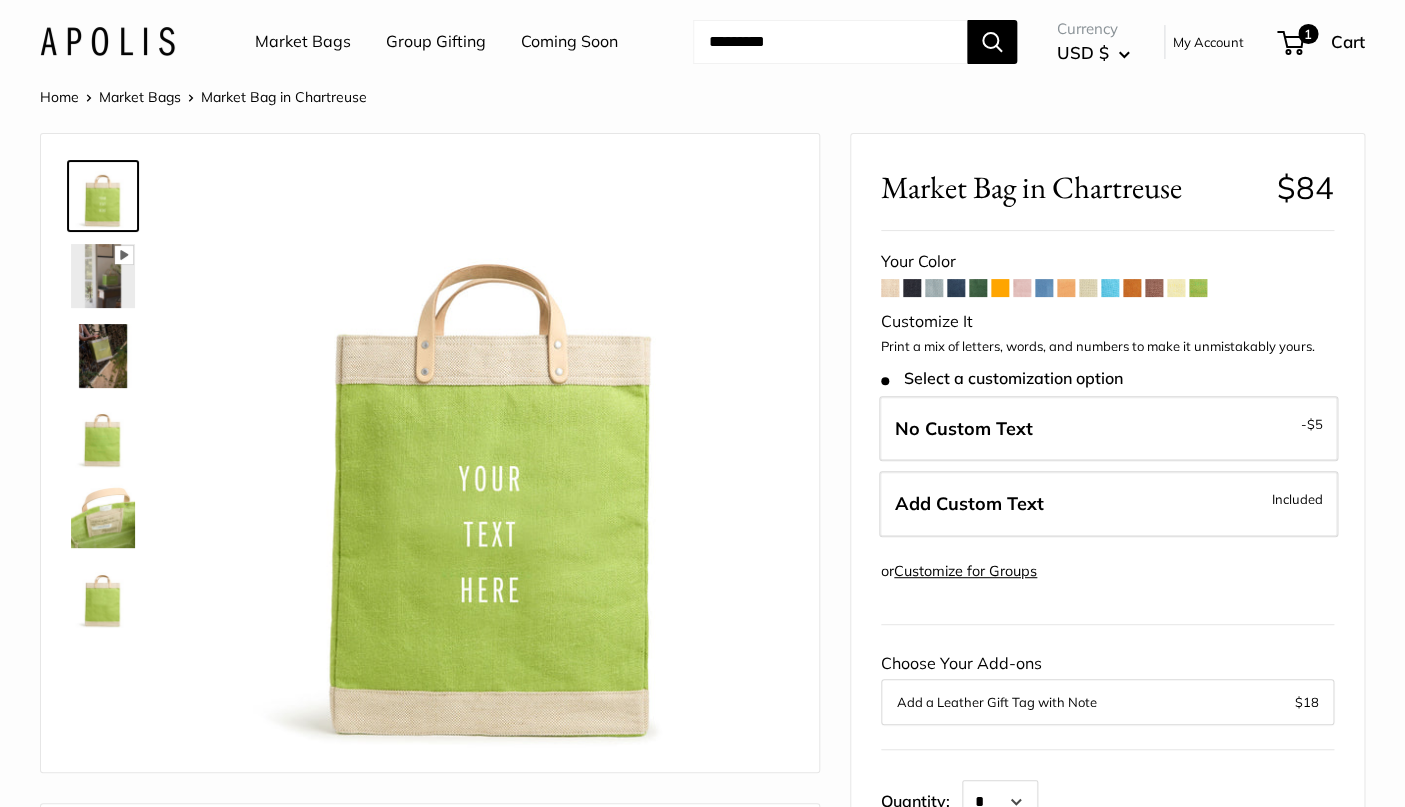 click at bounding box center [103, 356] 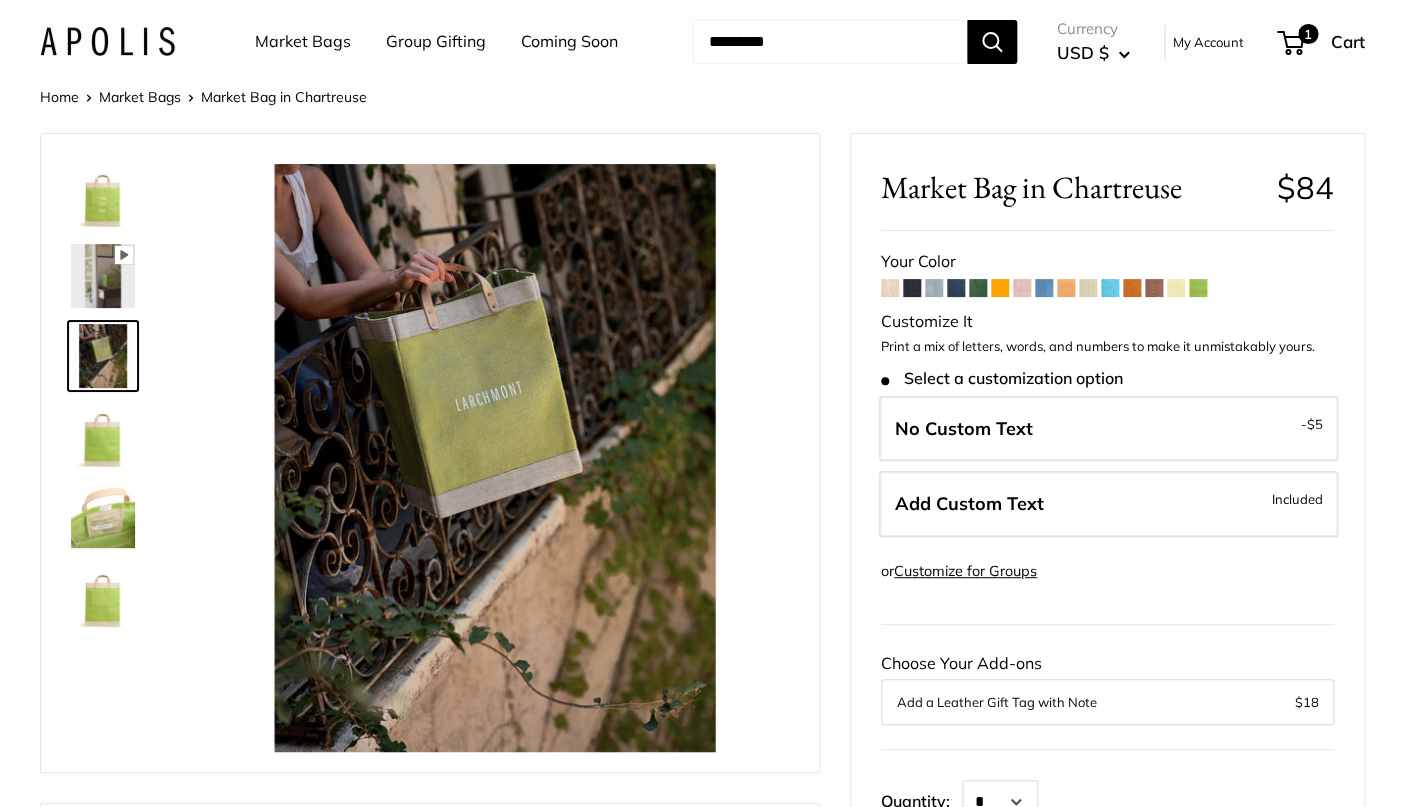 click at bounding box center (103, 436) 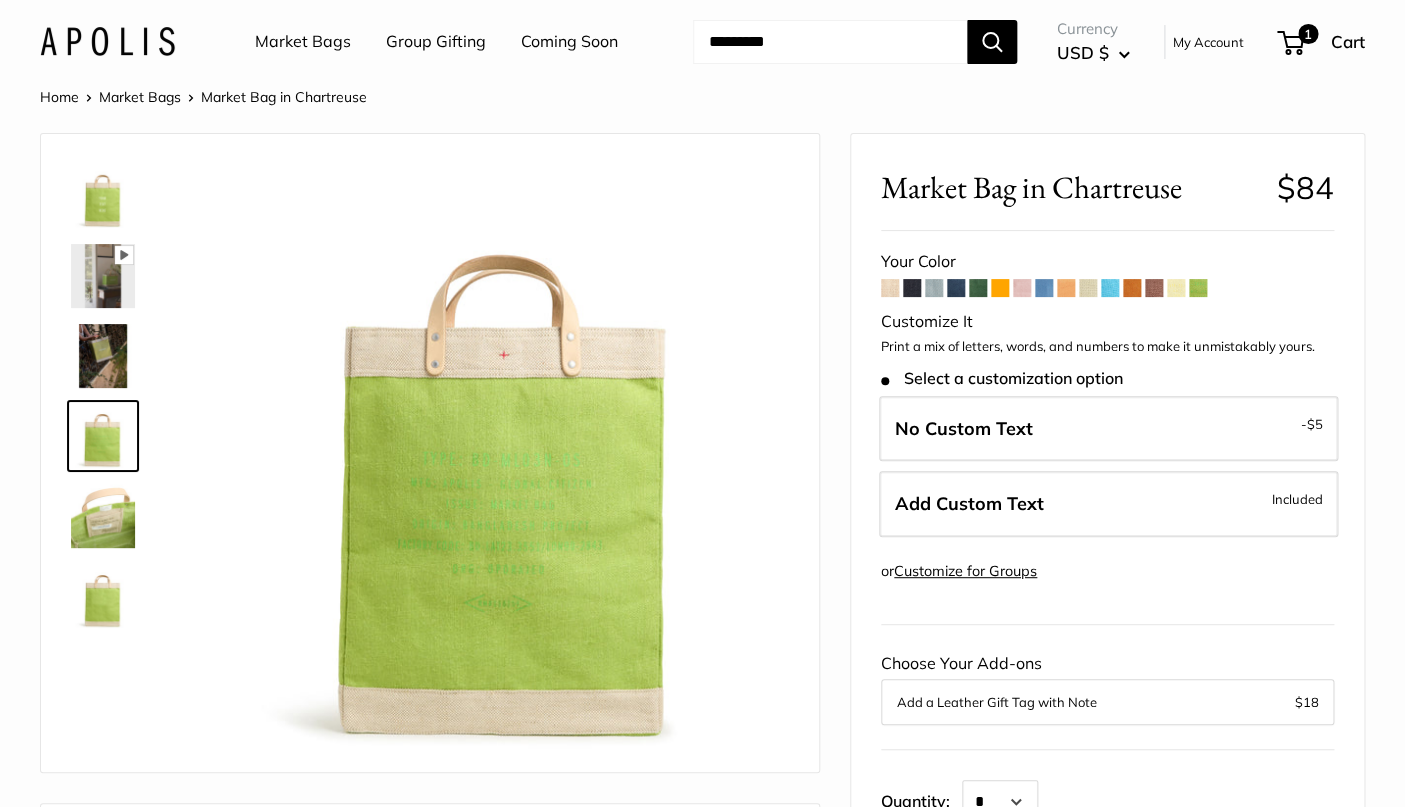 click at bounding box center [103, 516] 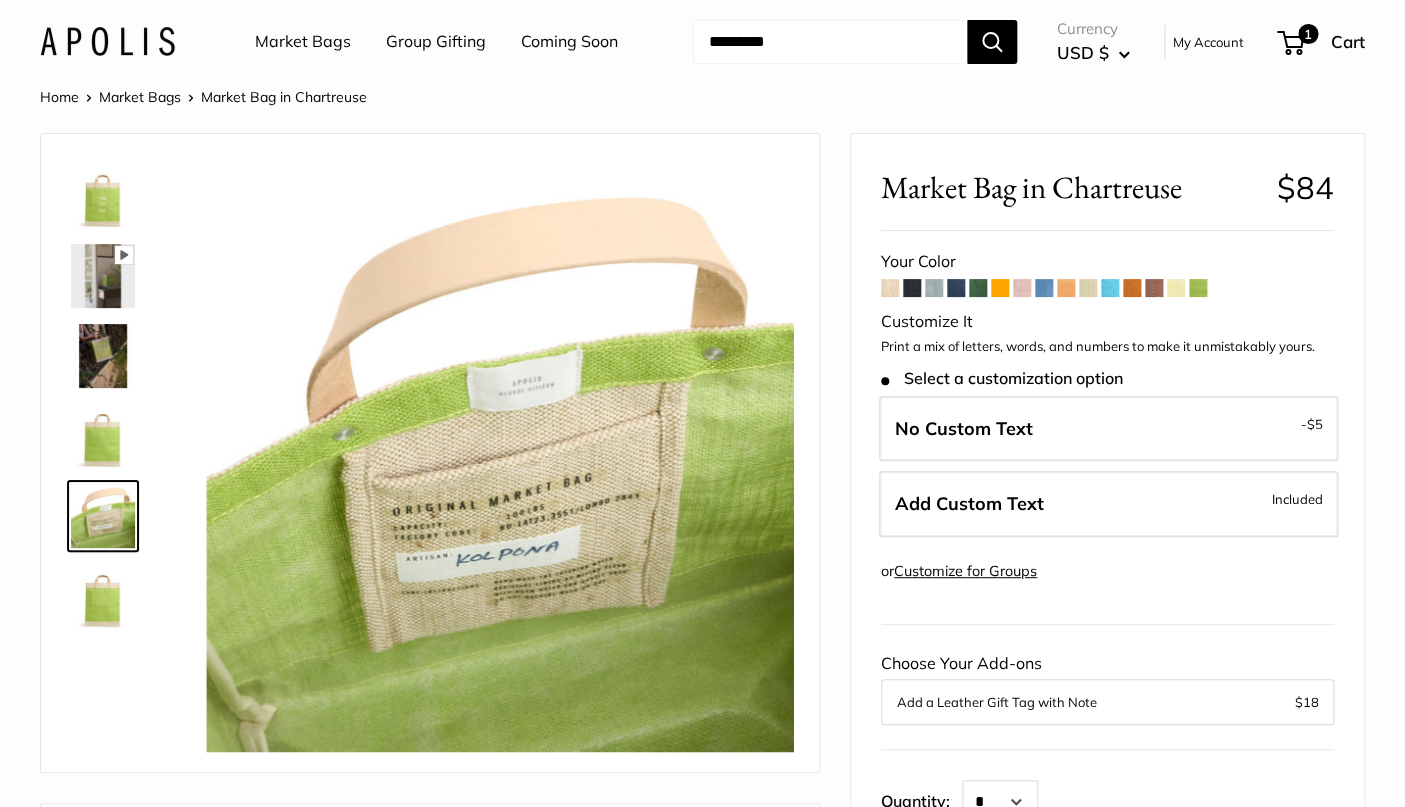 click at bounding box center [103, 596] 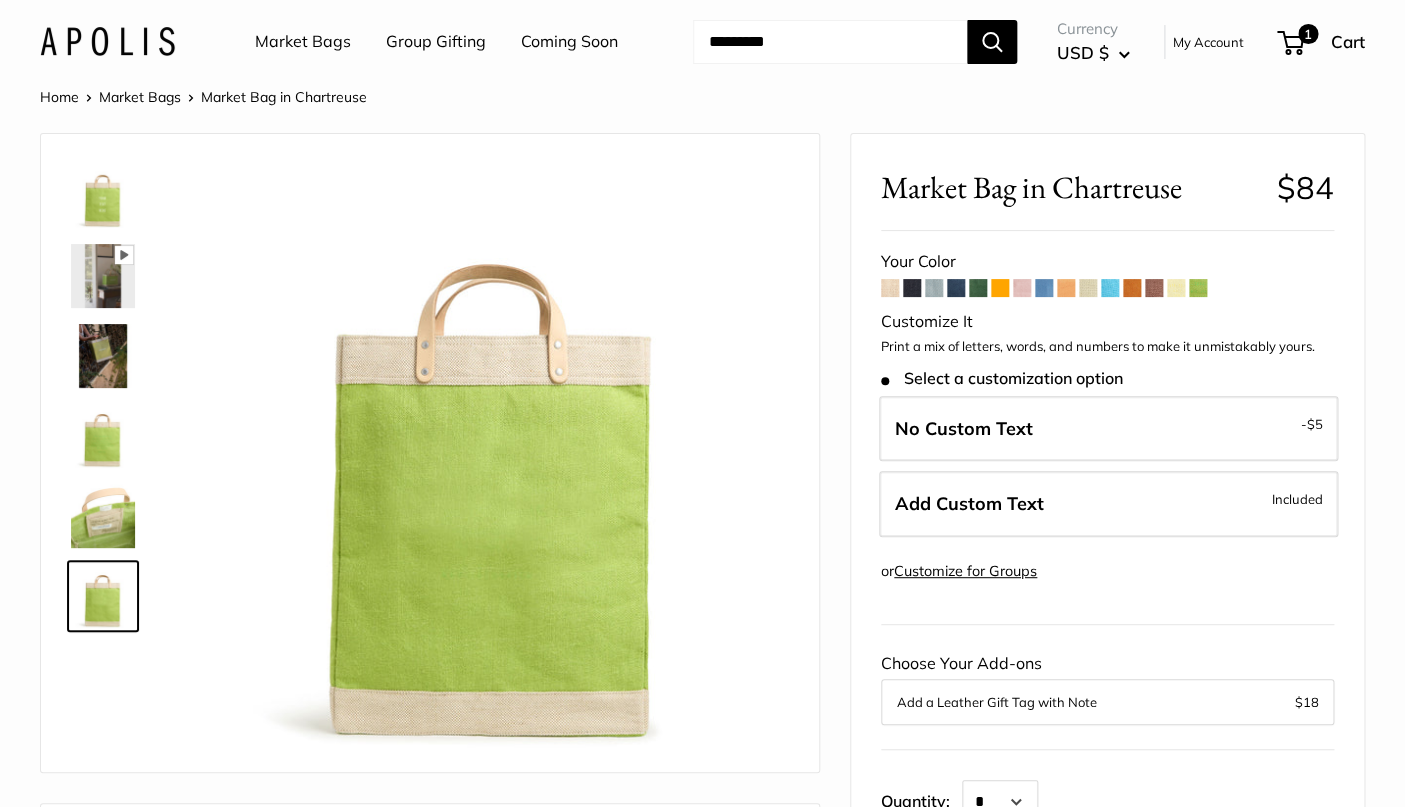 click at bounding box center (103, 356) 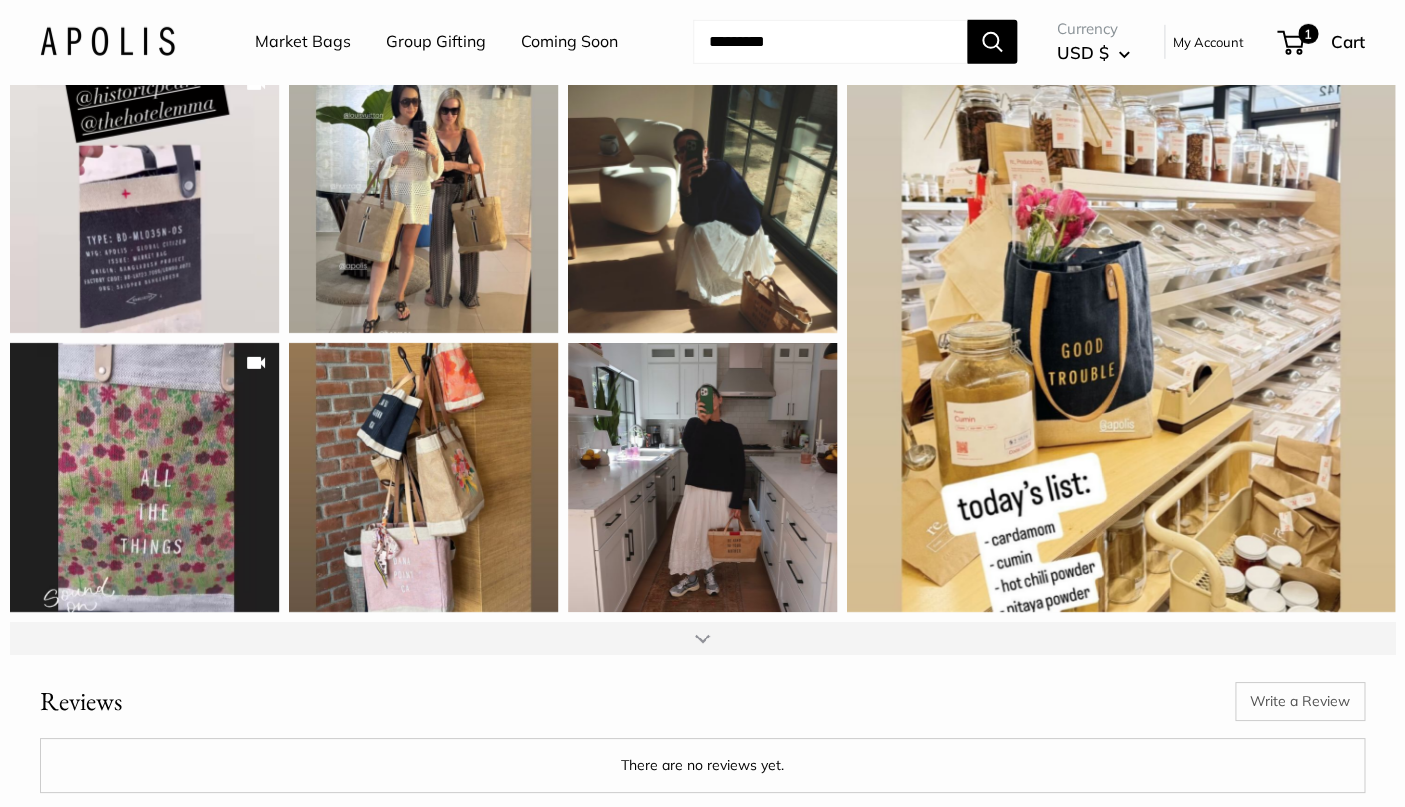 scroll, scrollTop: 2346, scrollLeft: 0, axis: vertical 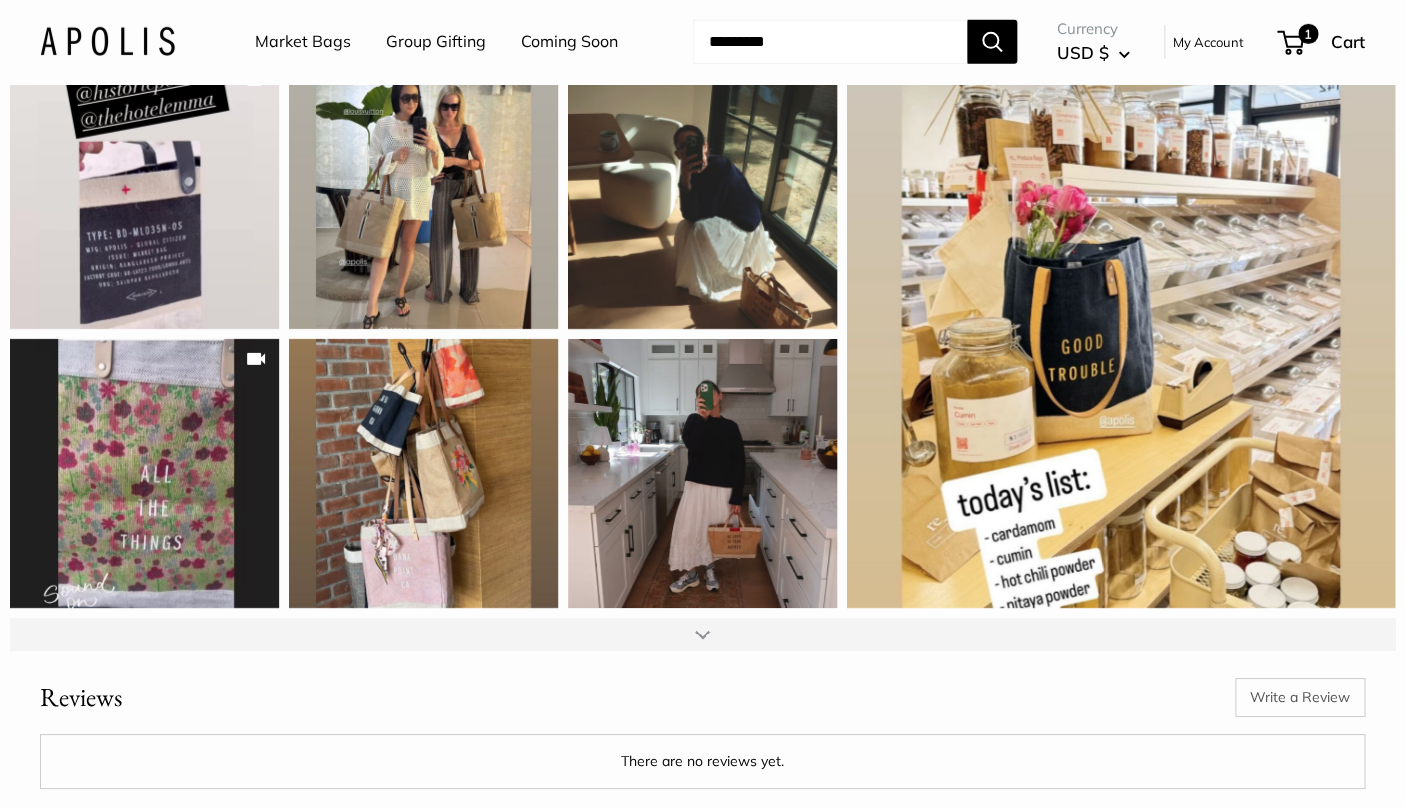 click at bounding box center [702, 634] 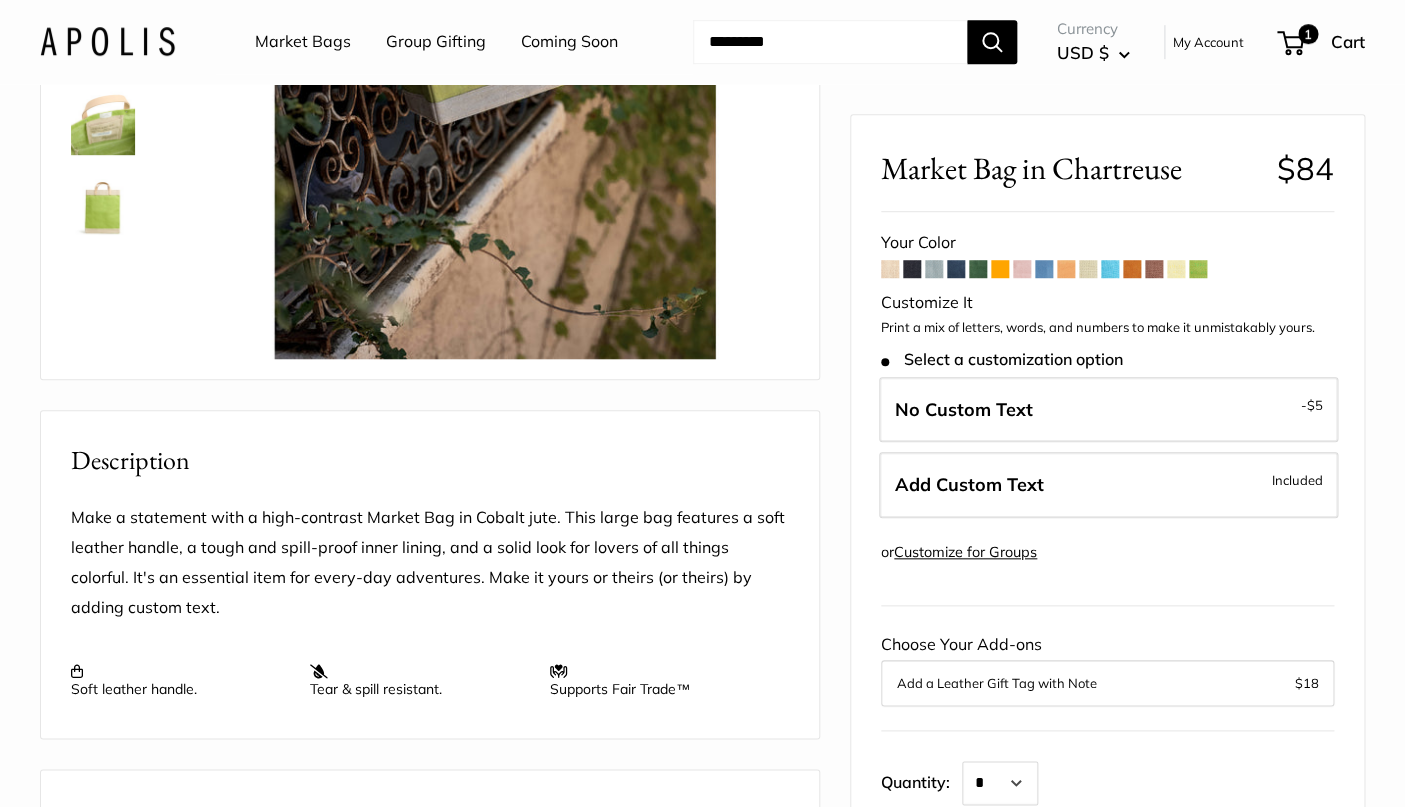 scroll, scrollTop: 46, scrollLeft: 0, axis: vertical 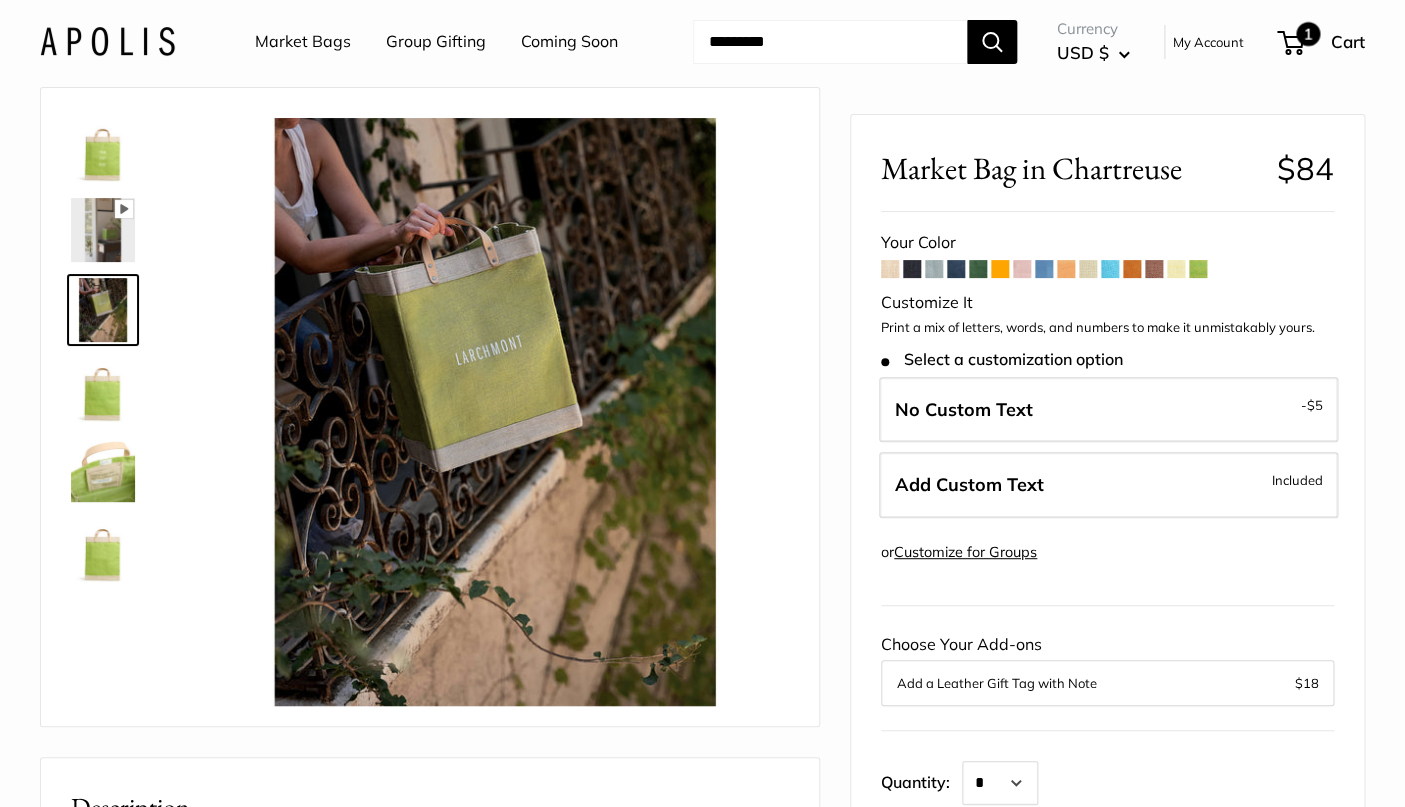 click on "1" at bounding box center [1308, 34] 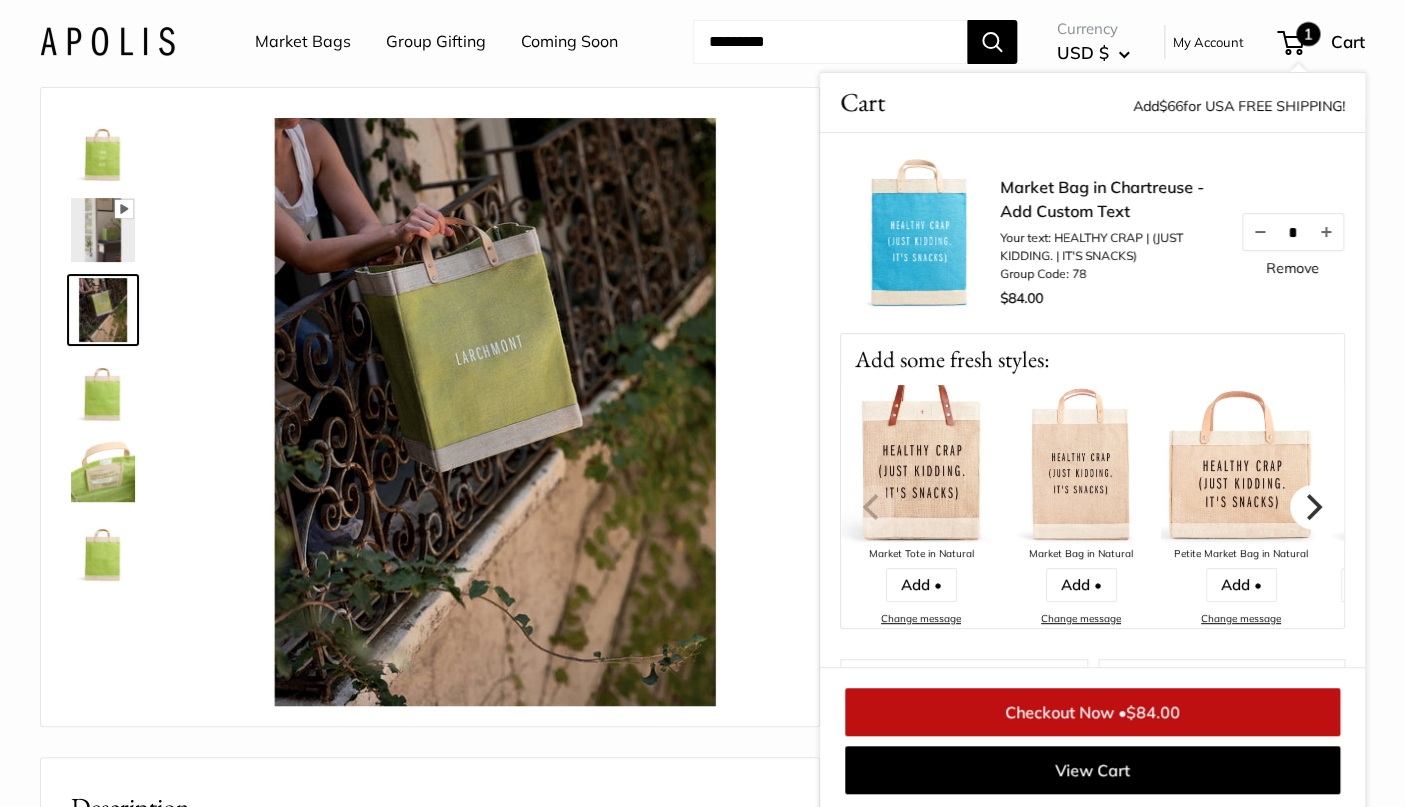 click at bounding box center (1312, 507) 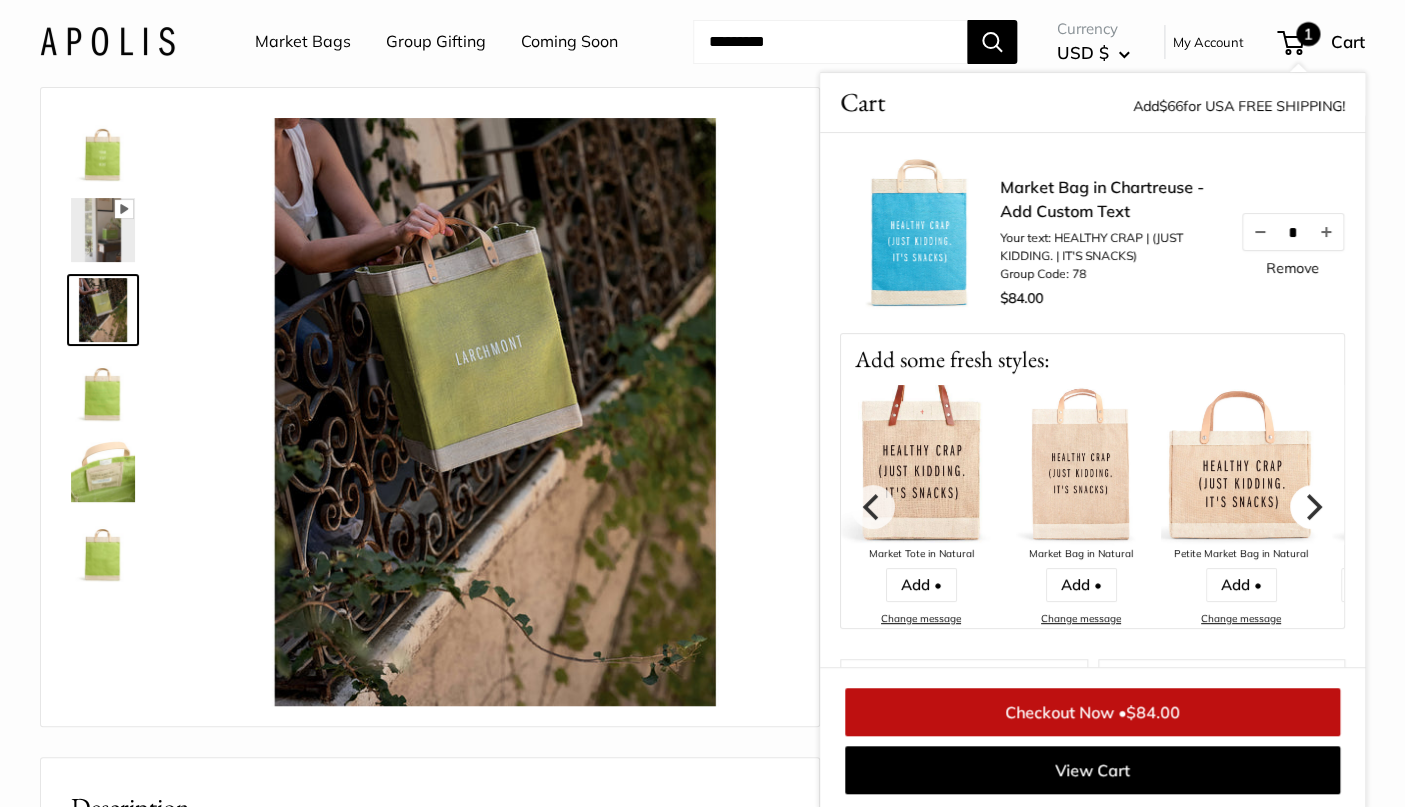 click 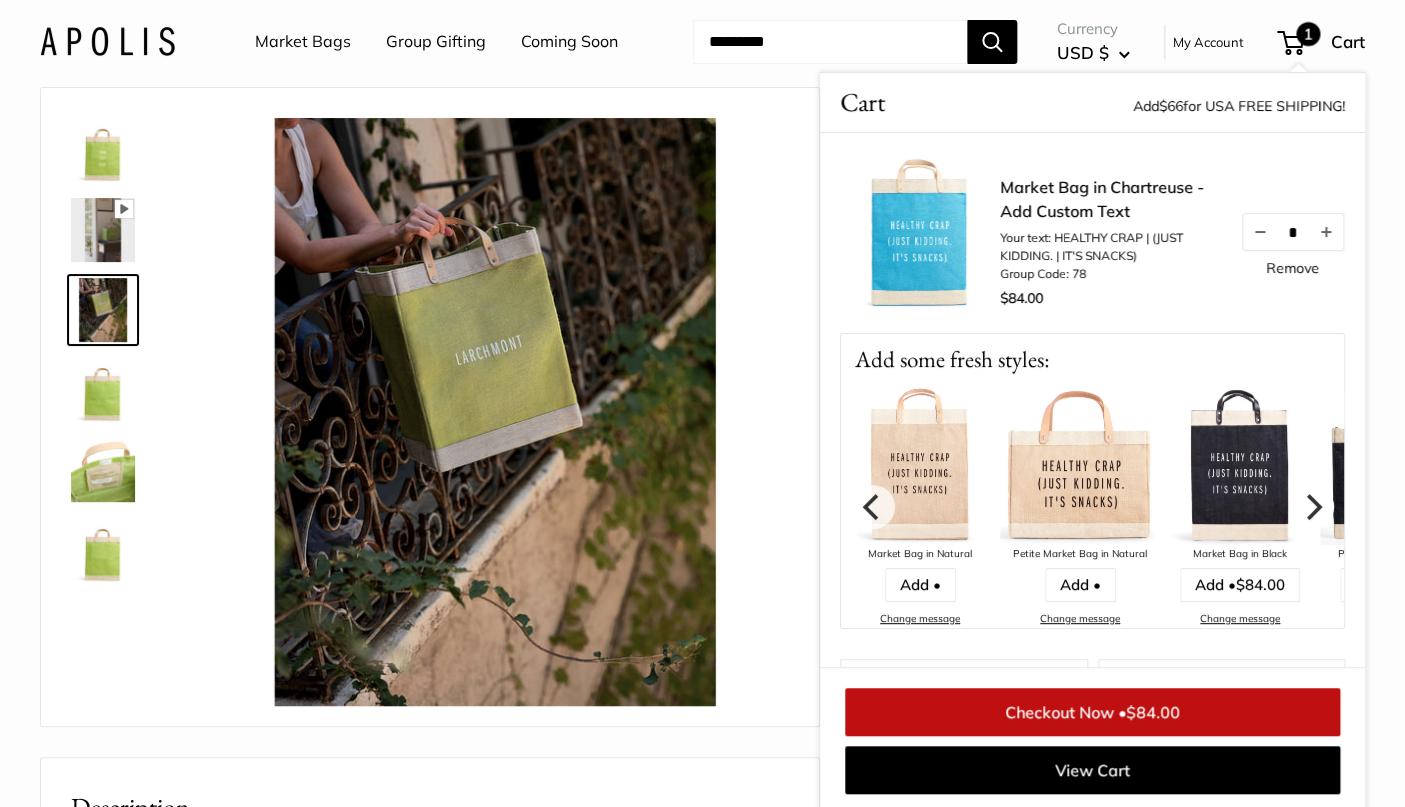 click 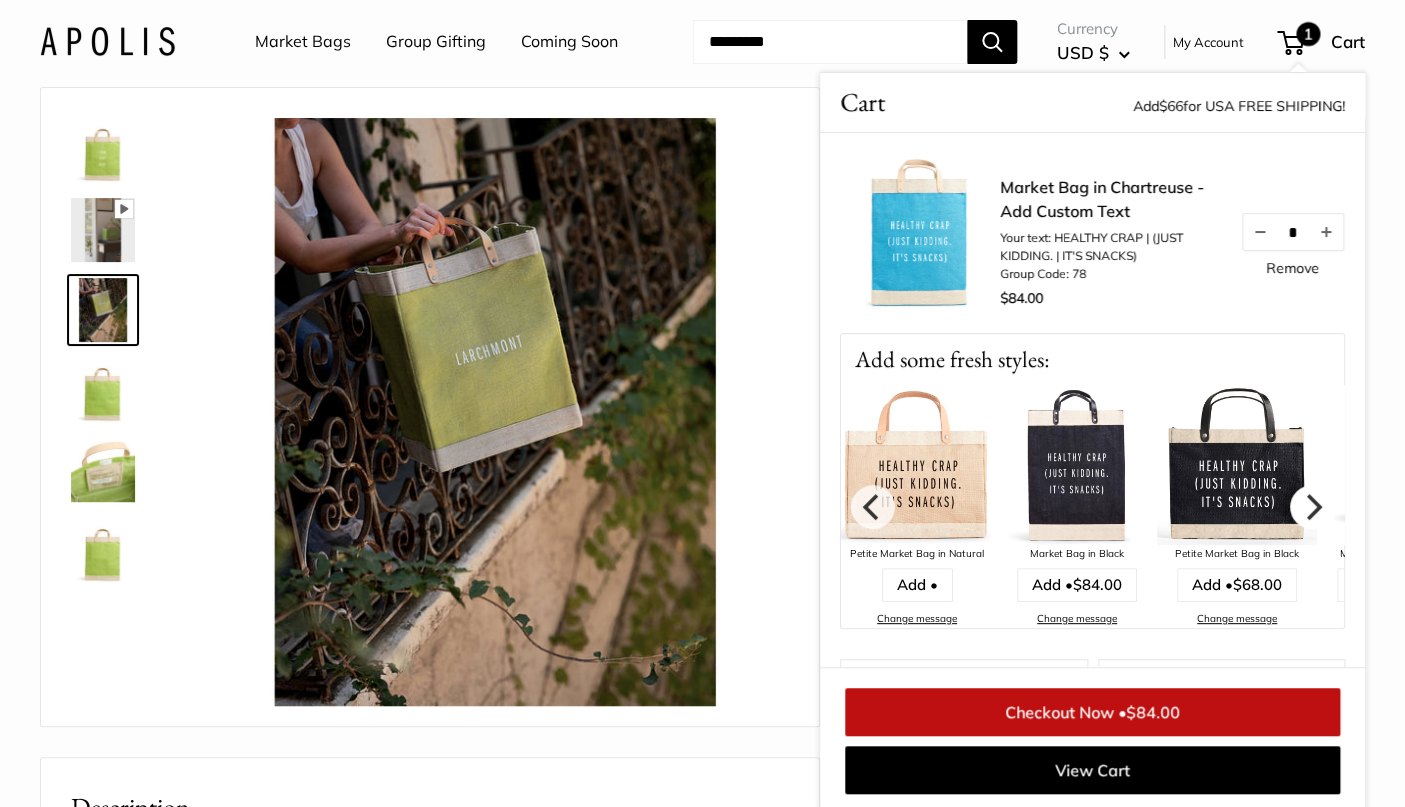 click 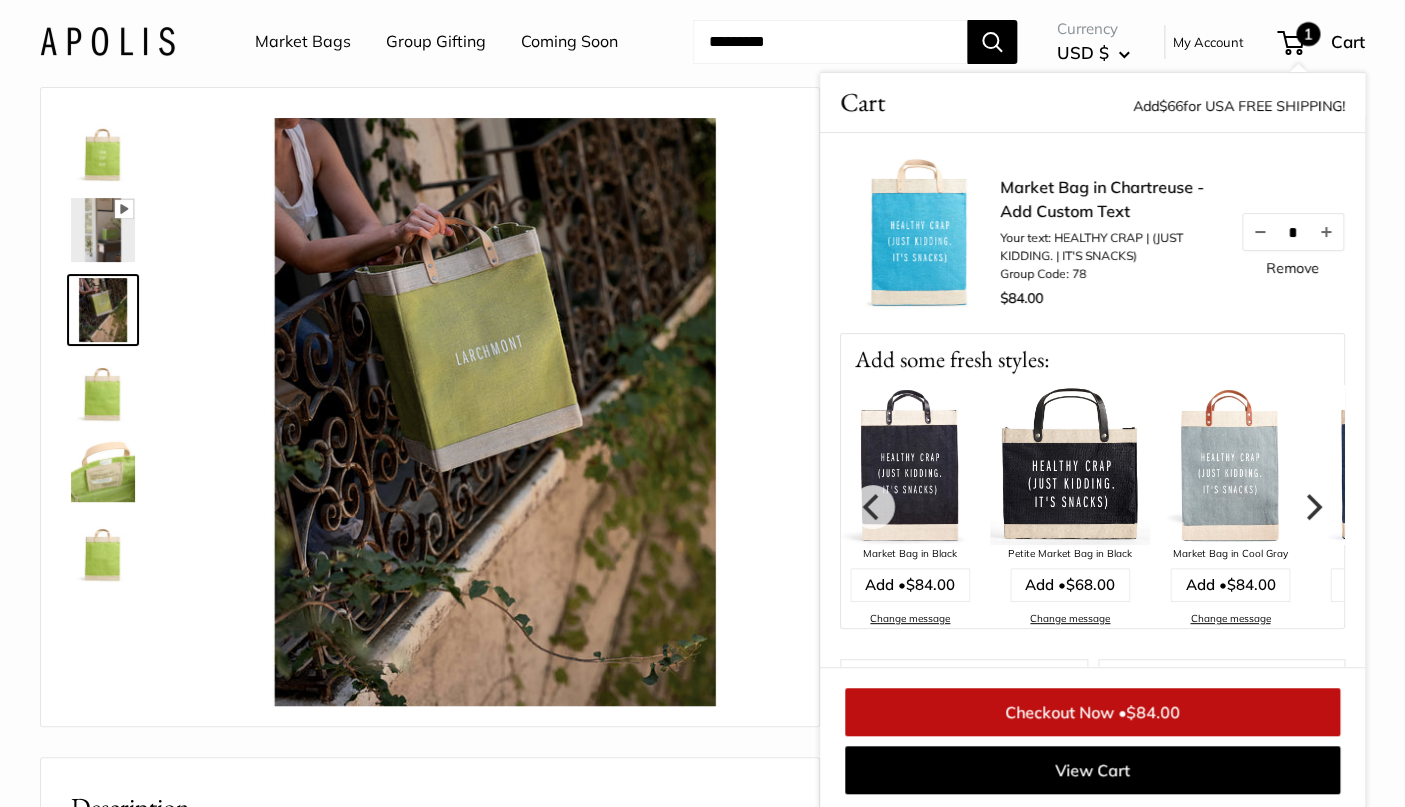 click 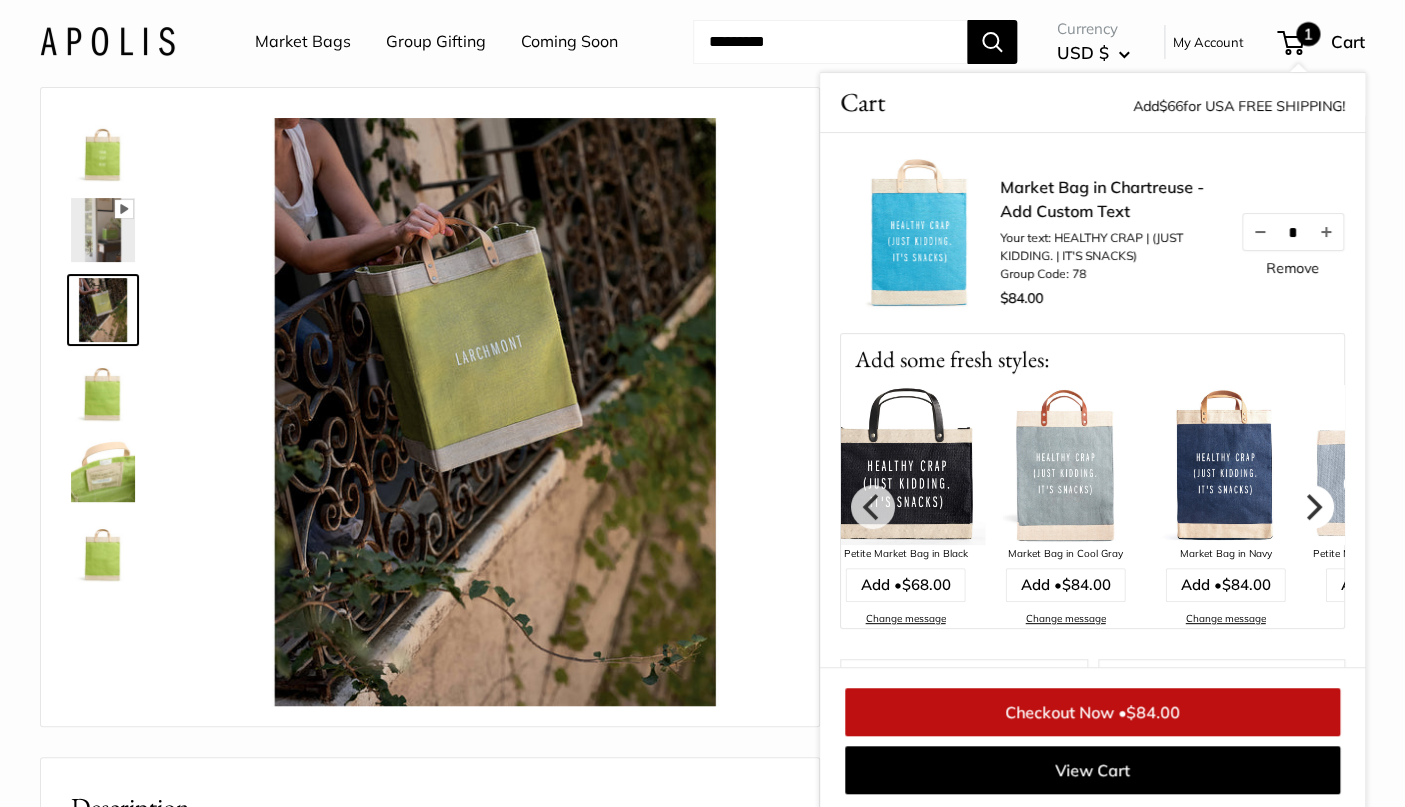 click 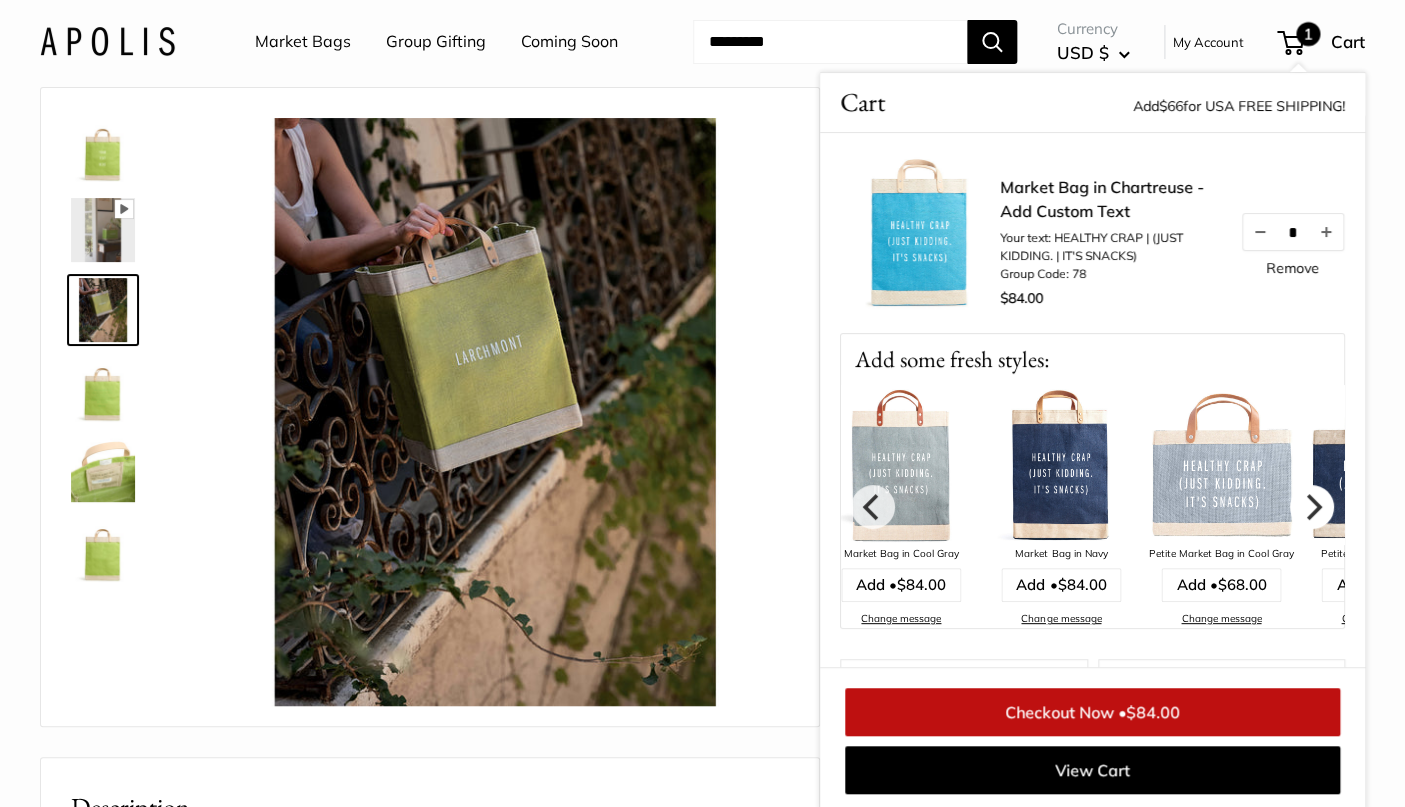 click 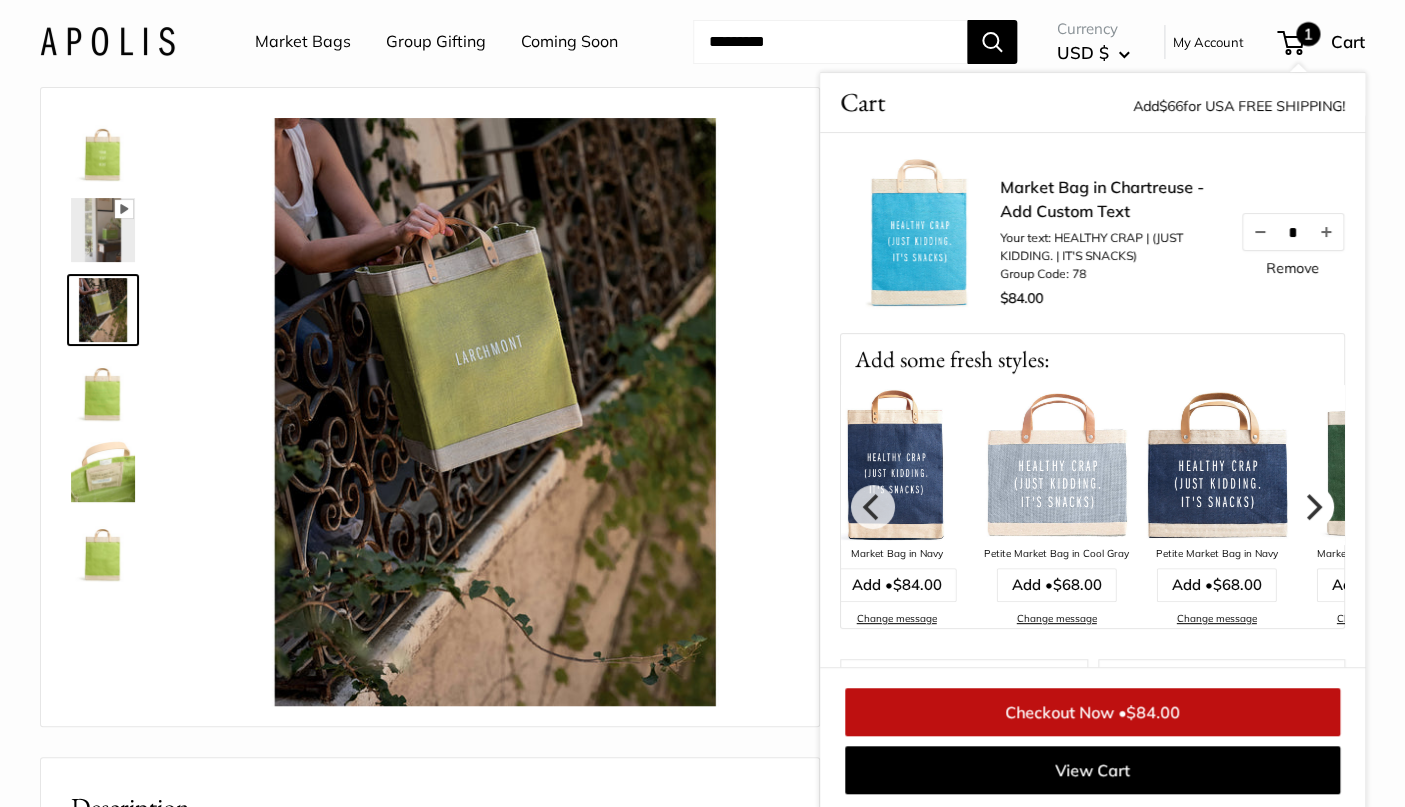 click 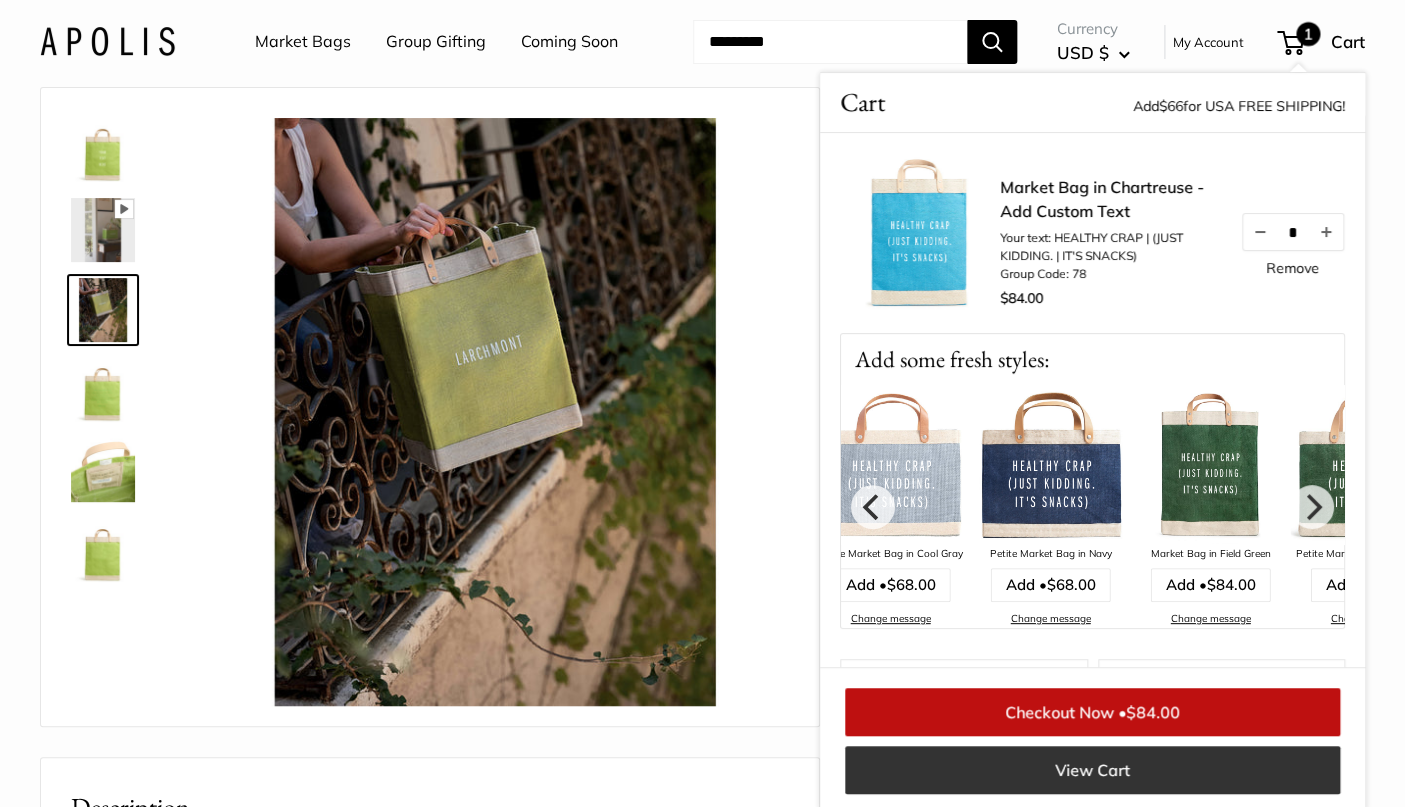 click on "View Cart" at bounding box center [1092, 770] 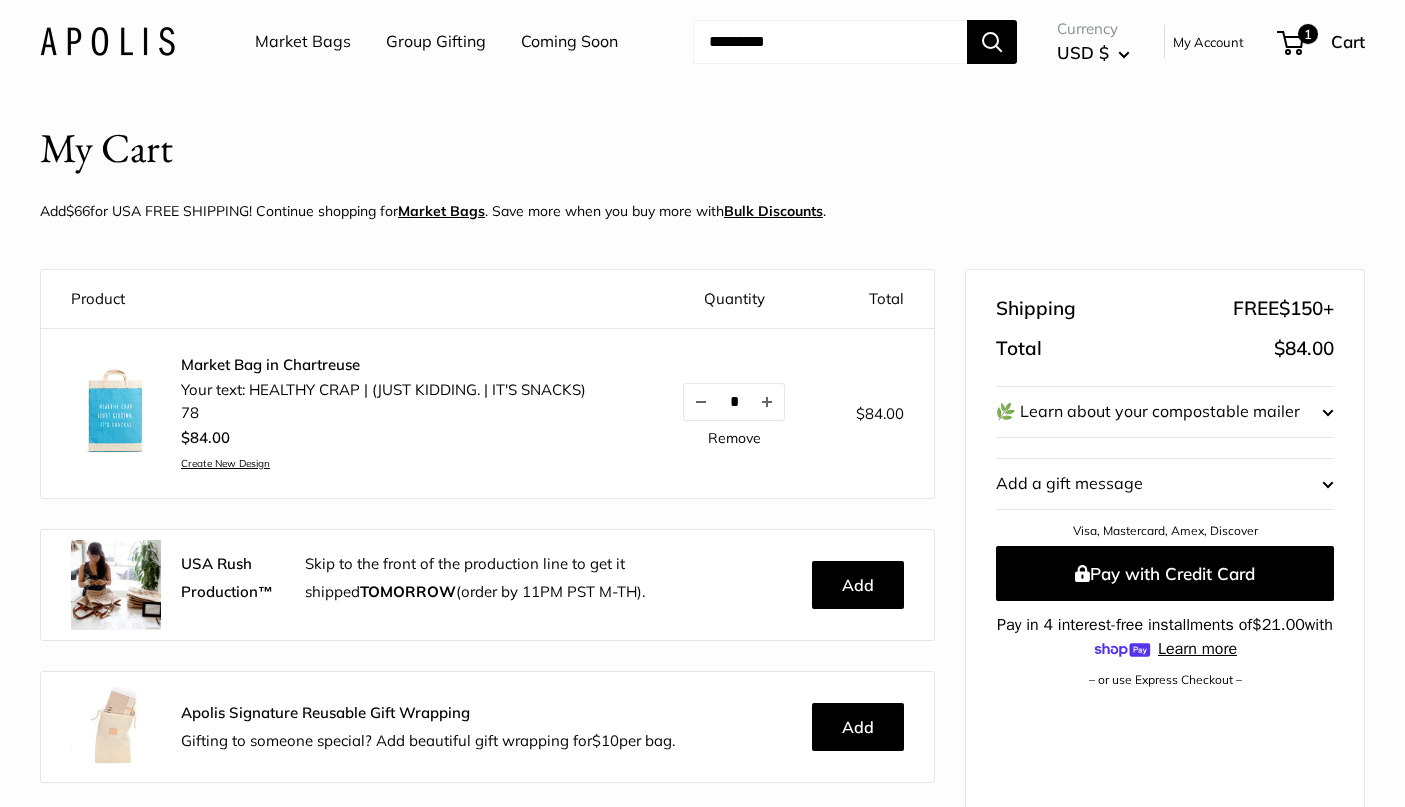 scroll, scrollTop: 0, scrollLeft: 0, axis: both 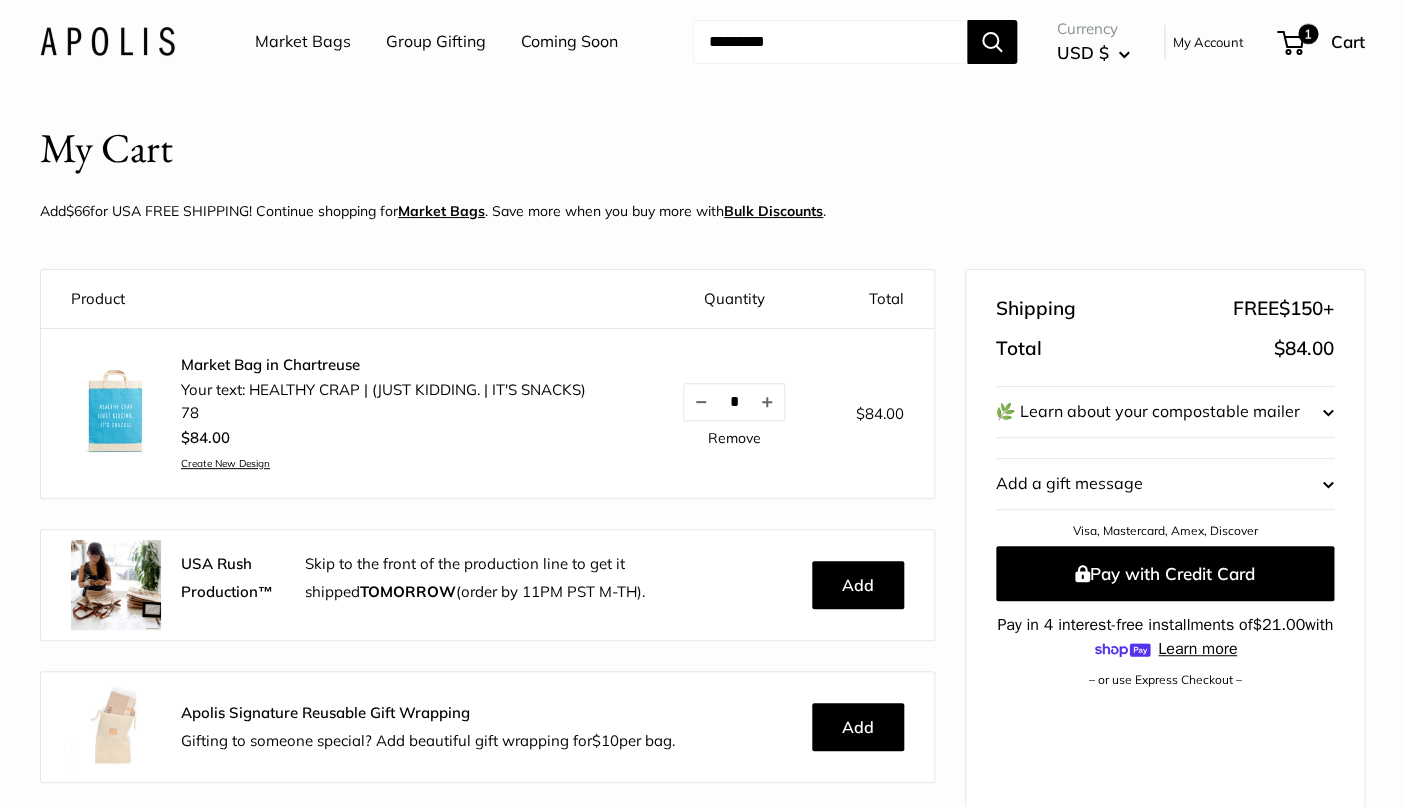 click at bounding box center [116, 411] 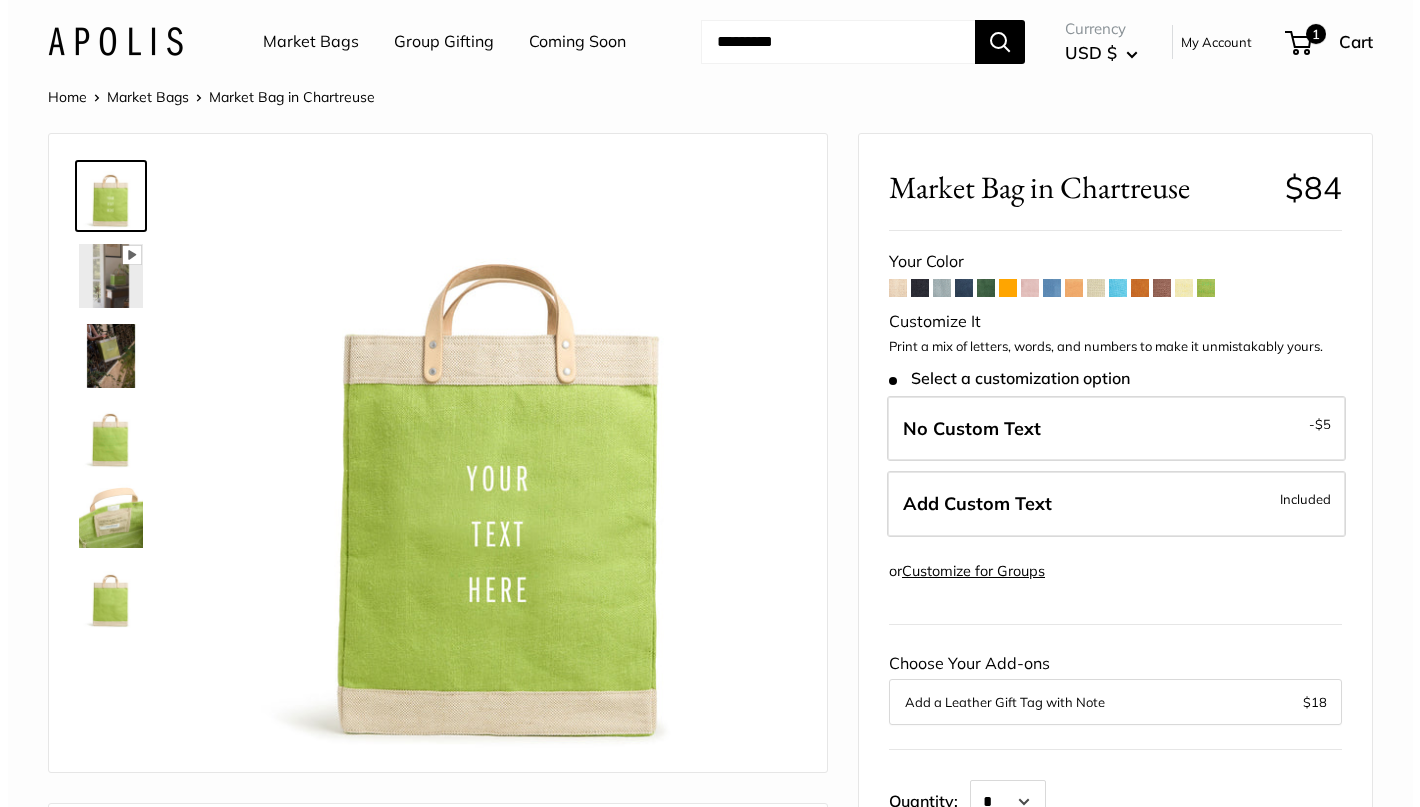 scroll, scrollTop: 0, scrollLeft: 0, axis: both 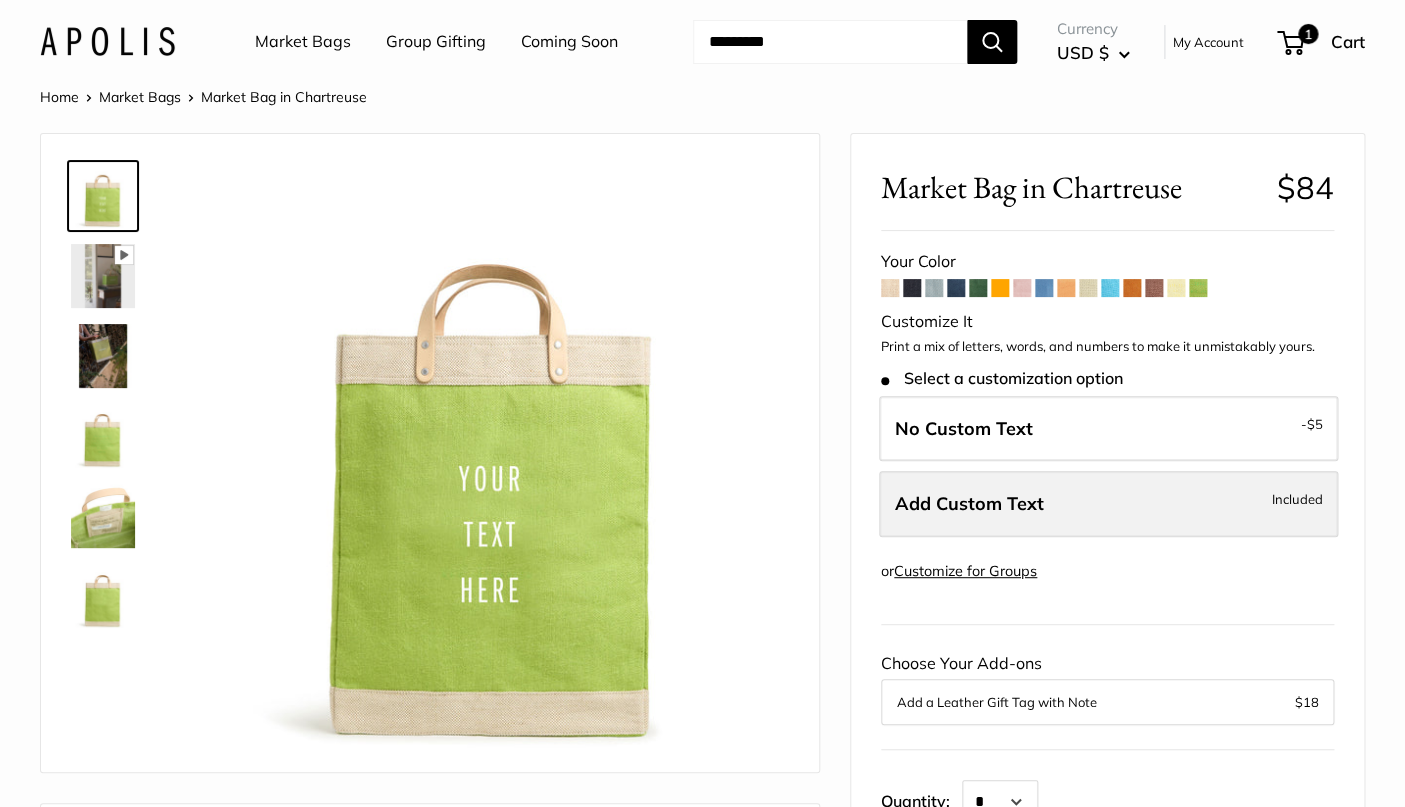 click on "Add Custom Text
Included" at bounding box center (1108, 504) 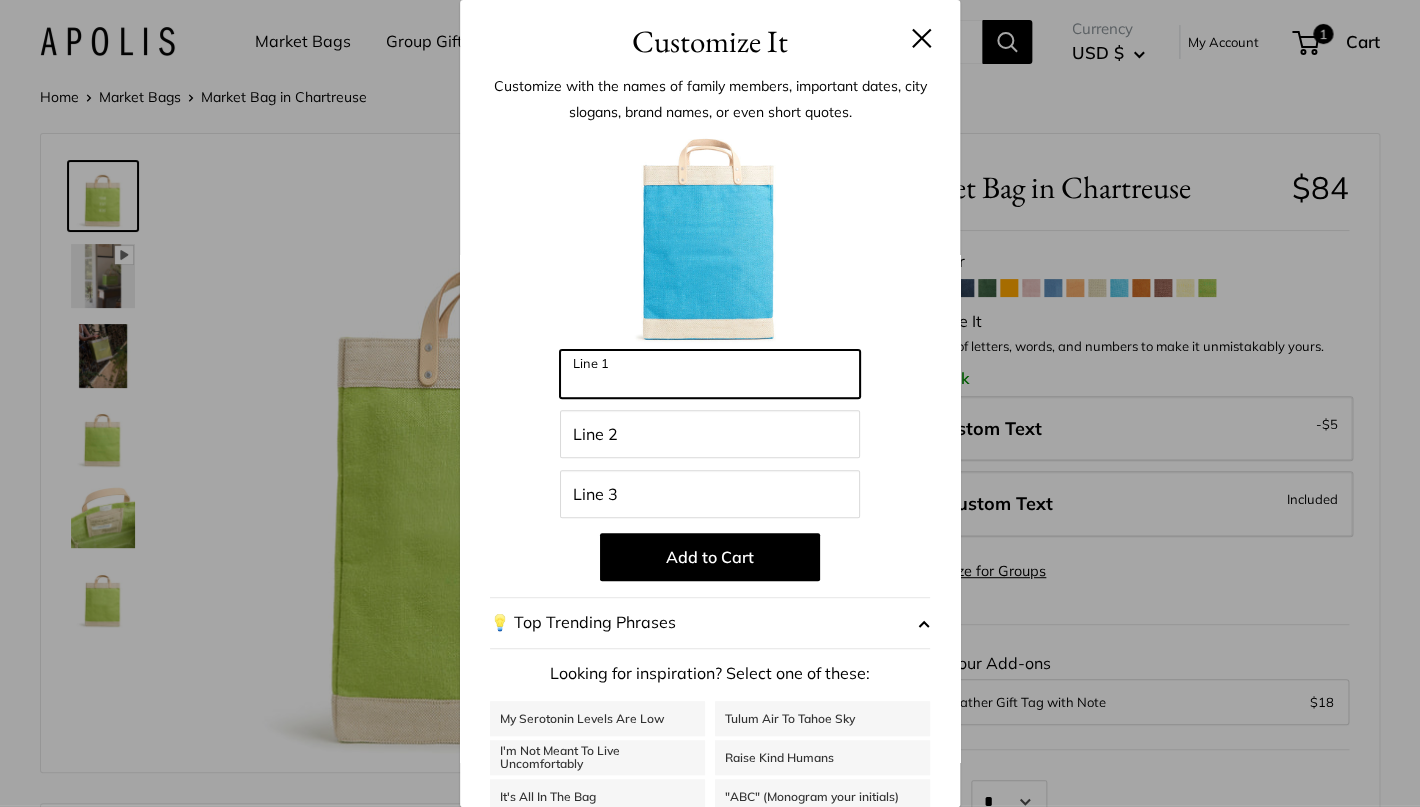 click on "Line 1" at bounding box center (710, 374) 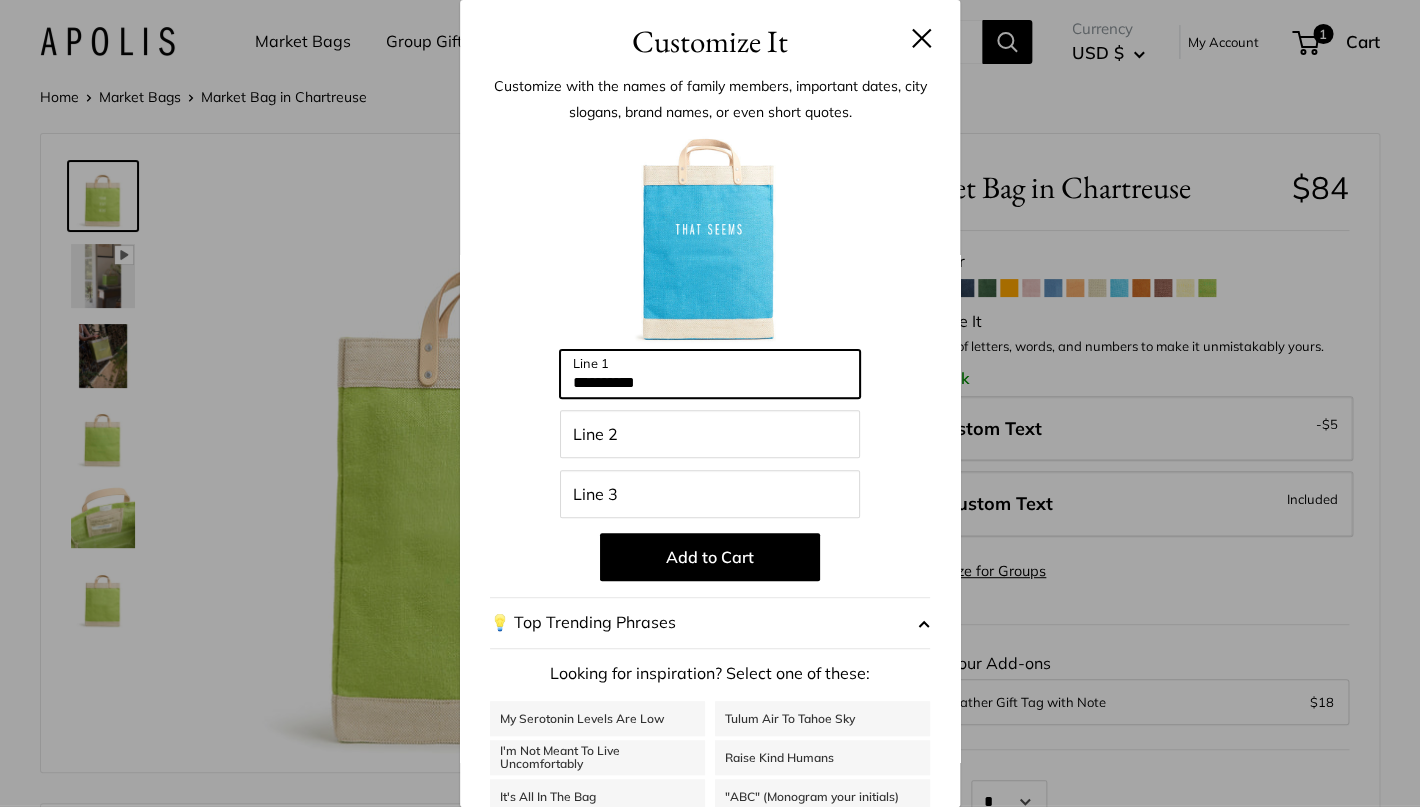 type on "**********" 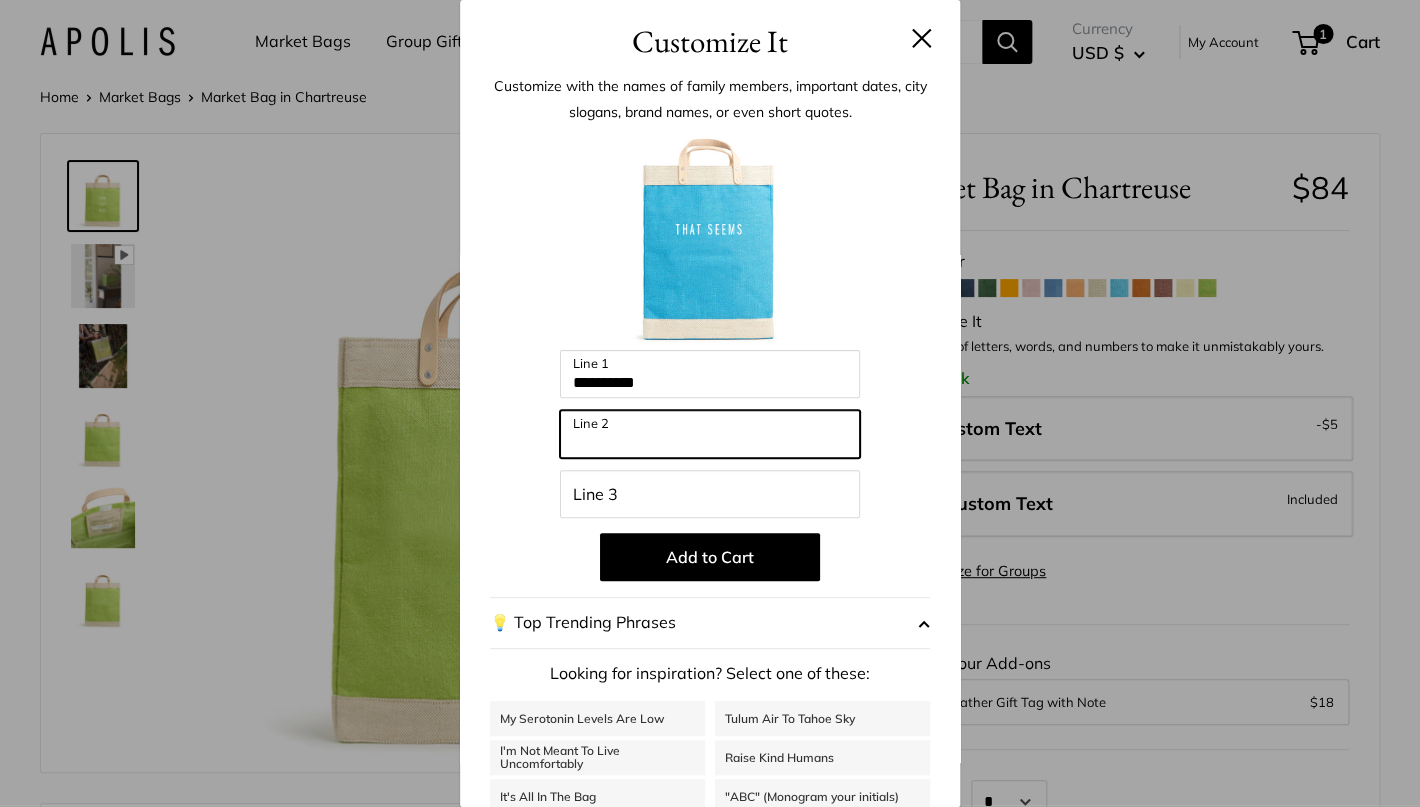 click on "Line 2" at bounding box center [710, 434] 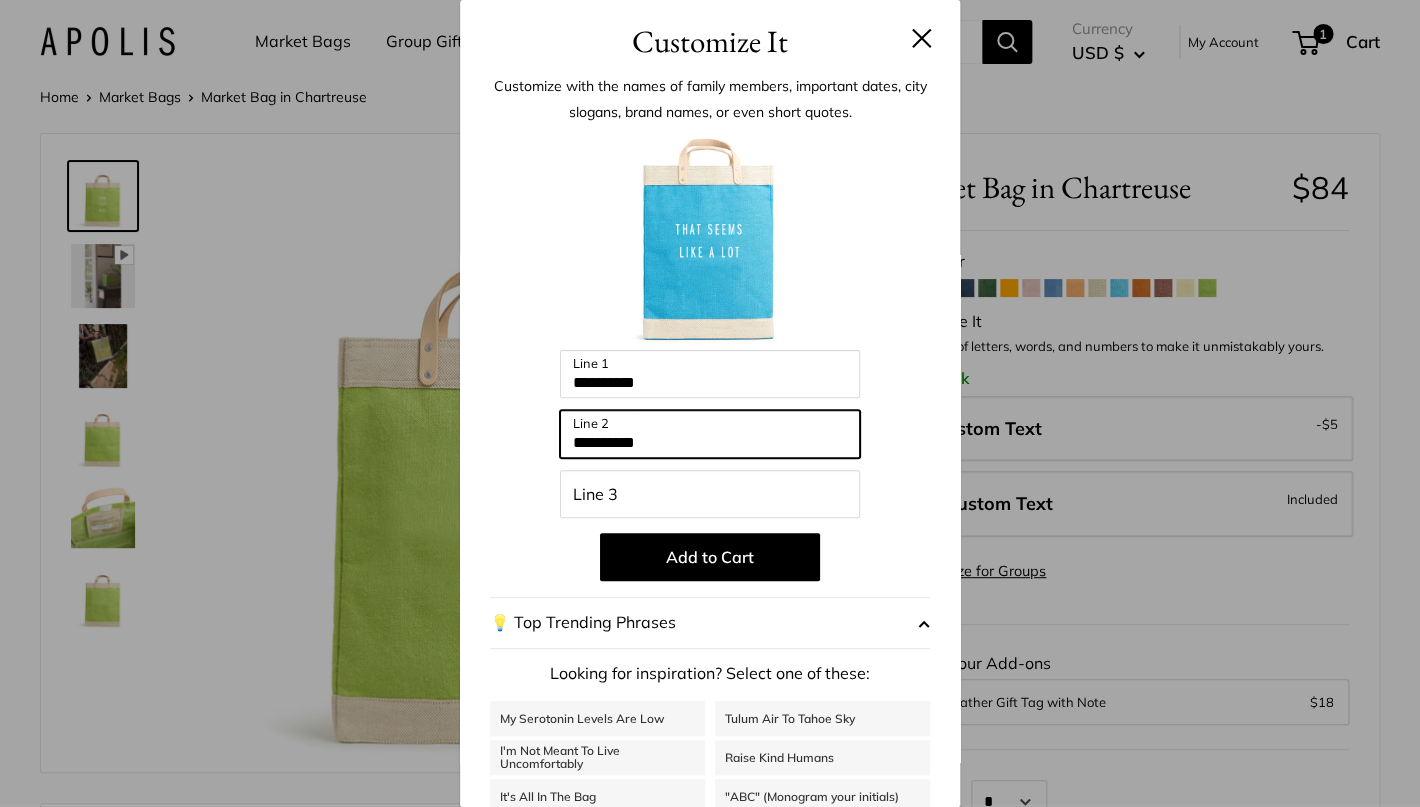 type on "**********" 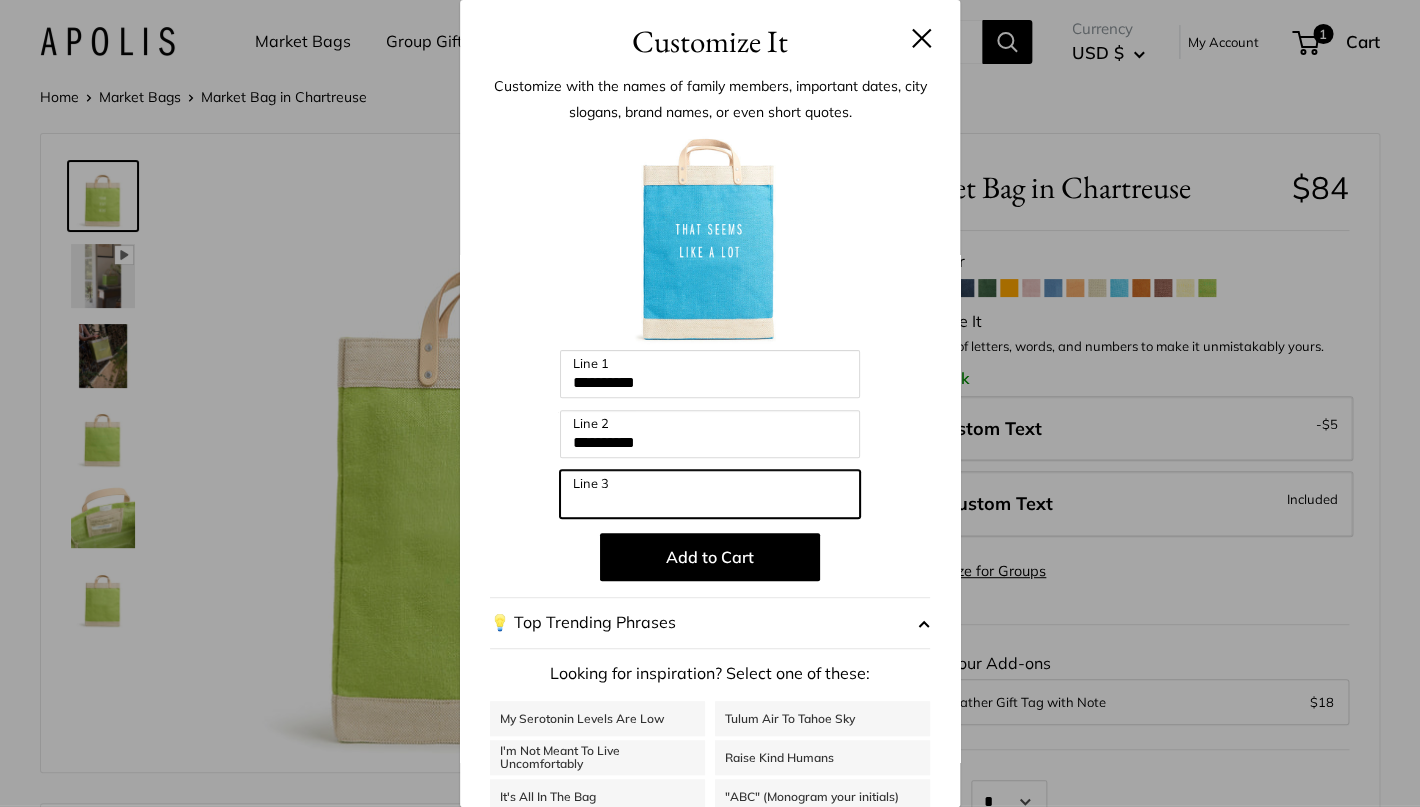 click on "Line 3" at bounding box center [710, 494] 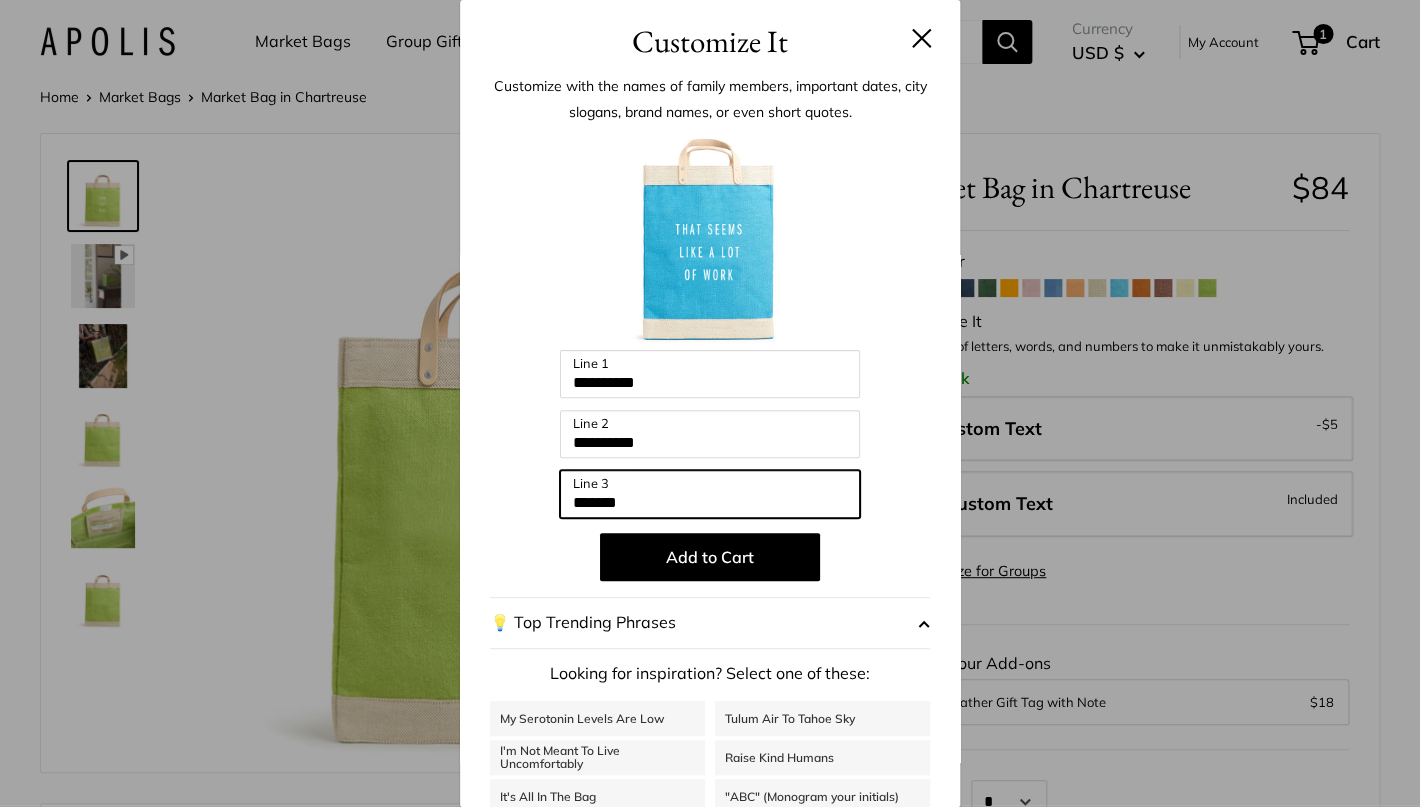 type on "*******" 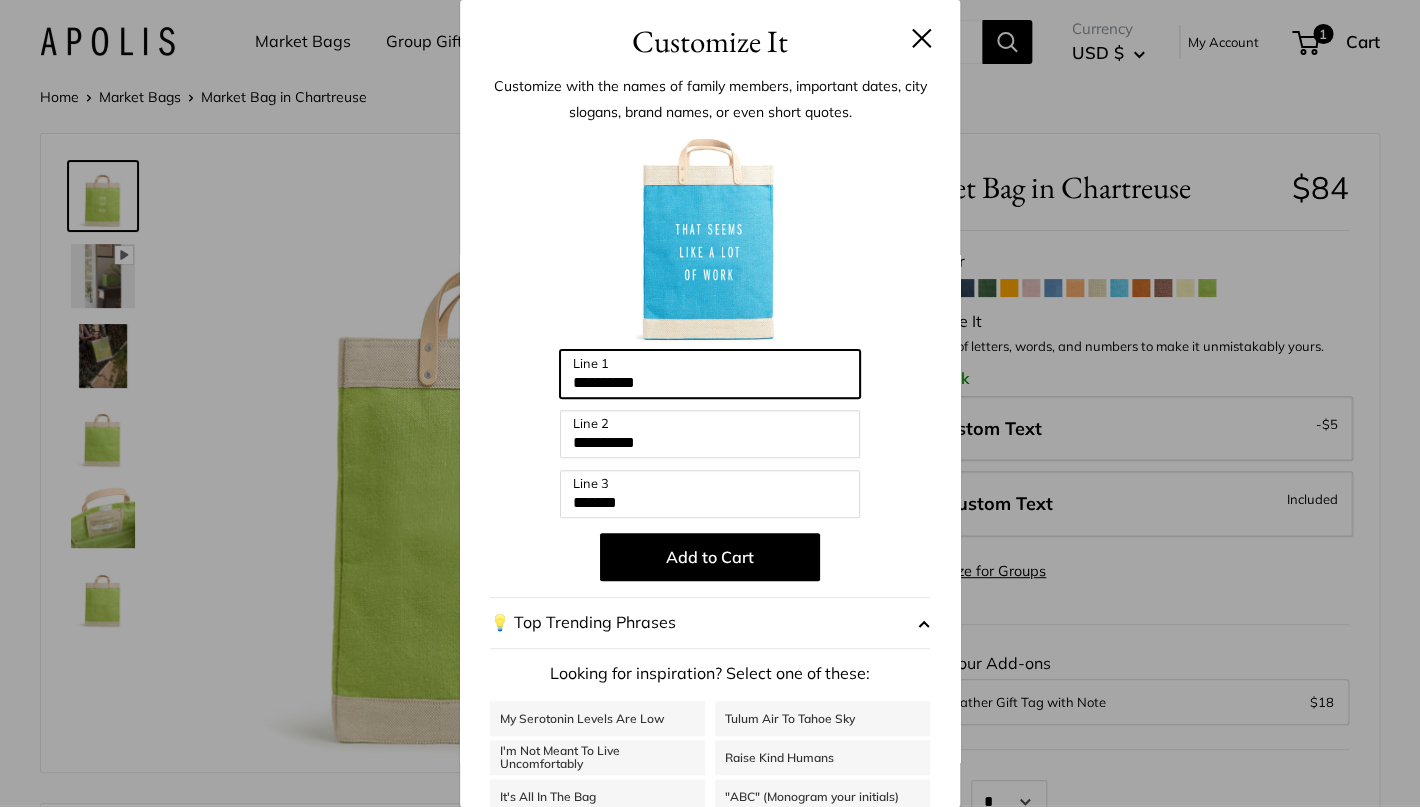 drag, startPoint x: 677, startPoint y: 387, endPoint x: 502, endPoint y: 378, distance: 175.23128 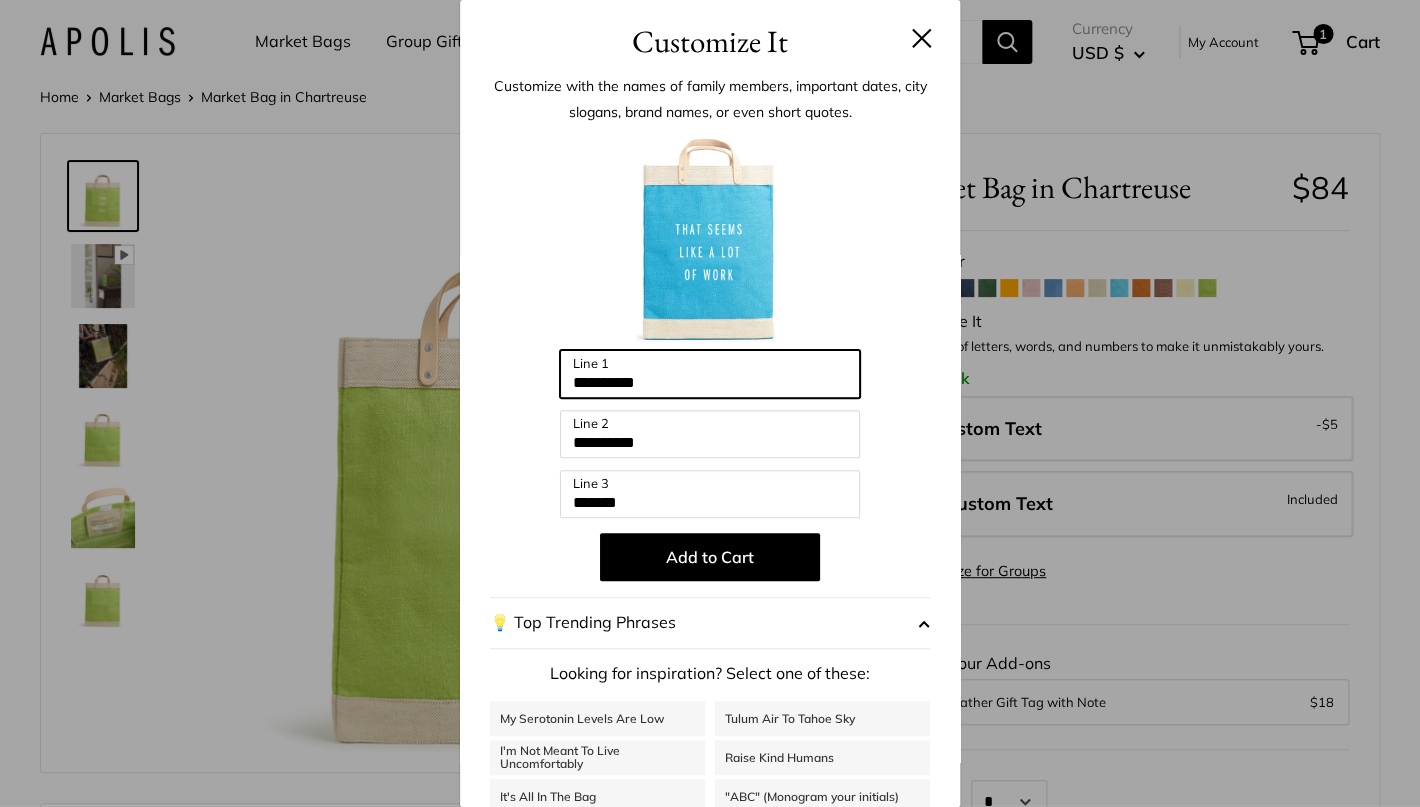 click on "**********" at bounding box center [710, 374] 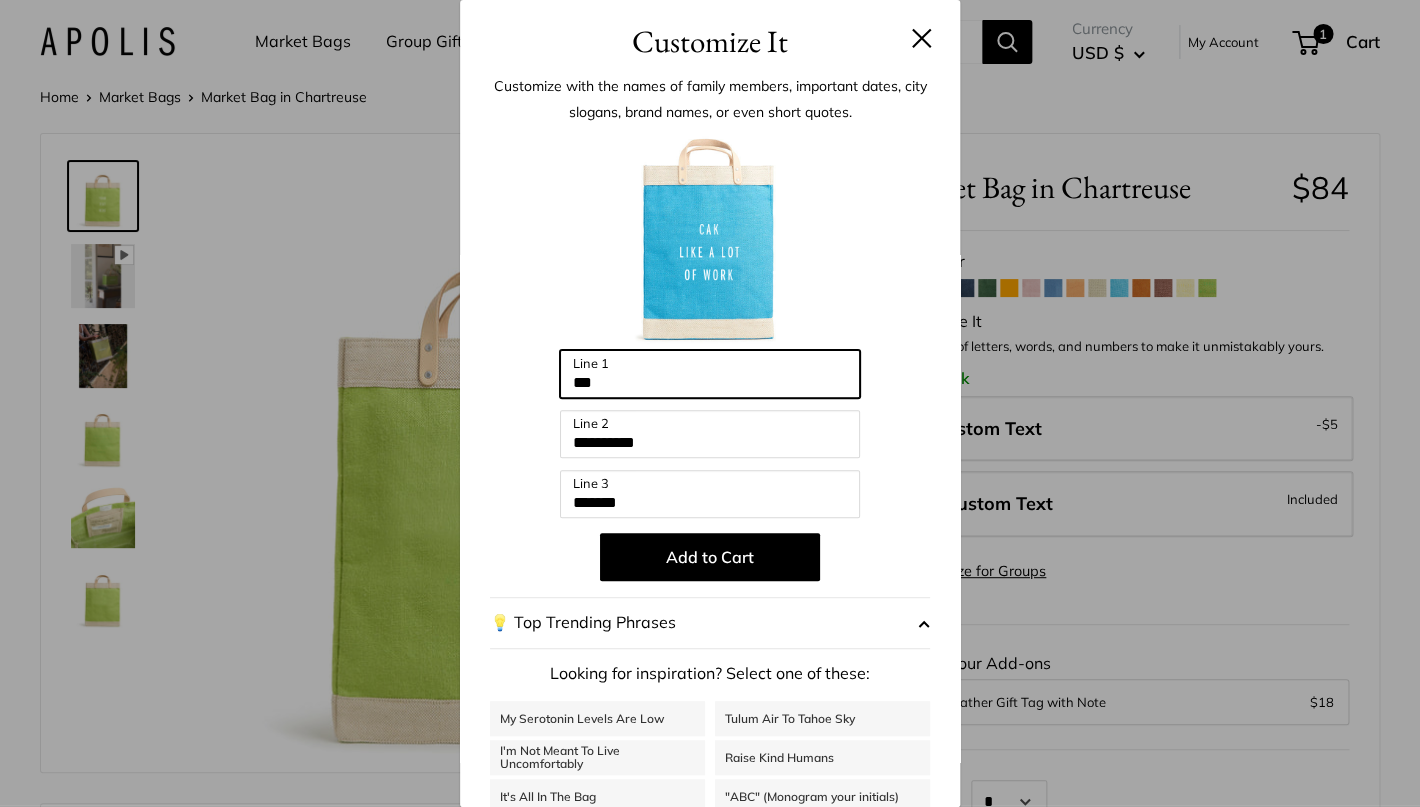 type on "***" 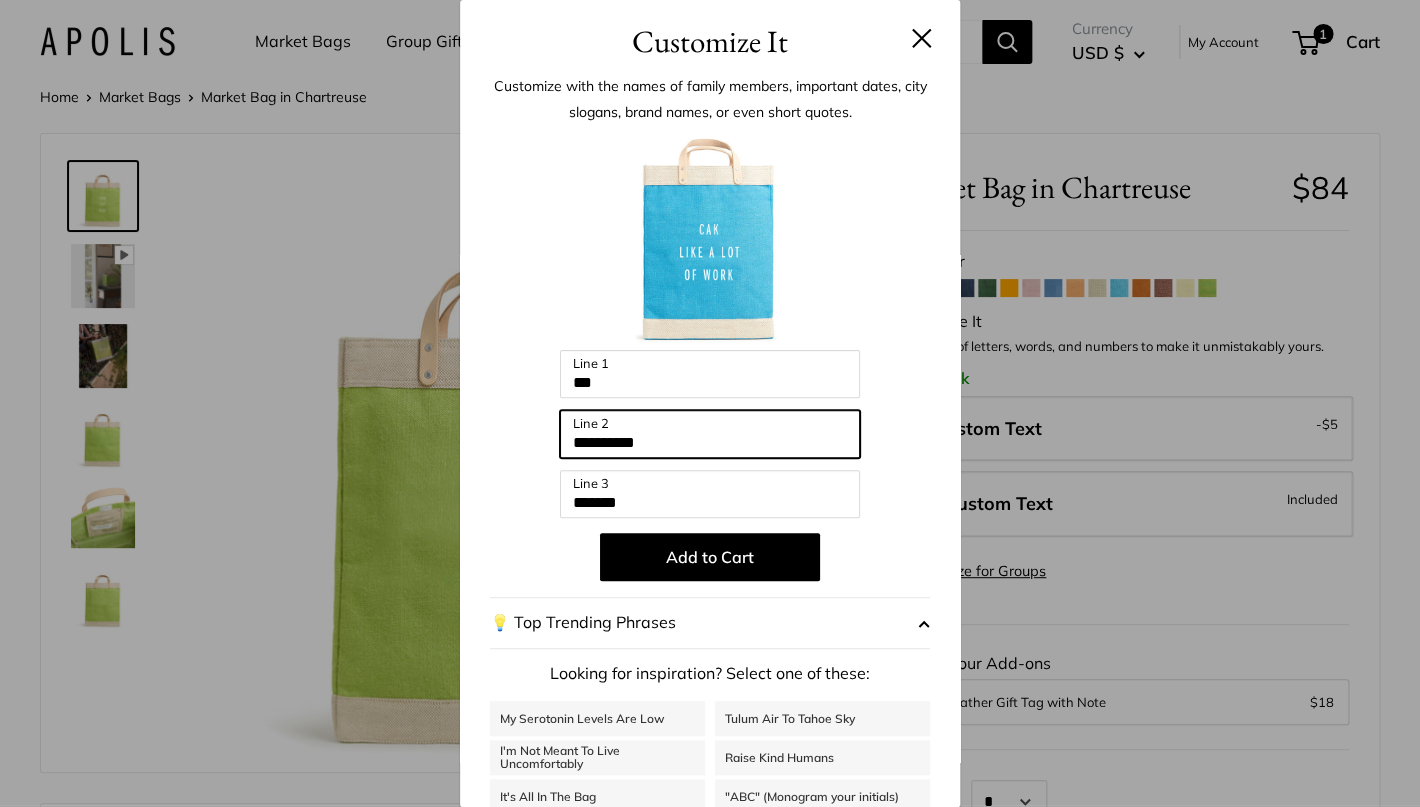 drag, startPoint x: 658, startPoint y: 437, endPoint x: 510, endPoint y: 434, distance: 148.0304 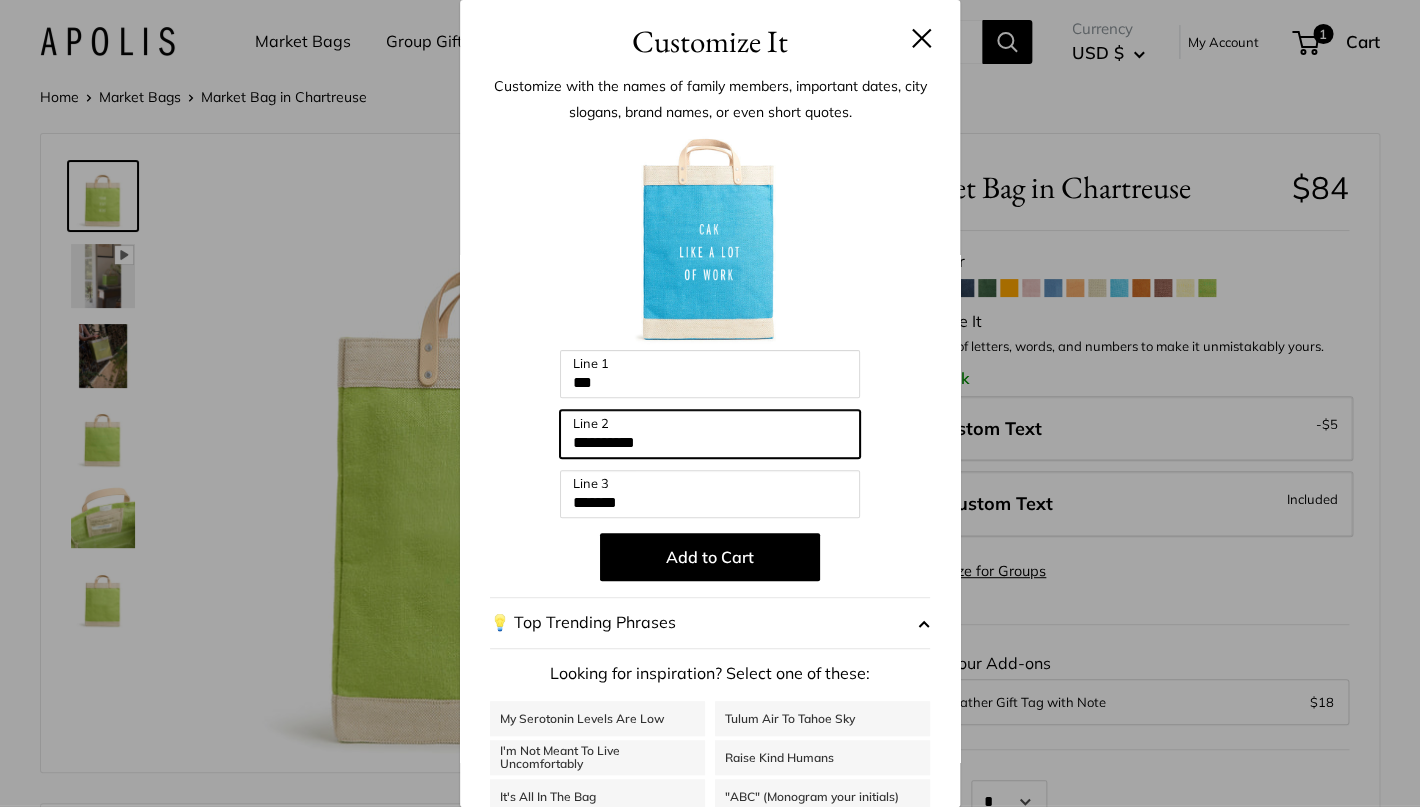 click on "**********" at bounding box center (710, 434) 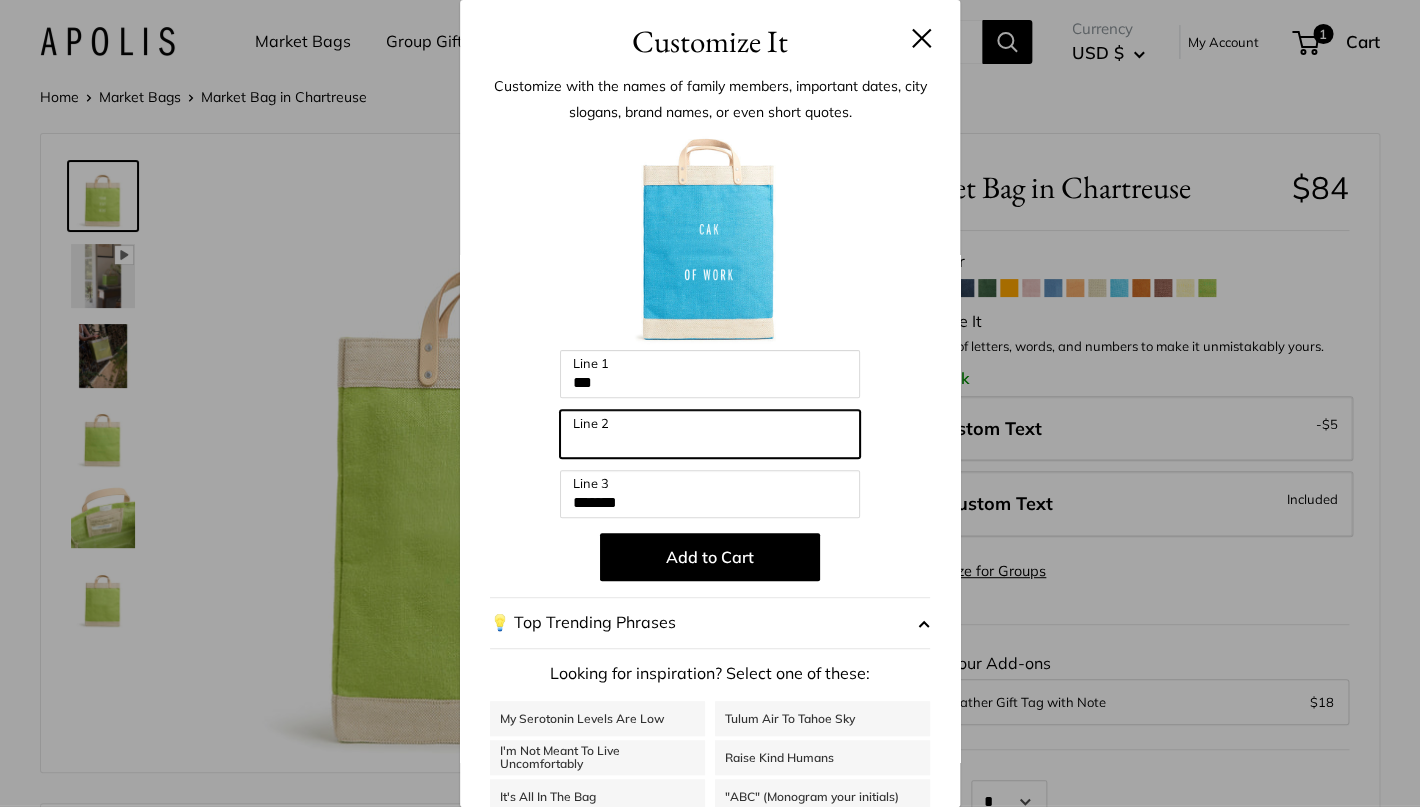 type 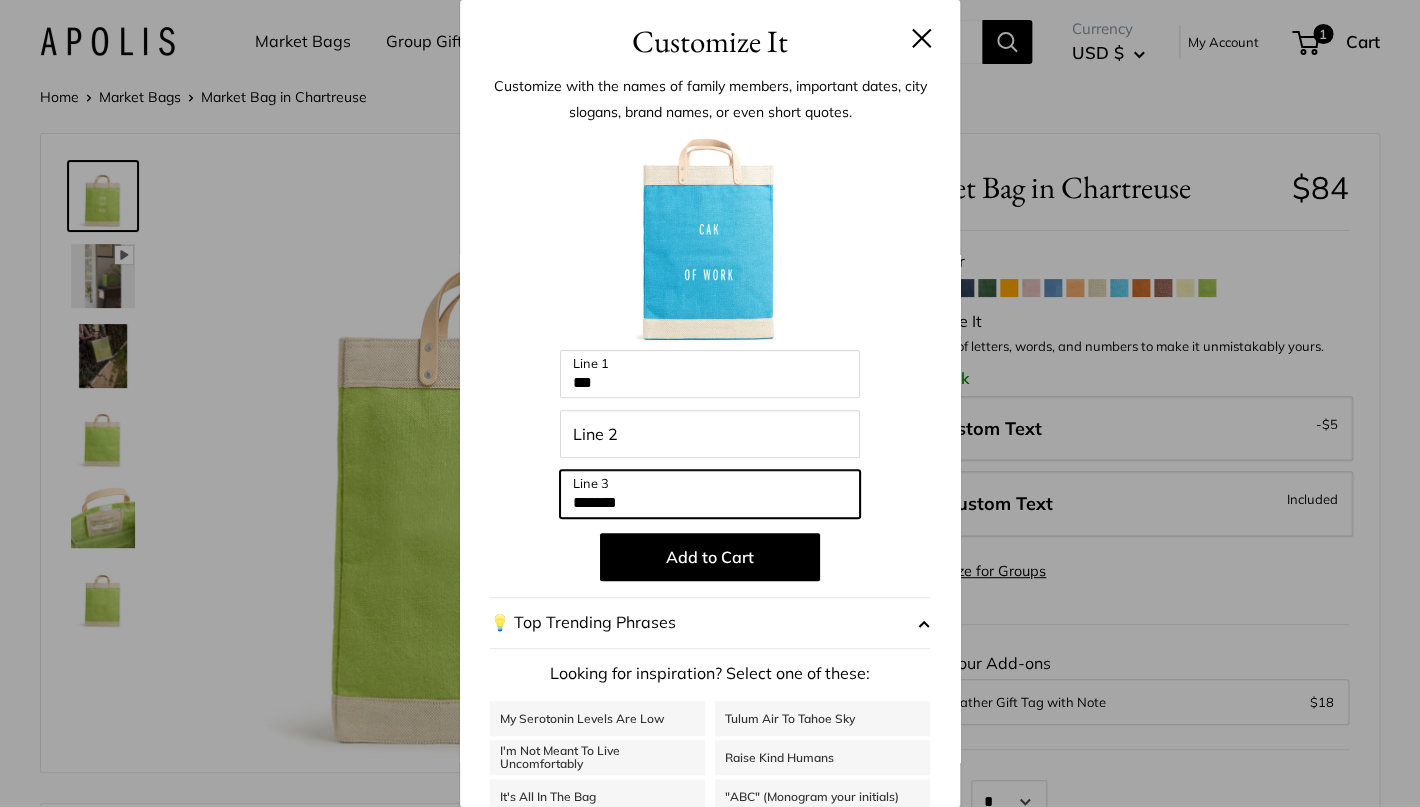drag, startPoint x: 652, startPoint y: 497, endPoint x: 533, endPoint y: 489, distance: 119.26861 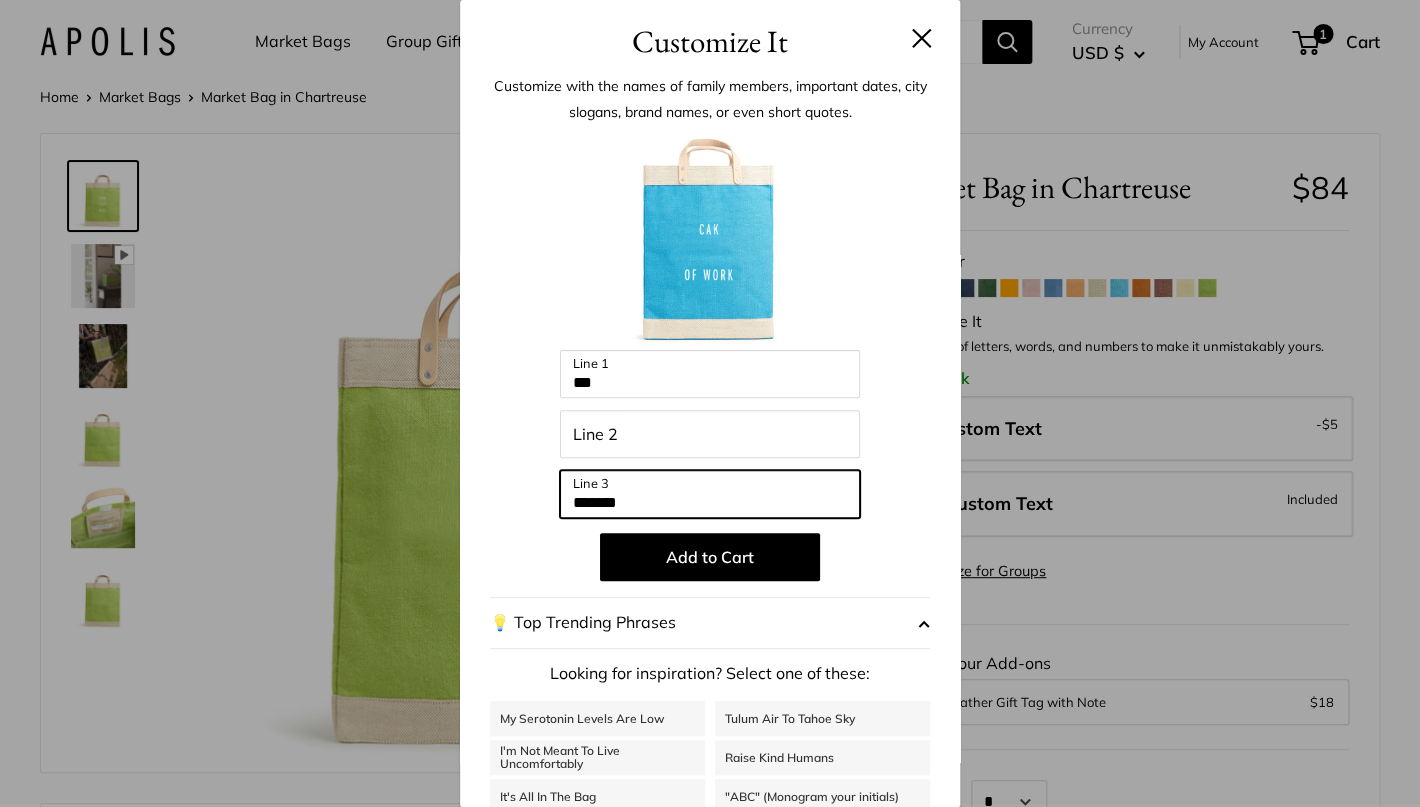 click on "*******" at bounding box center (710, 494) 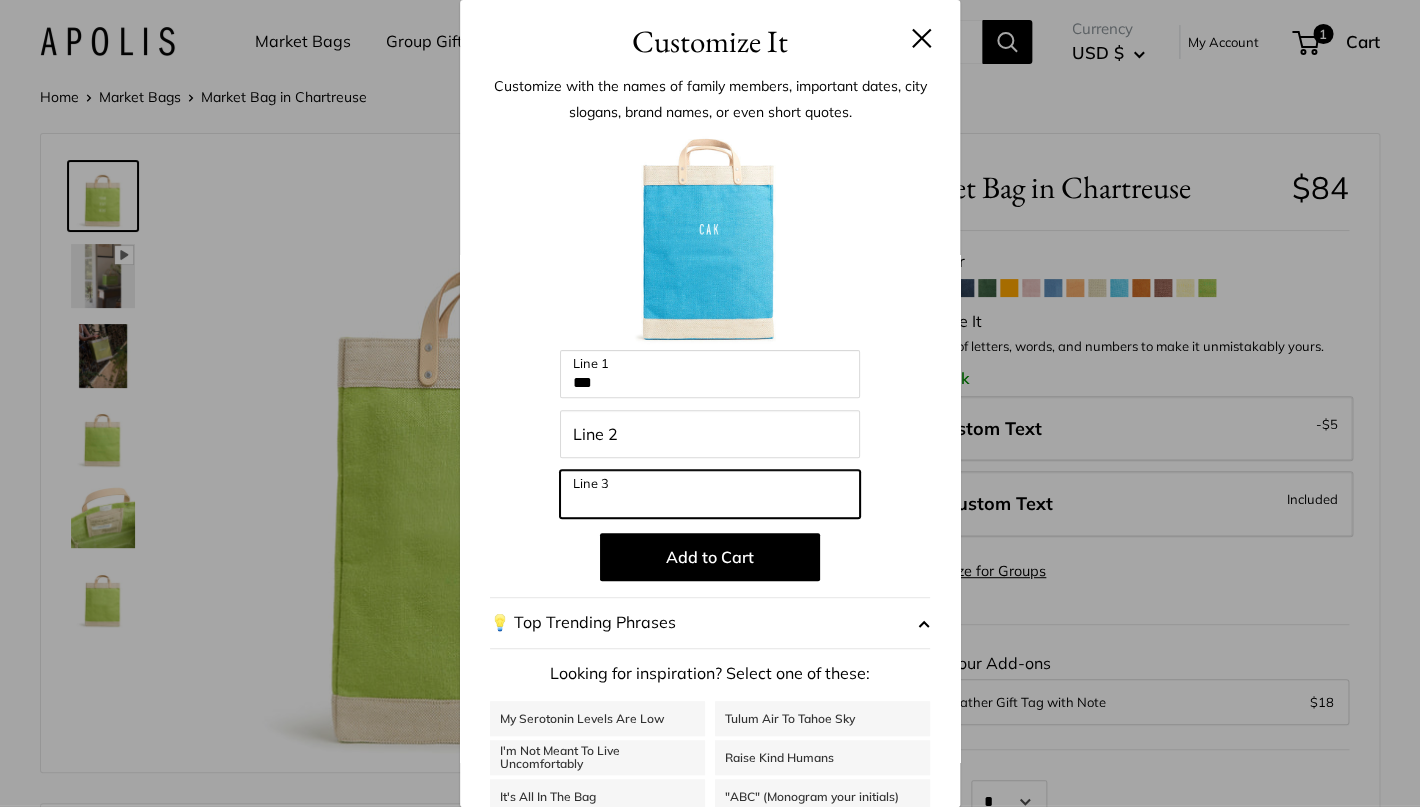 type 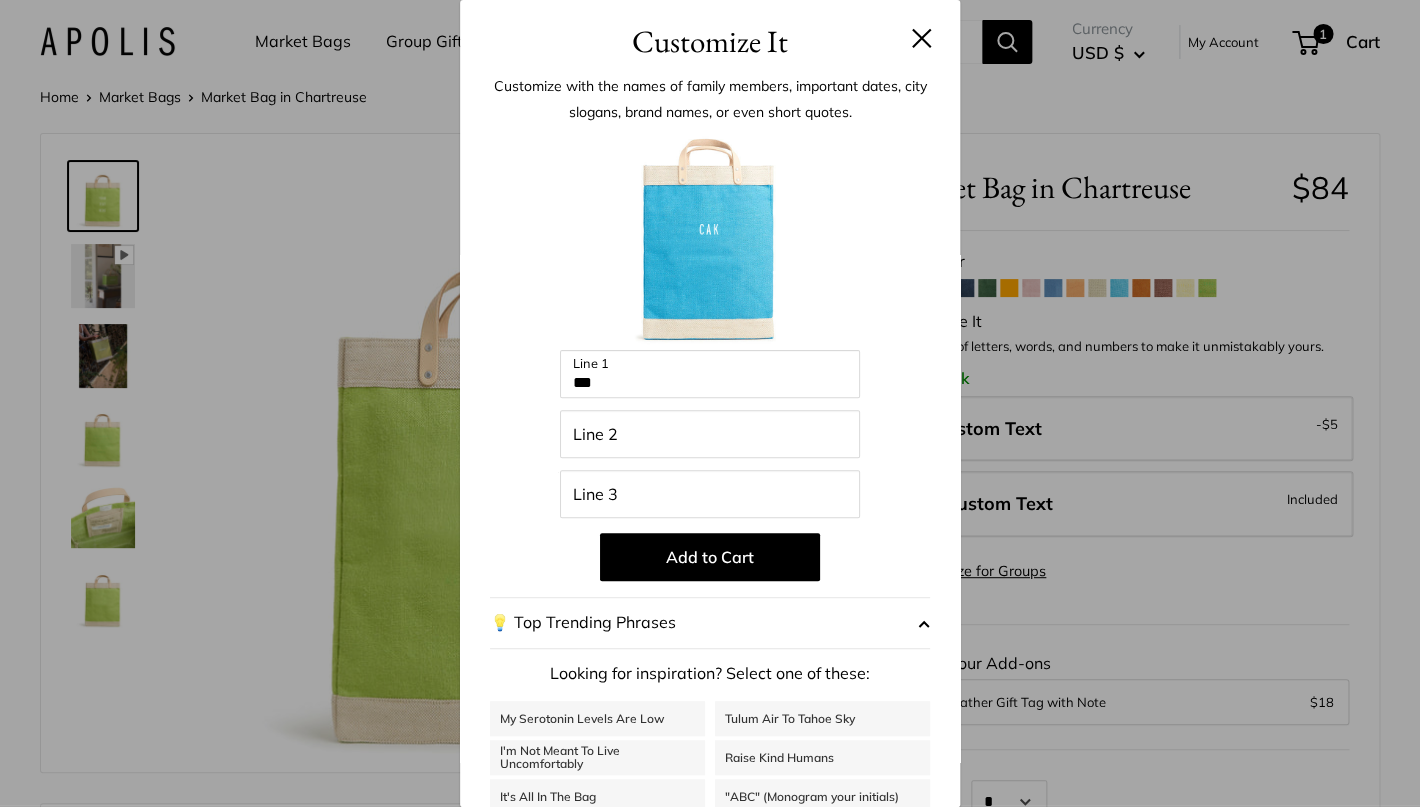 click on "💡 Top Trending Phrases" at bounding box center (710, 623) 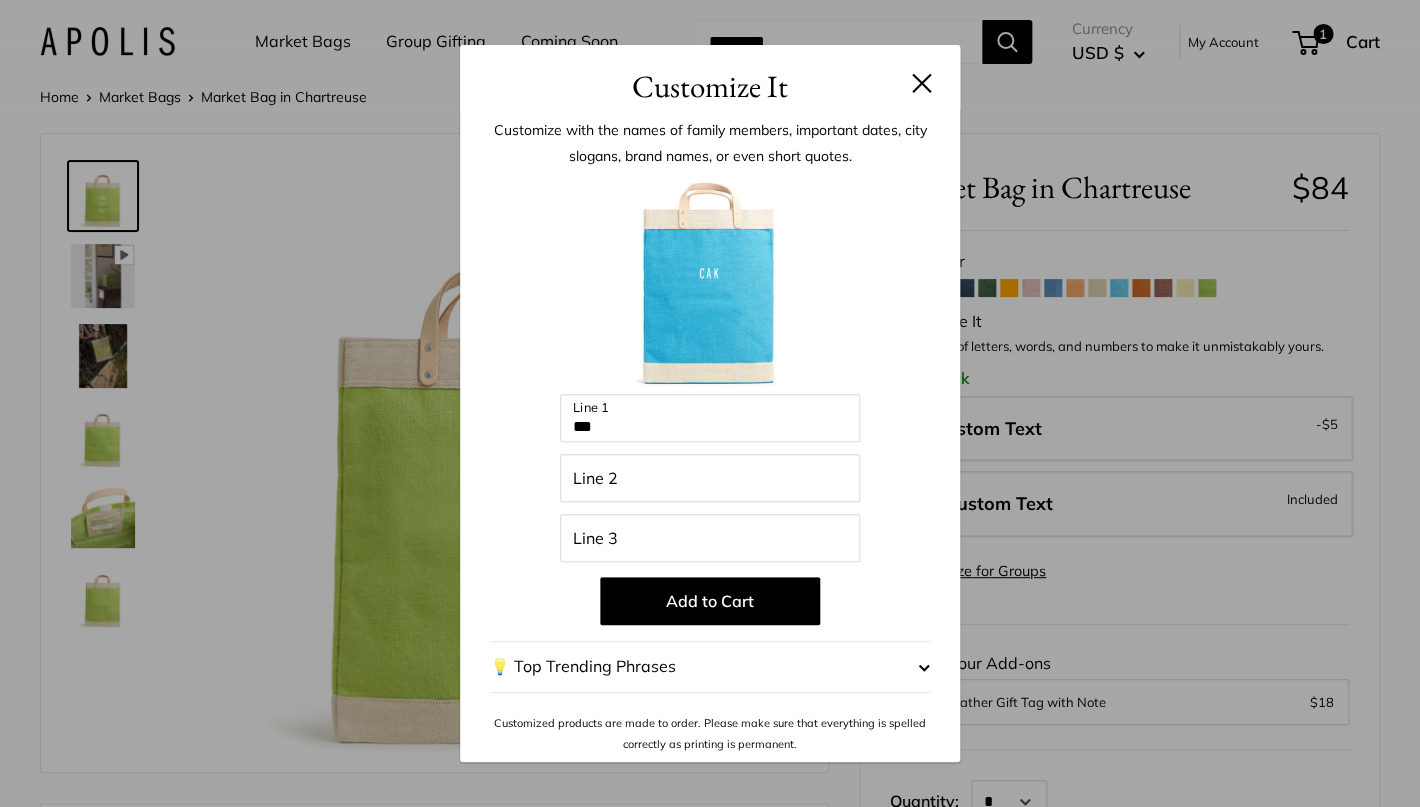 click on "💡 Top Trending Phrases" at bounding box center [710, 667] 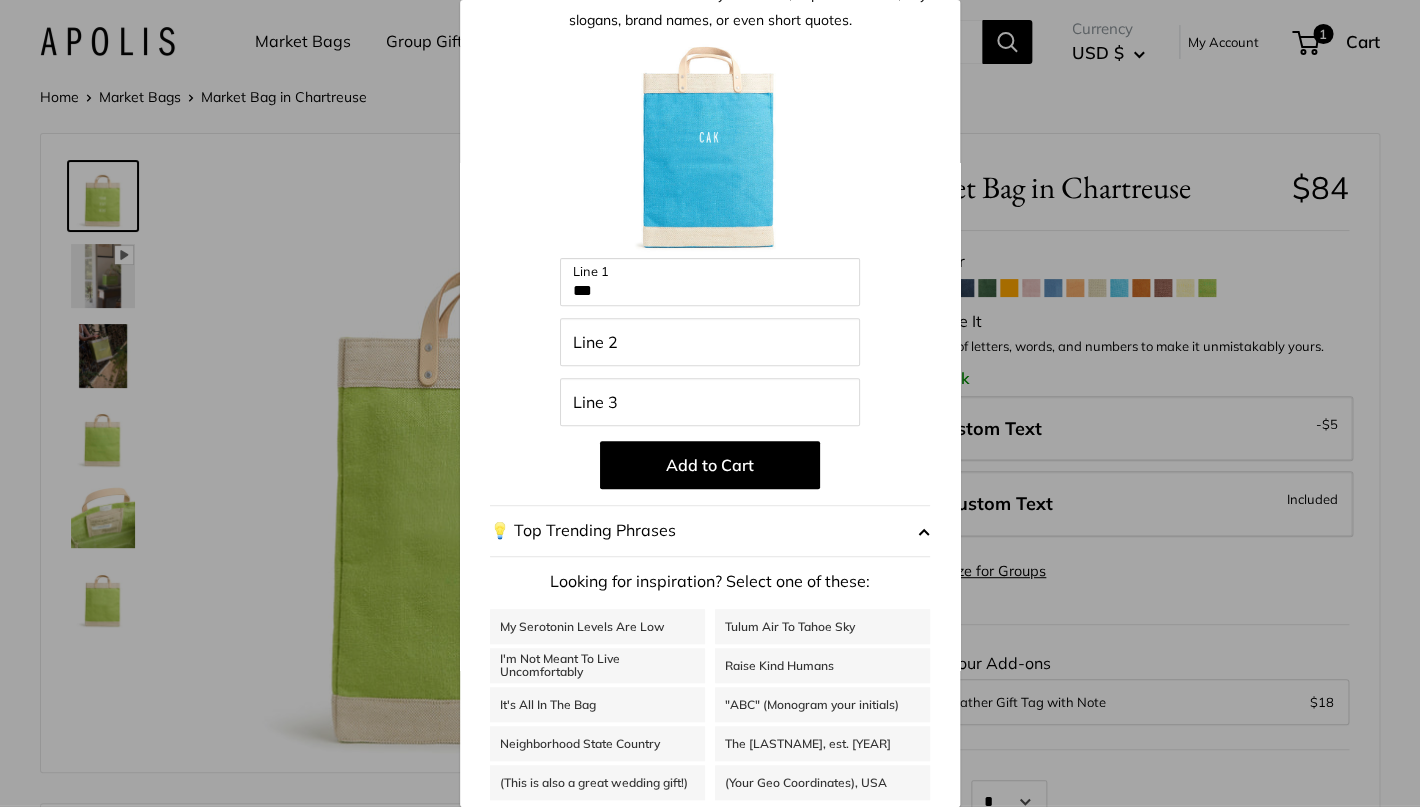 click on "My Serotonin Levels Are Low" at bounding box center (597, 626) 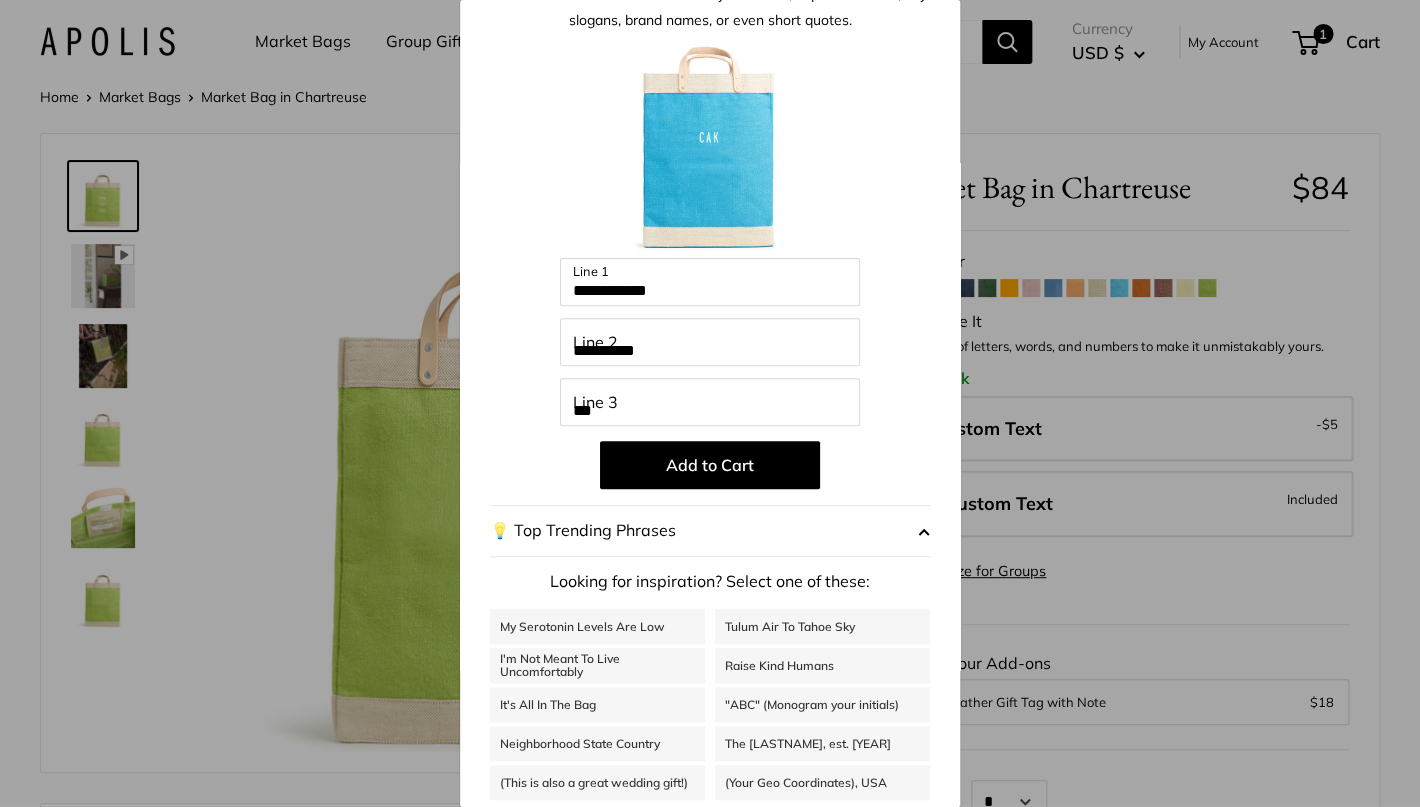 scroll, scrollTop: 130, scrollLeft: 0, axis: vertical 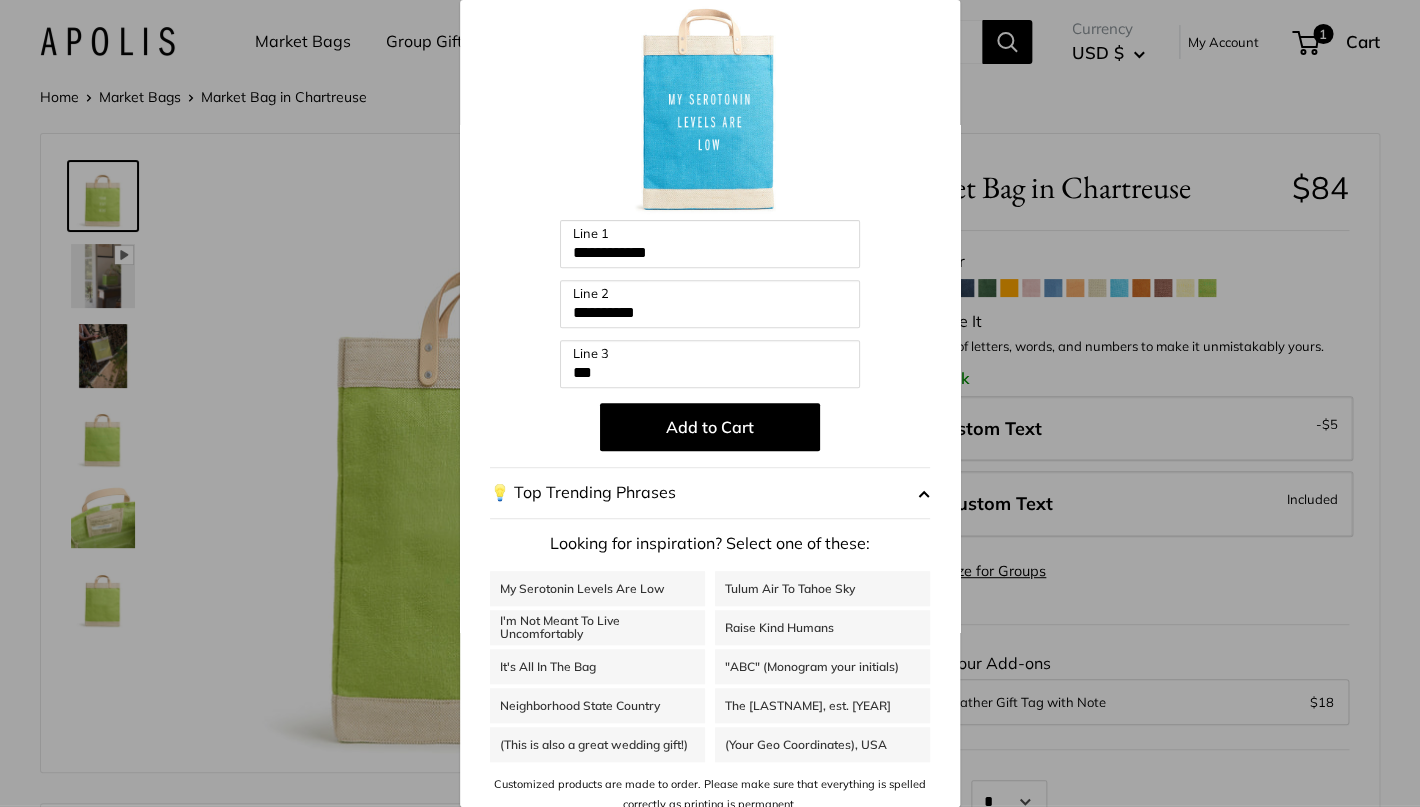 click on "I'm Not Meant To Live Uncomfortably" at bounding box center (597, 627) 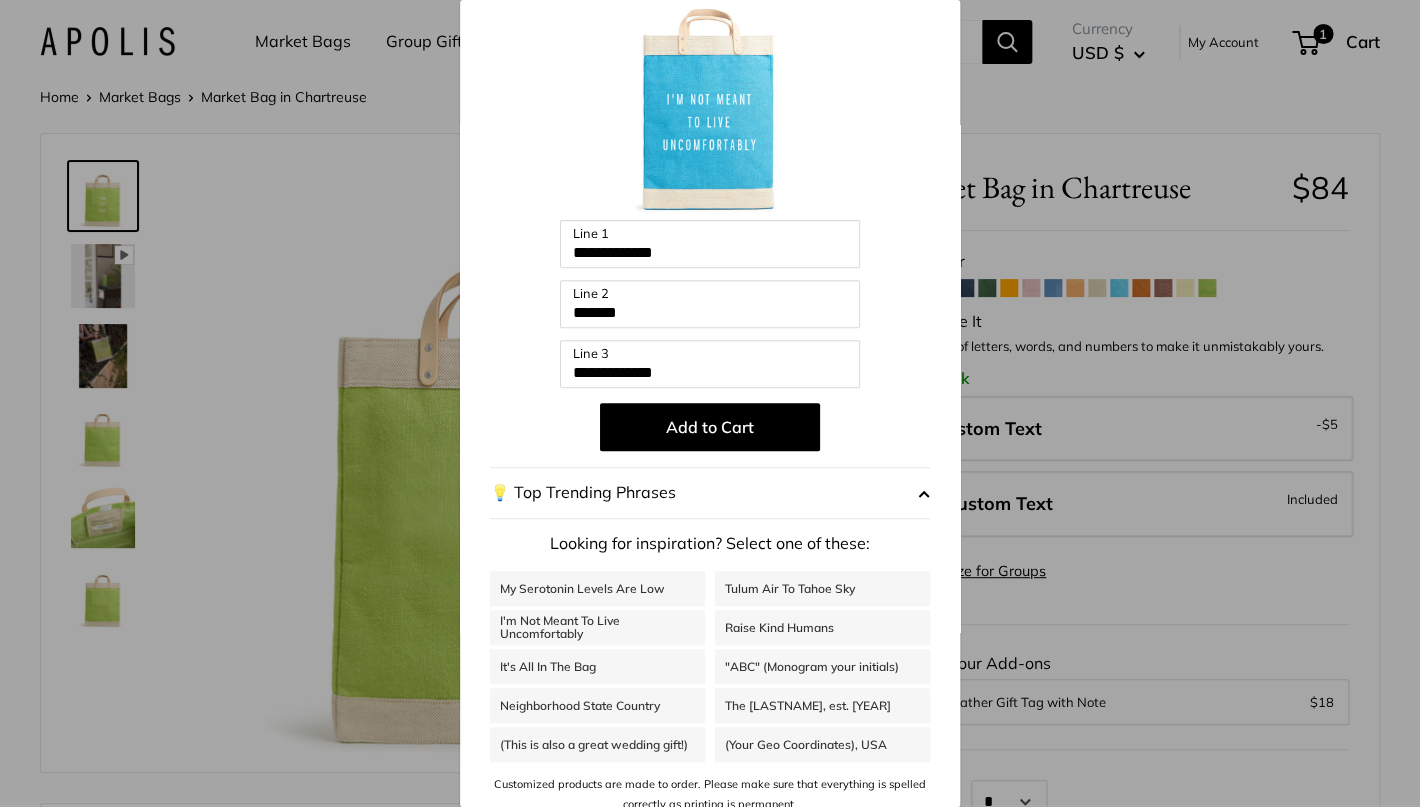 click on "It's All In The Bag" at bounding box center [597, 666] 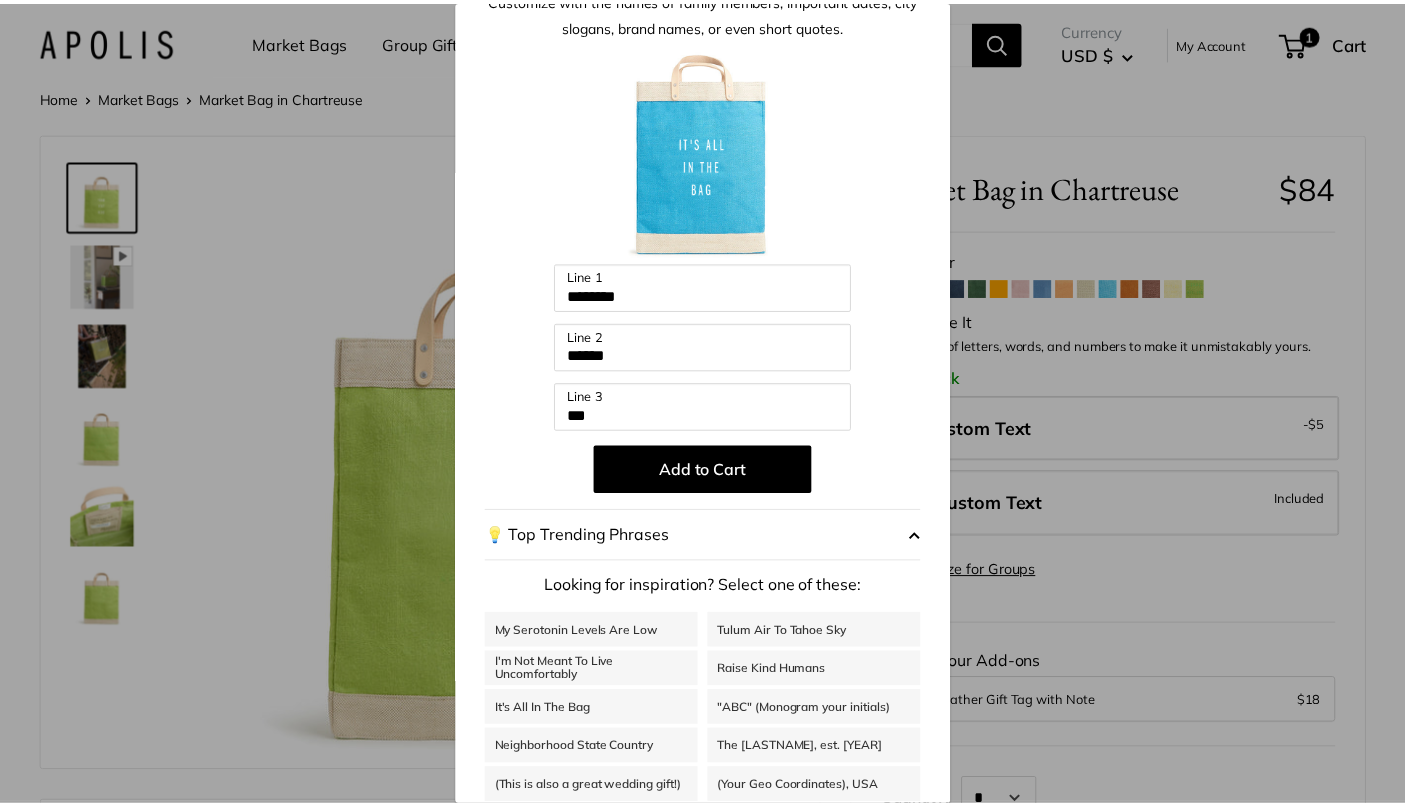 scroll, scrollTop: 0, scrollLeft: 0, axis: both 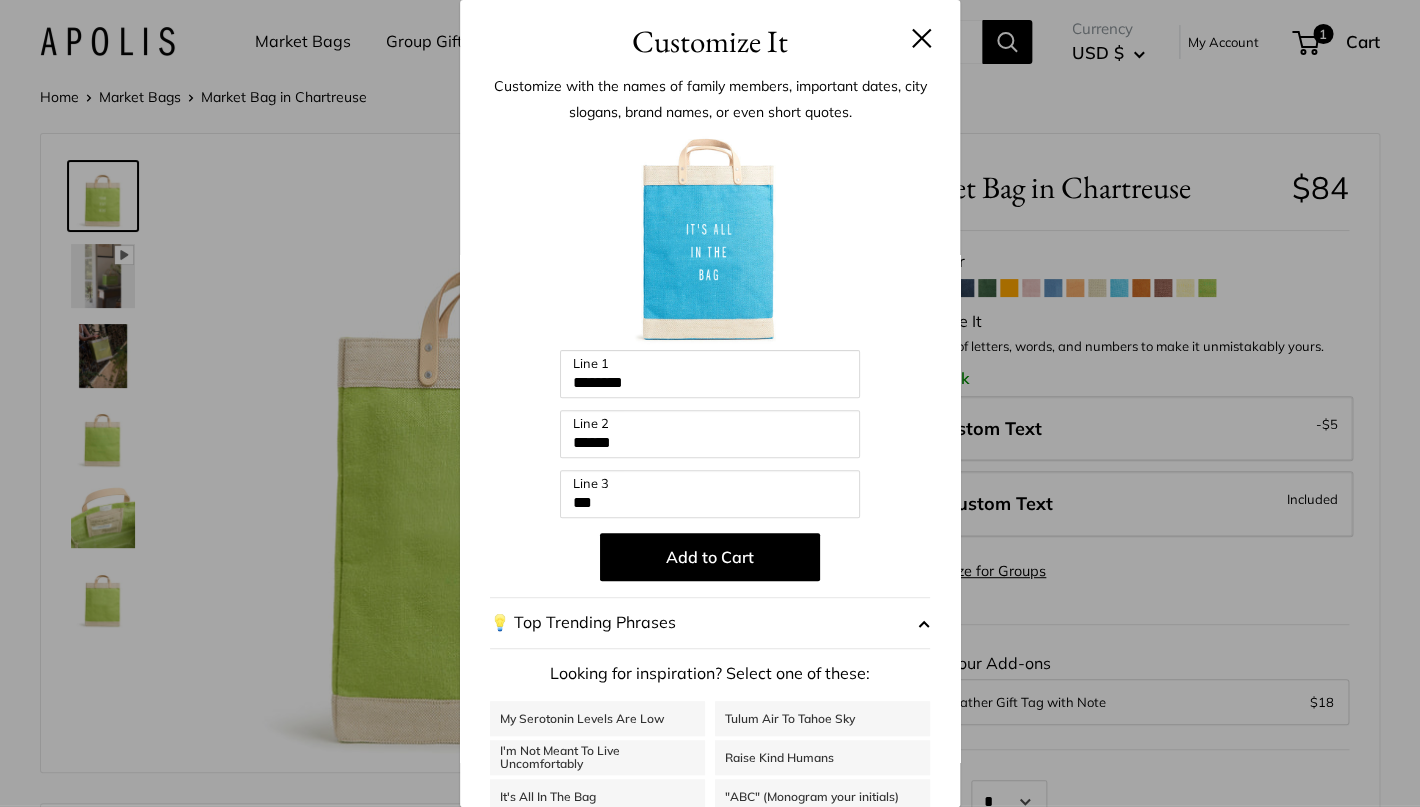 click at bounding box center [922, 38] 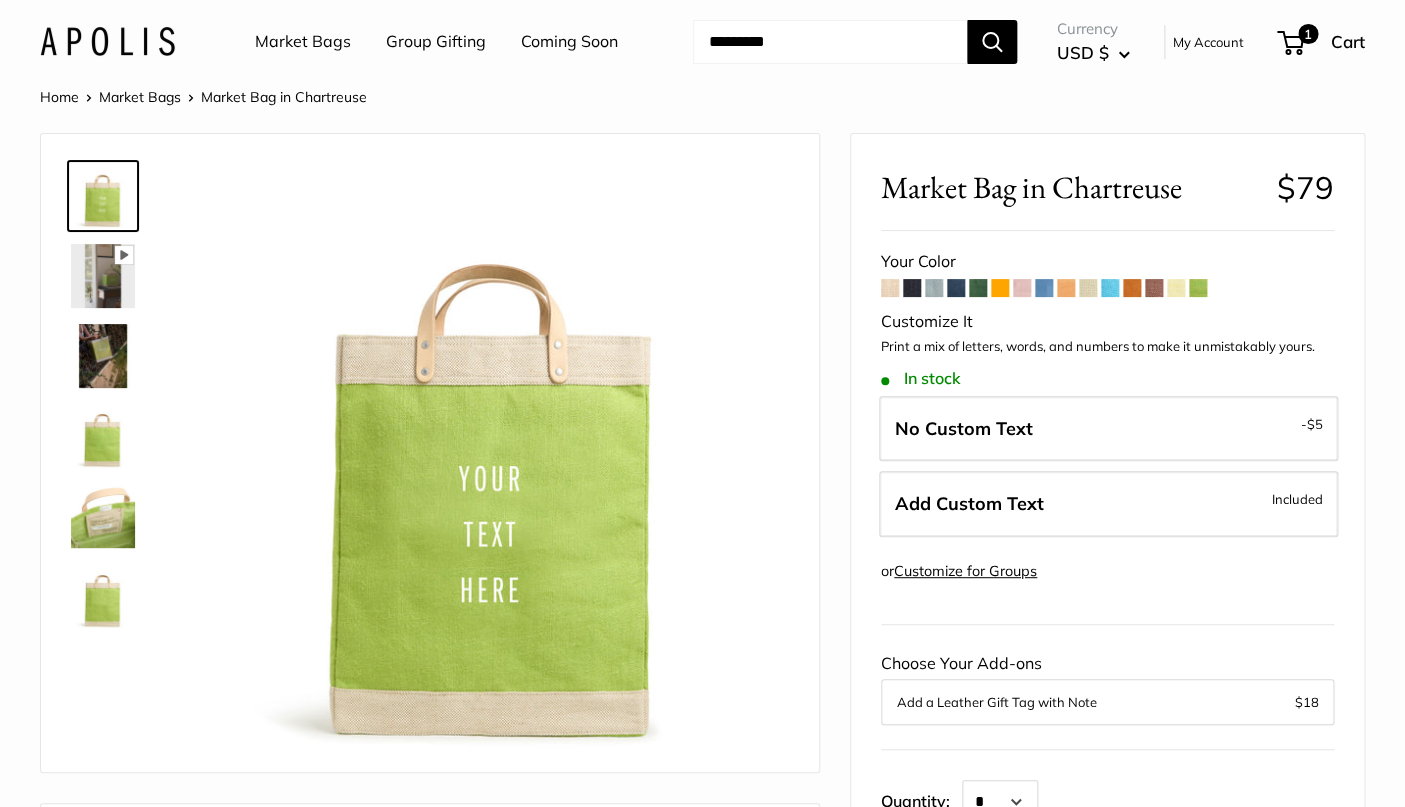 click at bounding box center [103, 276] 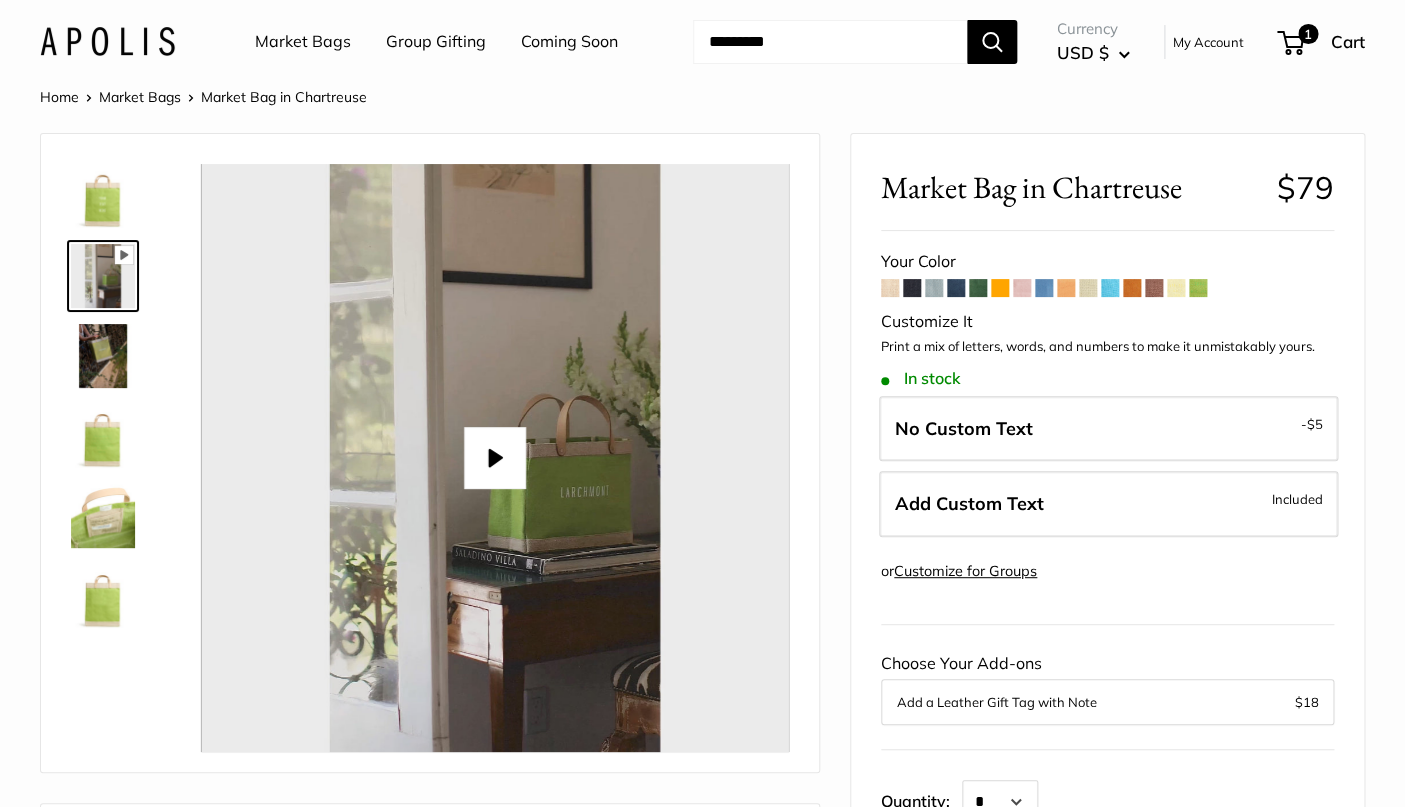 click at bounding box center (103, 356) 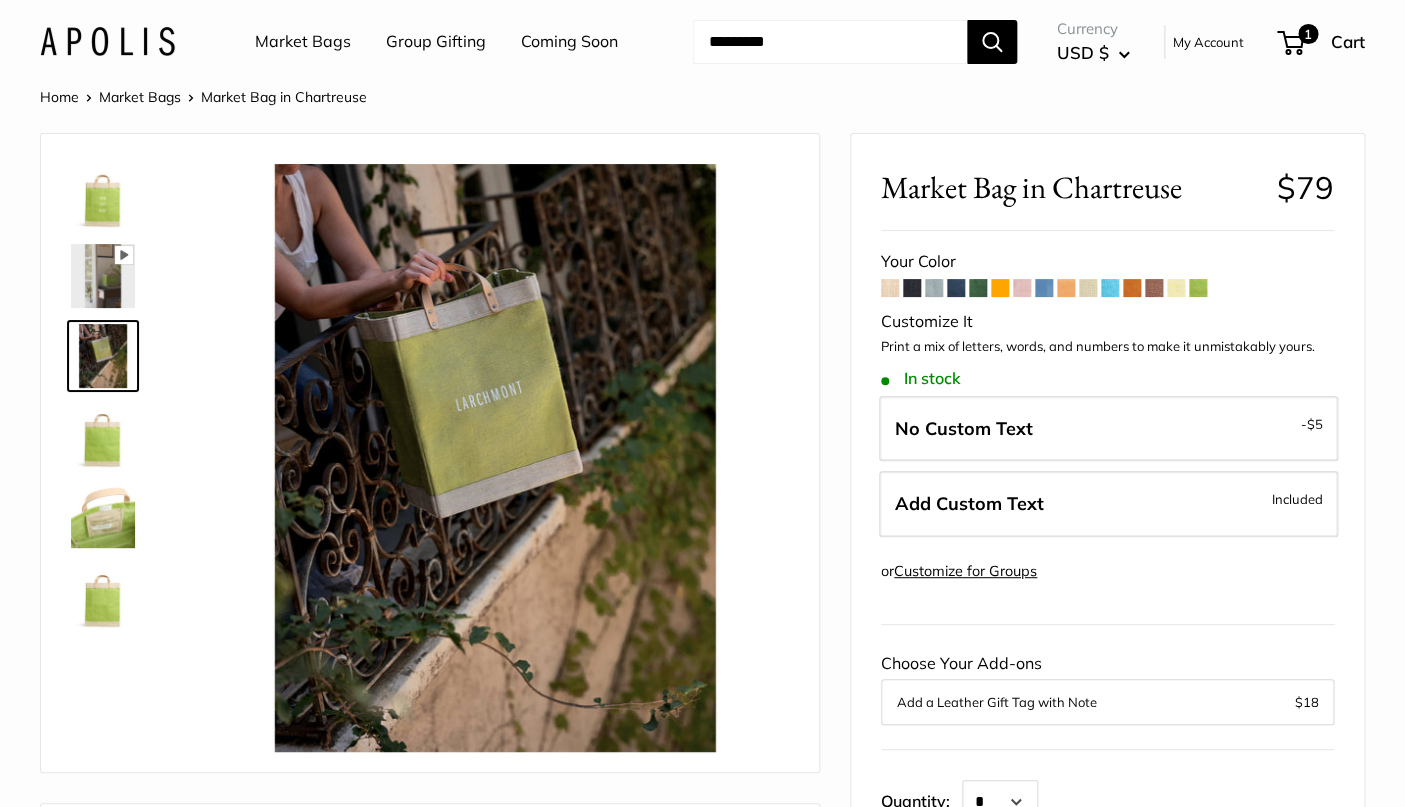 type on "*****" 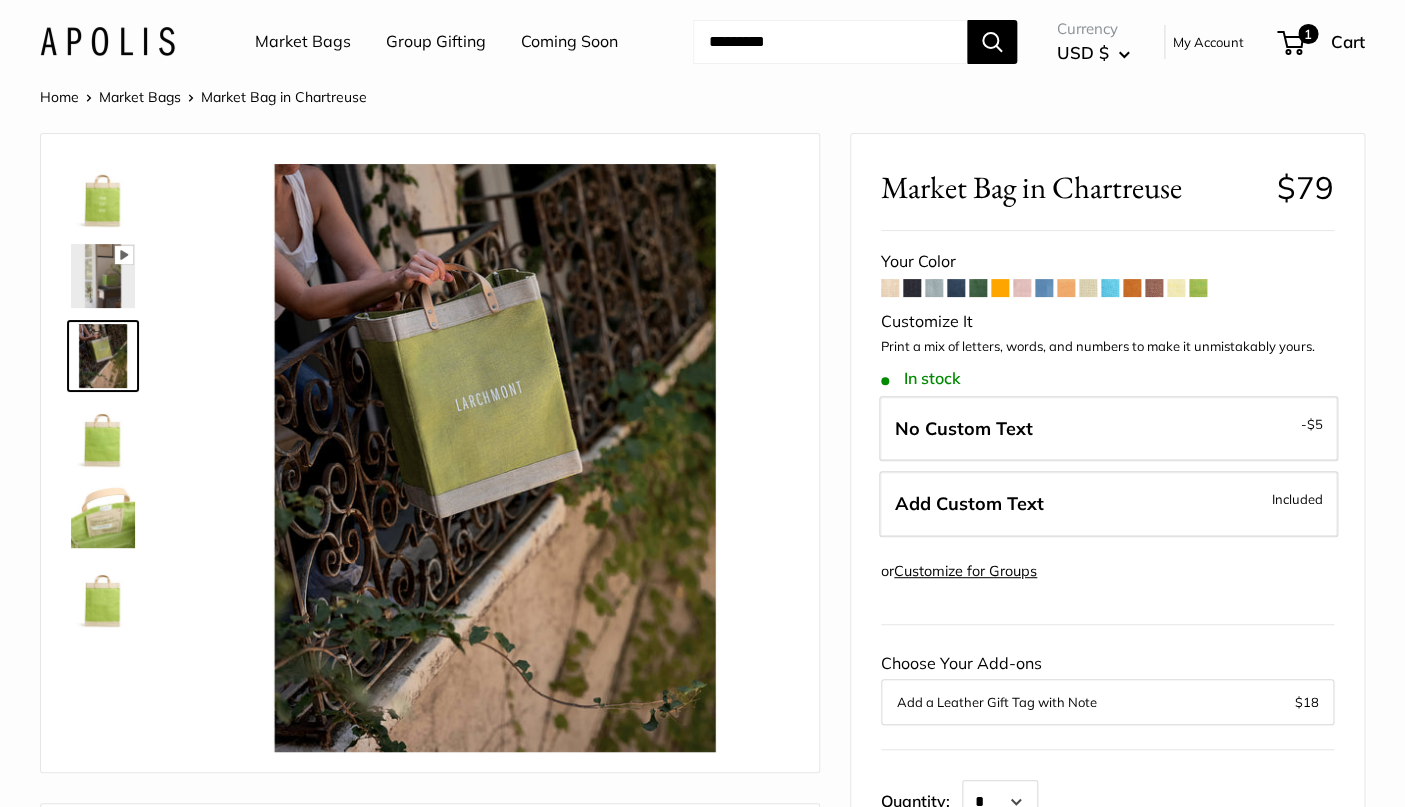 click at bounding box center [103, 436] 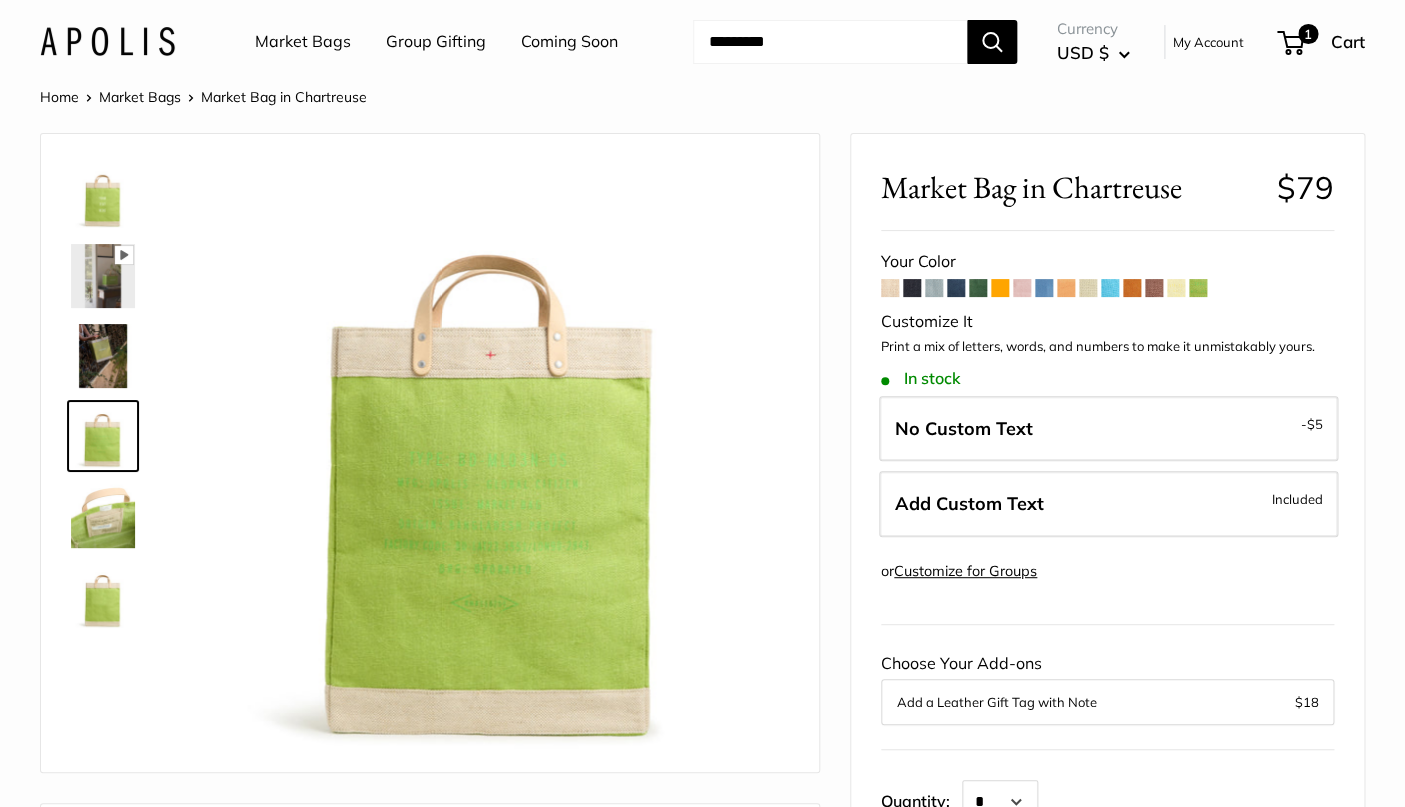click at bounding box center [103, 516] 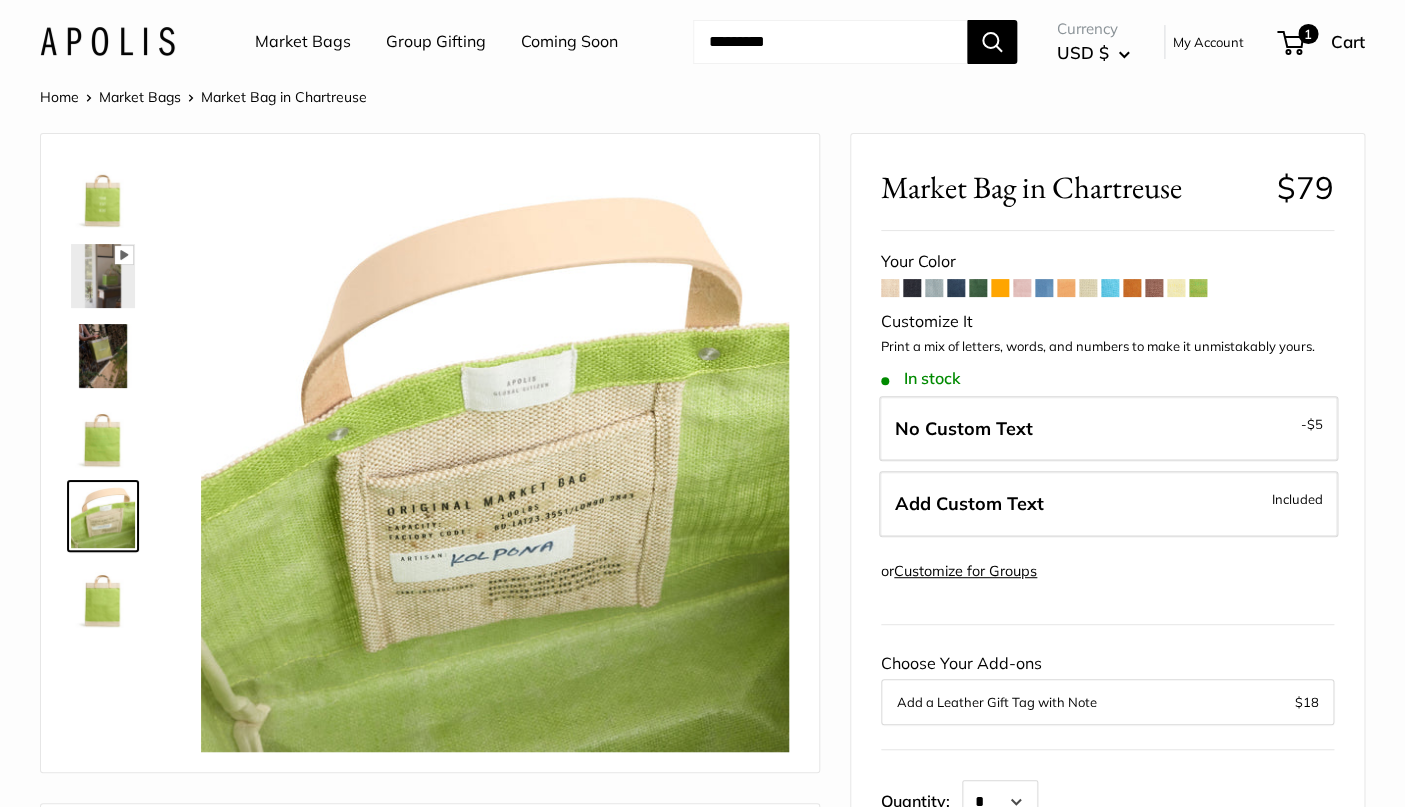click at bounding box center [103, 596] 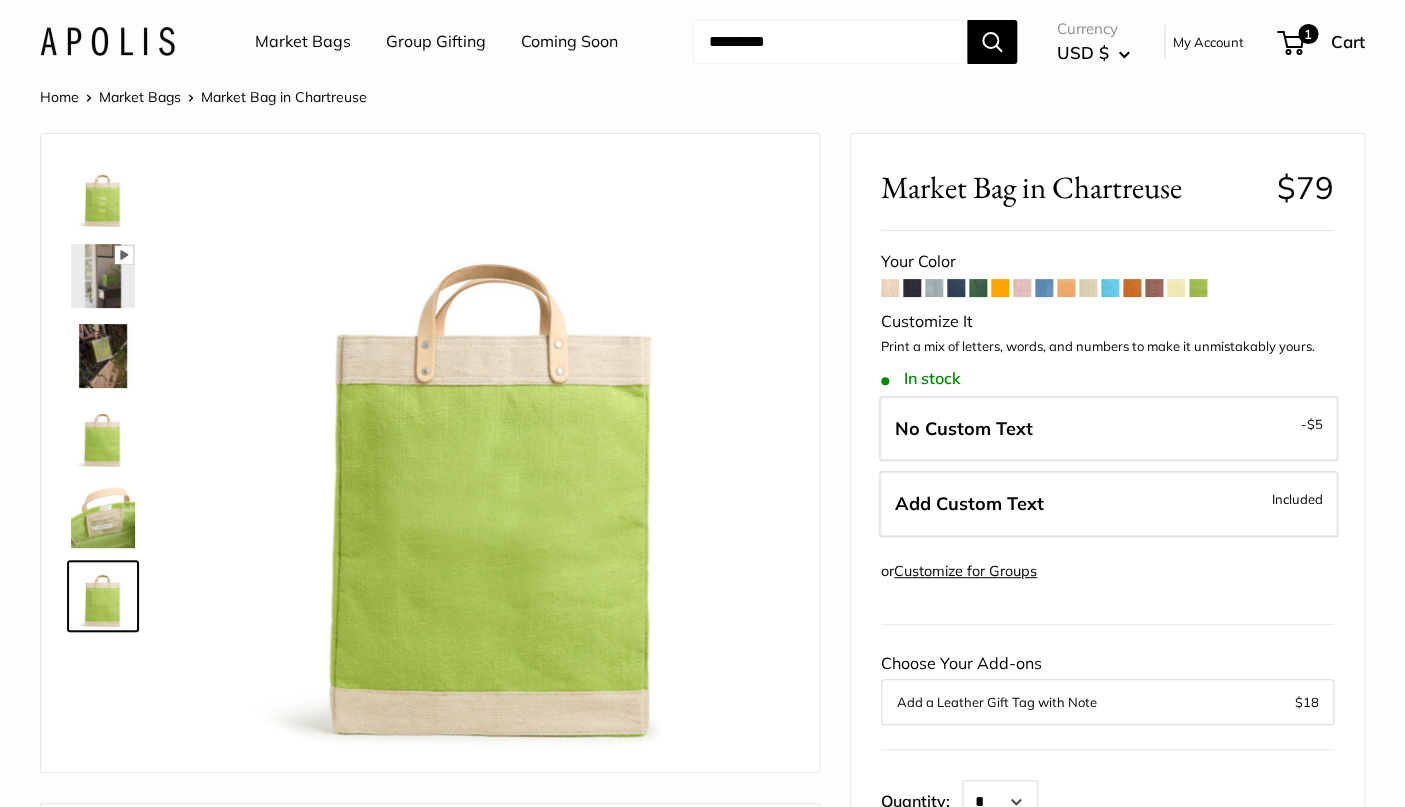 click at bounding box center [103, 196] 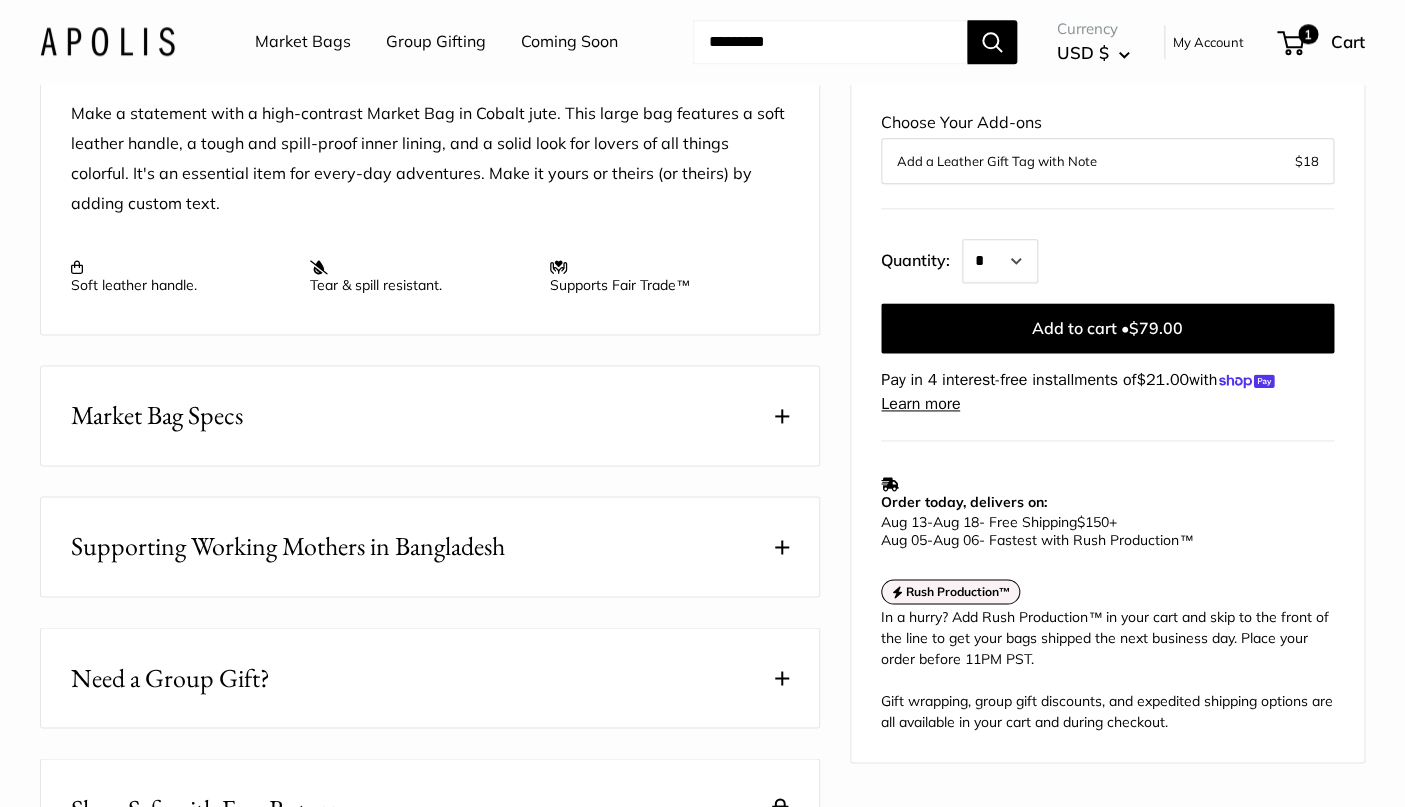 scroll, scrollTop: 800, scrollLeft: 0, axis: vertical 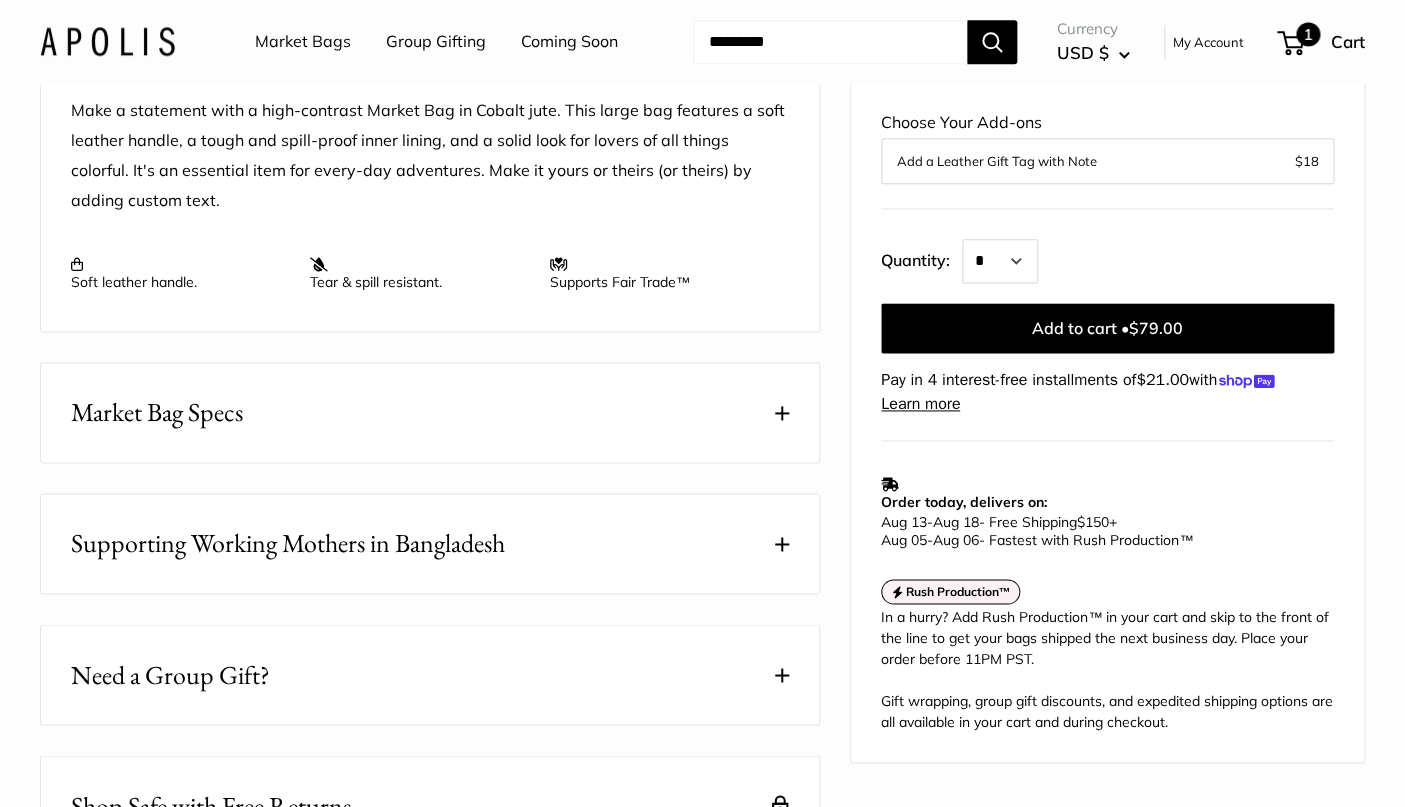 click on "1" at bounding box center (1290, 43) 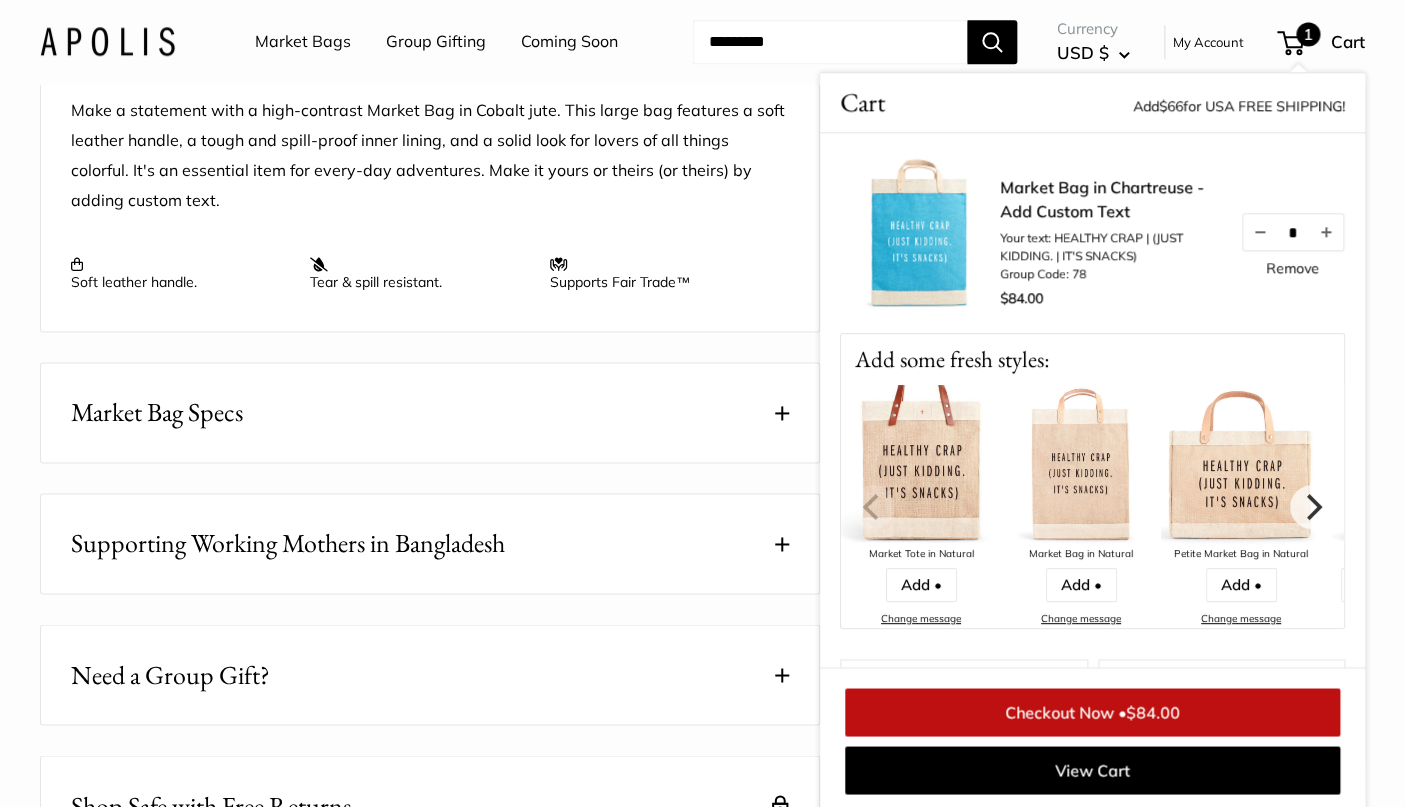 click on "Market Bags" at bounding box center [303, 42] 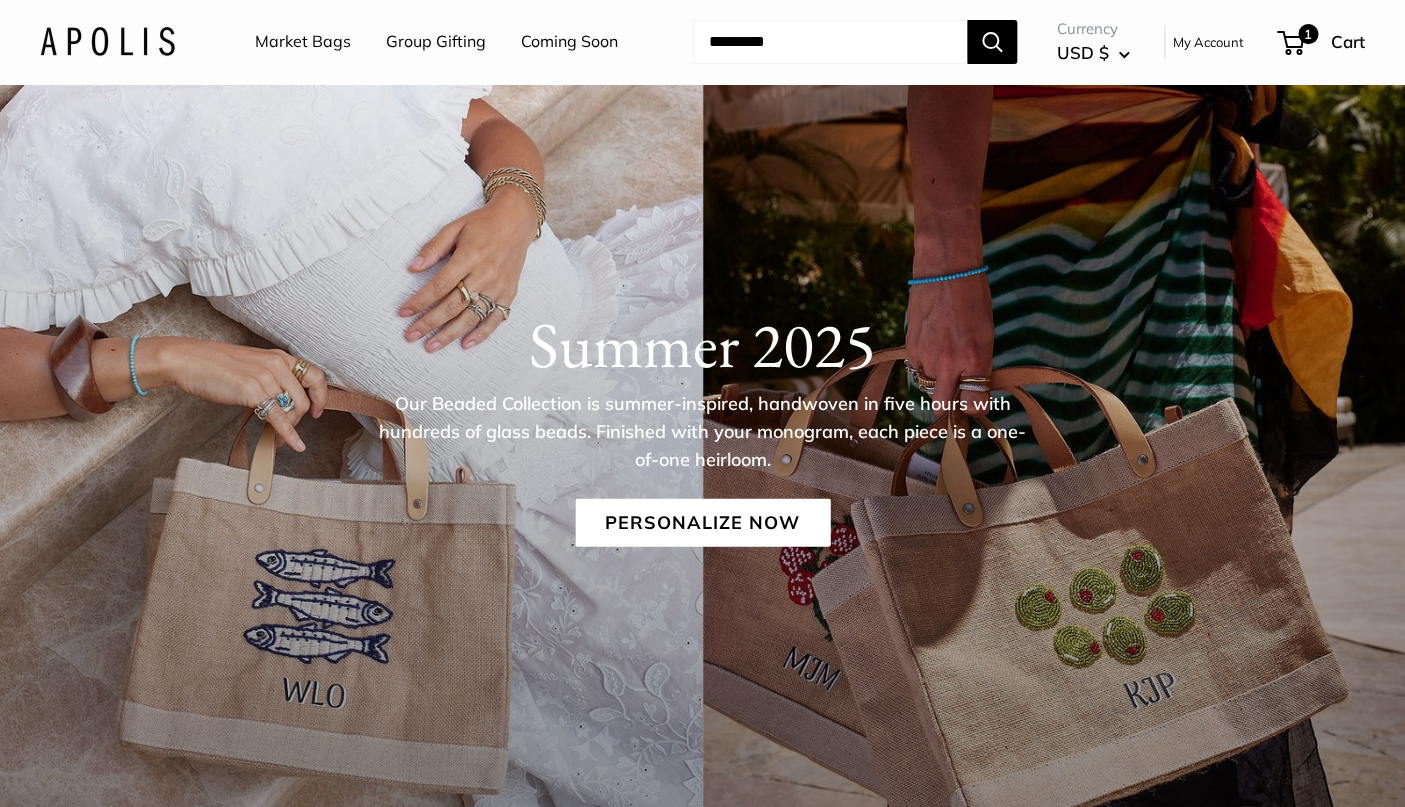 scroll, scrollTop: 98, scrollLeft: 0, axis: vertical 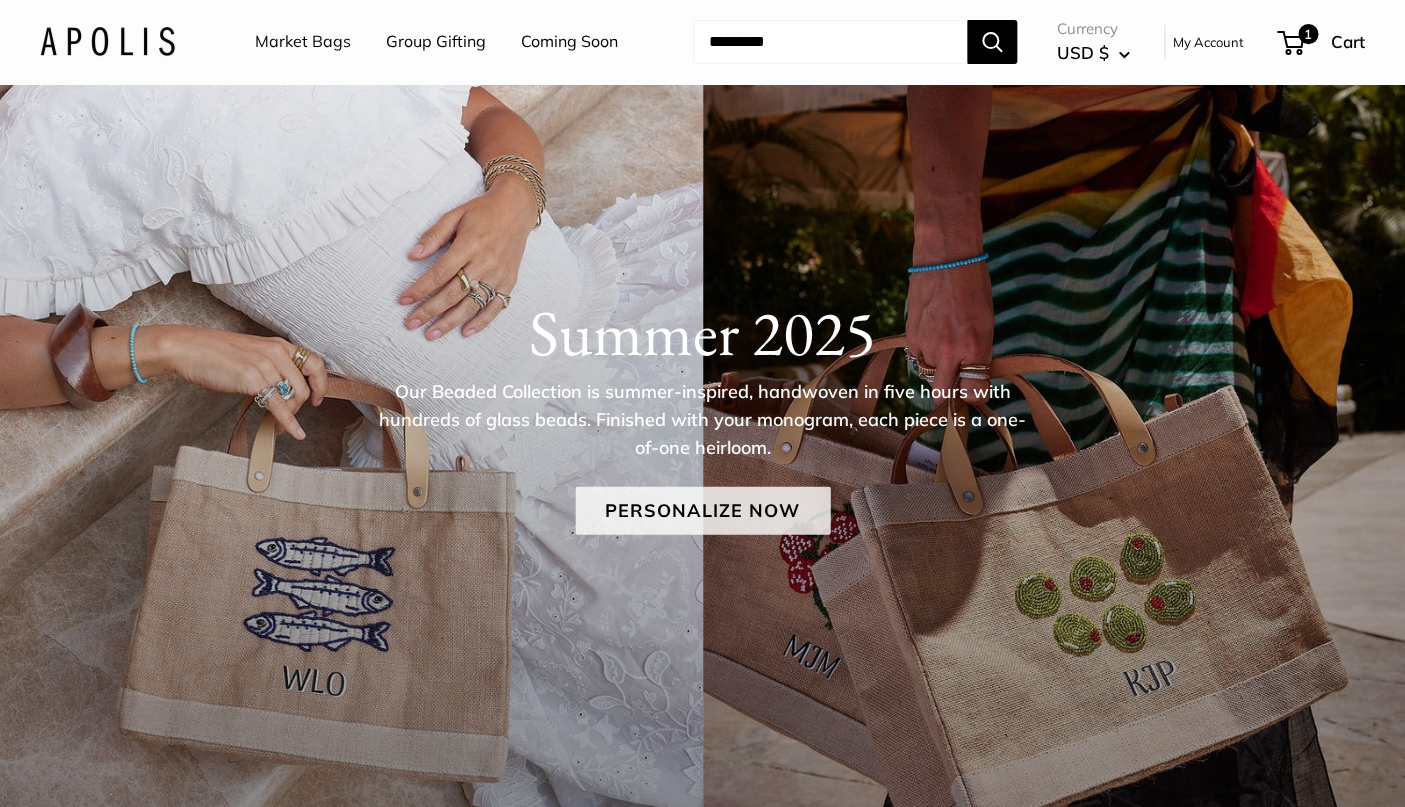 click on "Personalize Now" at bounding box center [702, 511] 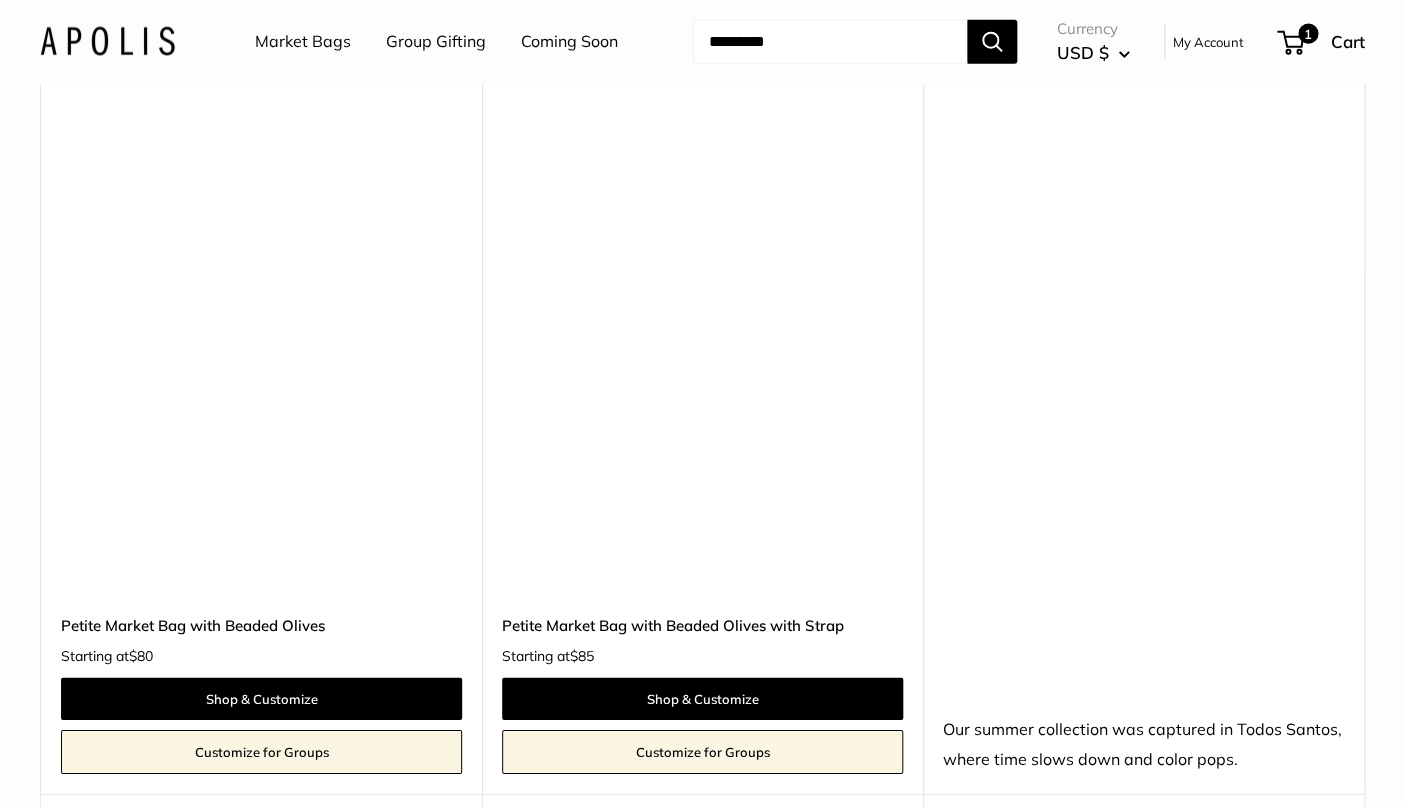 scroll, scrollTop: 4578, scrollLeft: 0, axis: vertical 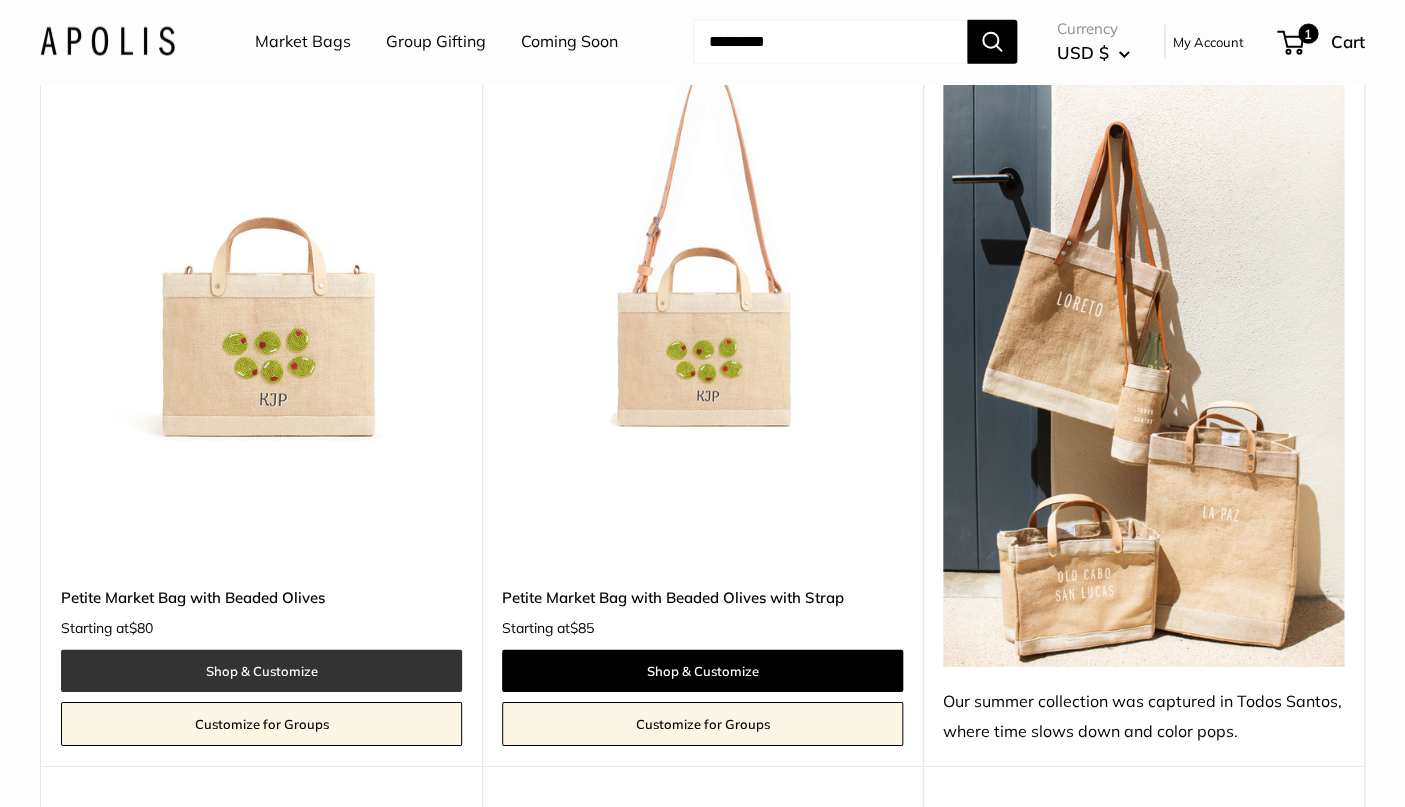click on "Shop & Customize" at bounding box center (261, 671) 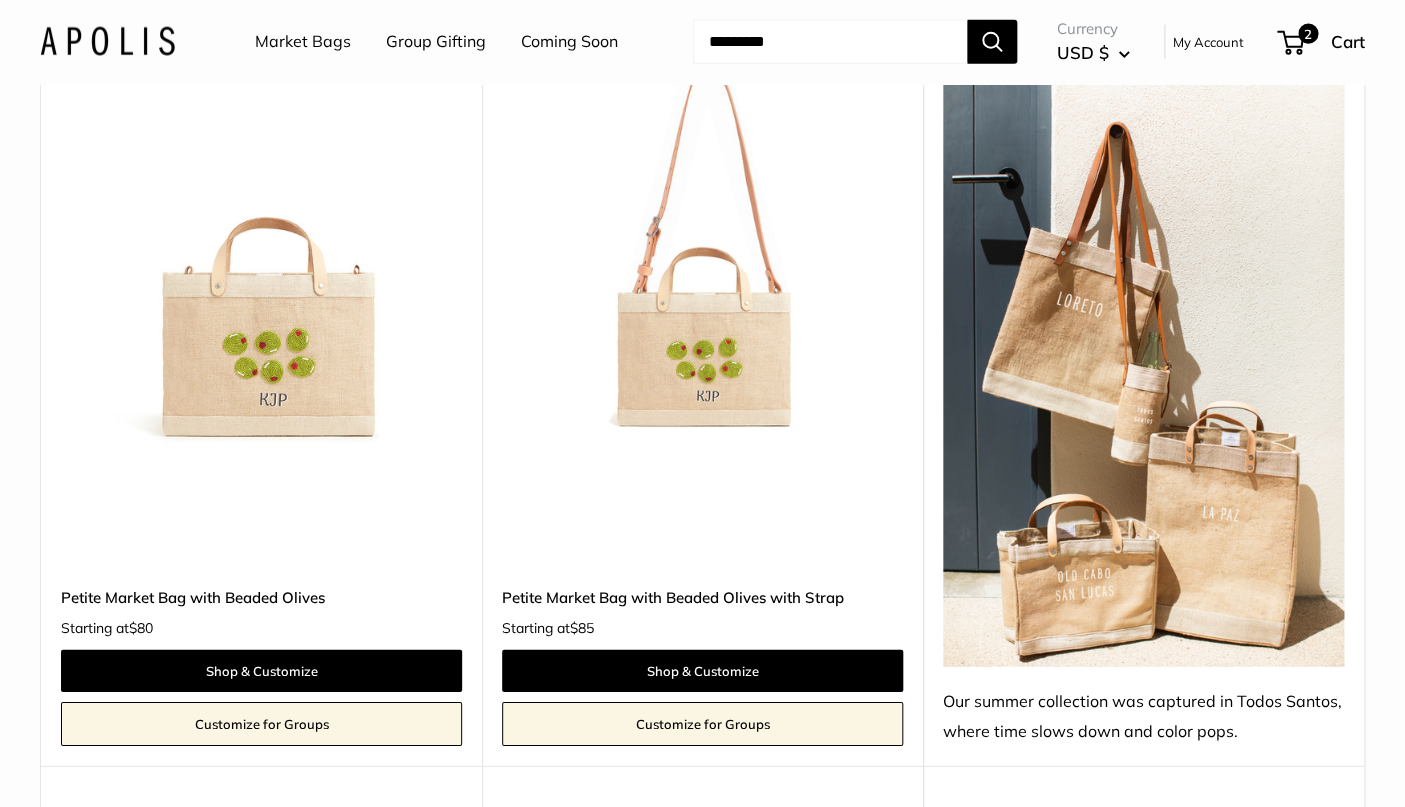 click on "2" at bounding box center [720, 7282] 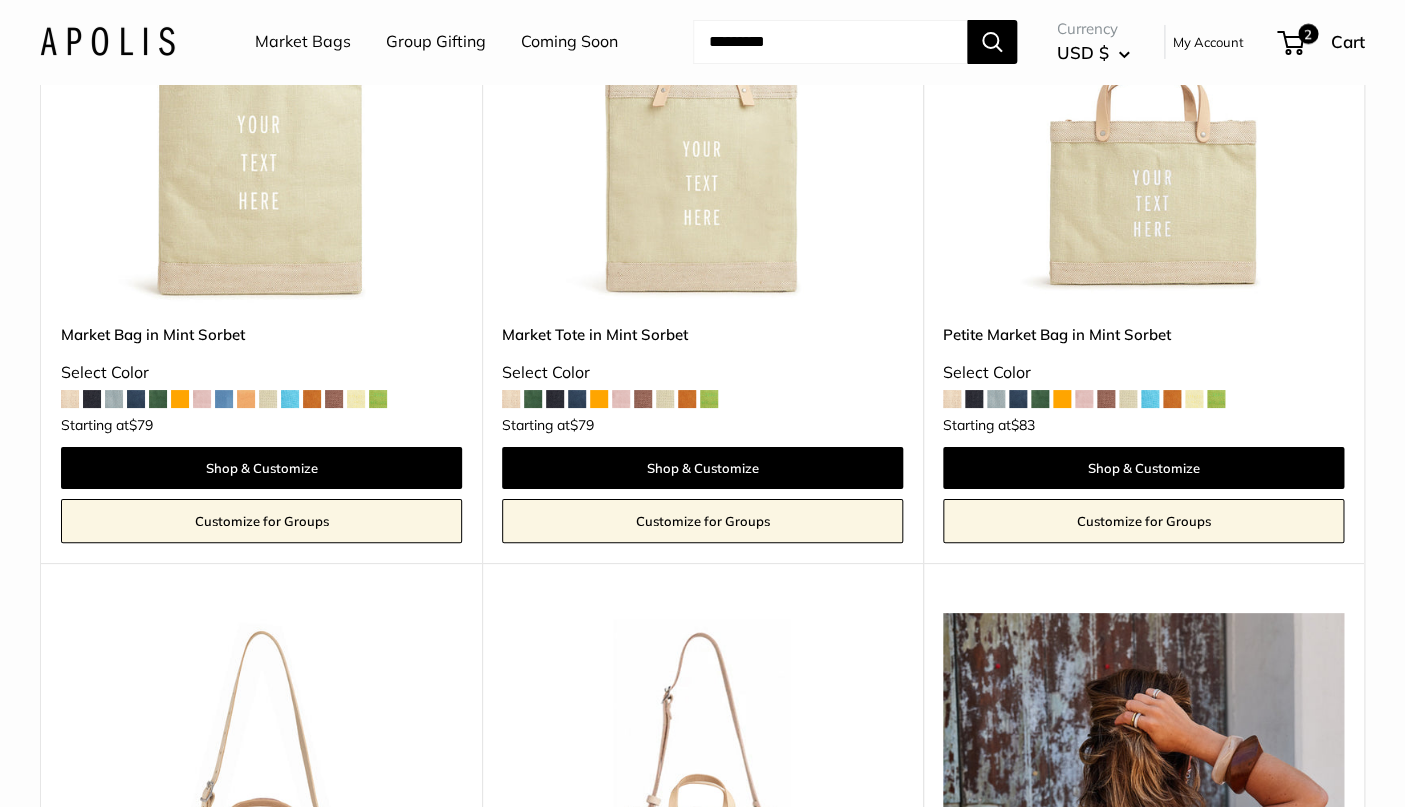 scroll, scrollTop: 1864, scrollLeft: 0, axis: vertical 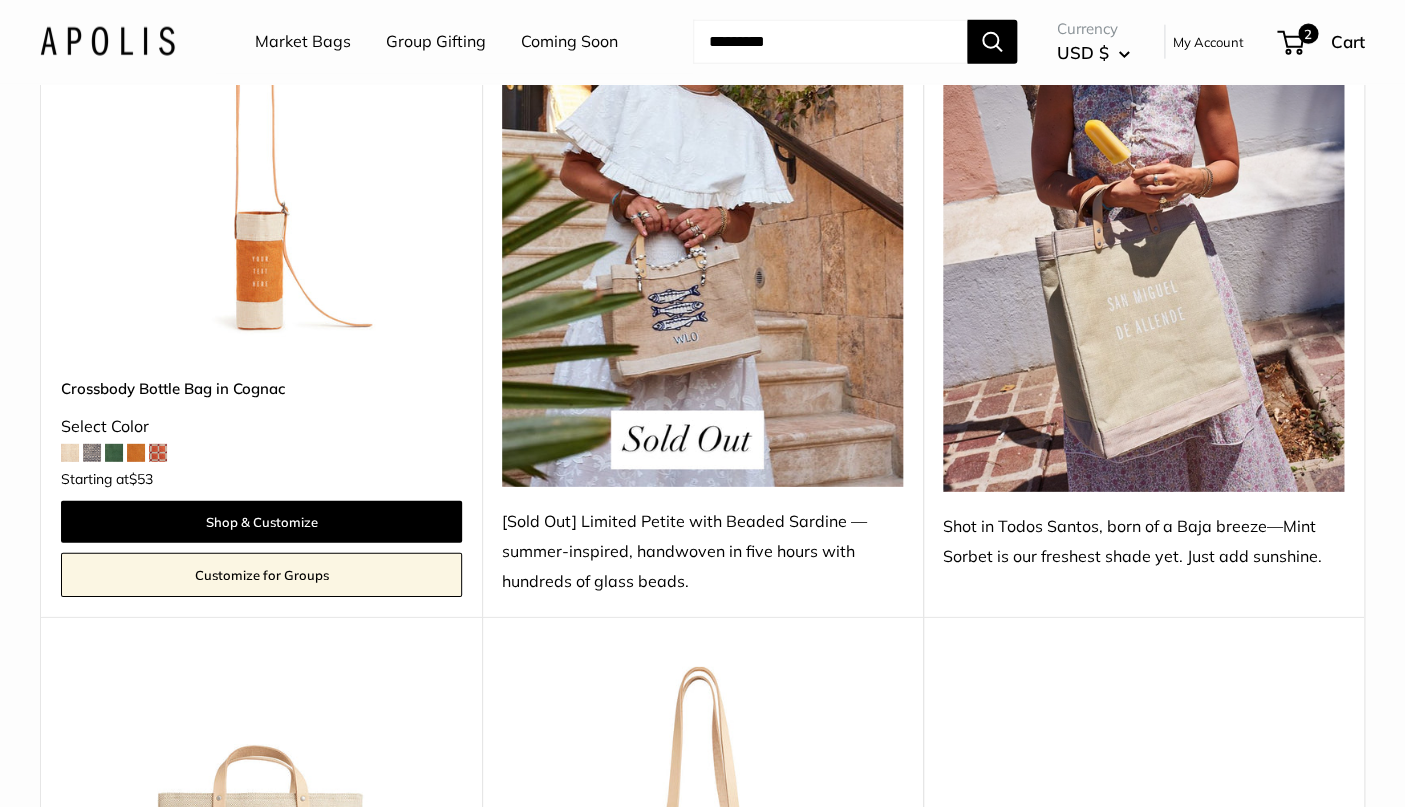 click on "Market Bags" at bounding box center (303, 42) 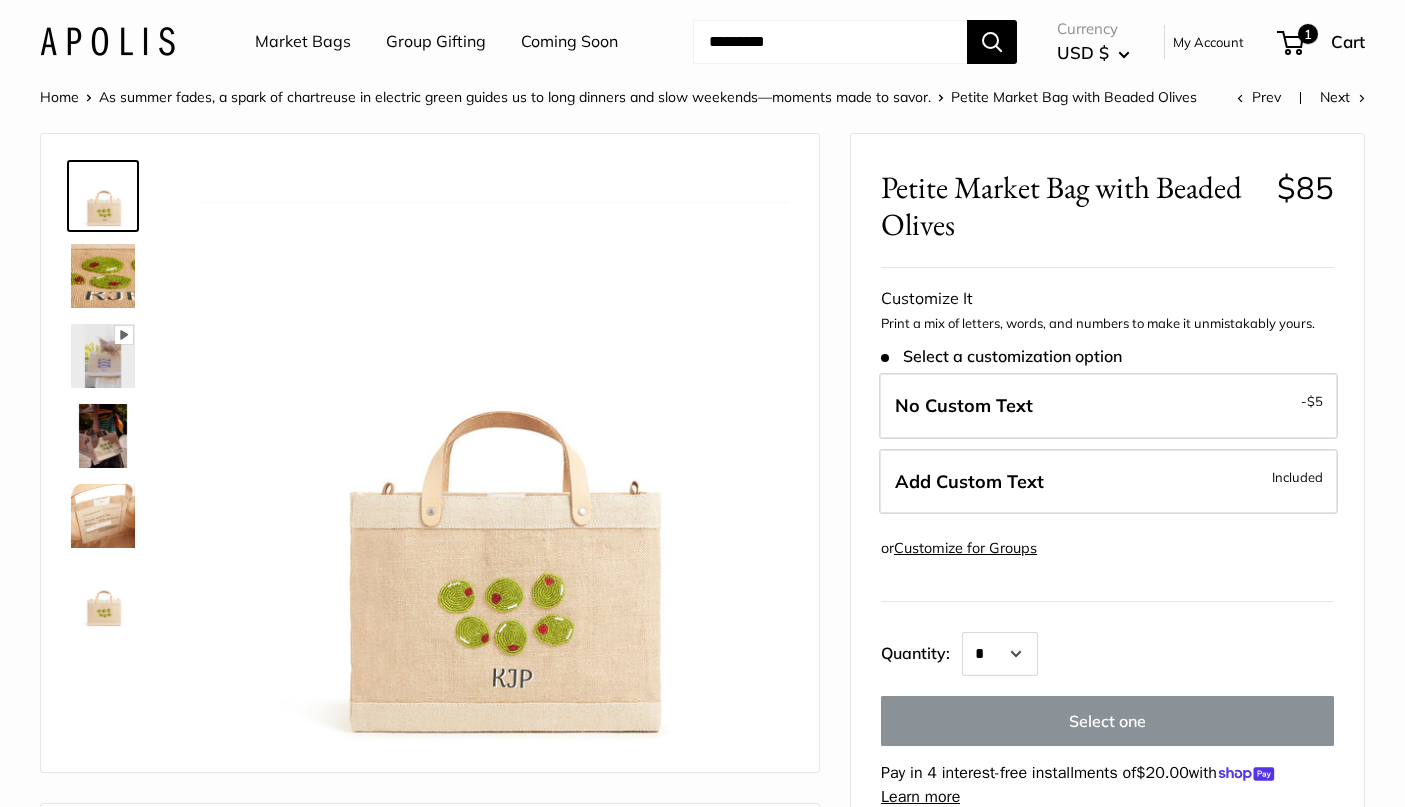 click on "Add Custom Text" at bounding box center (969, 481) 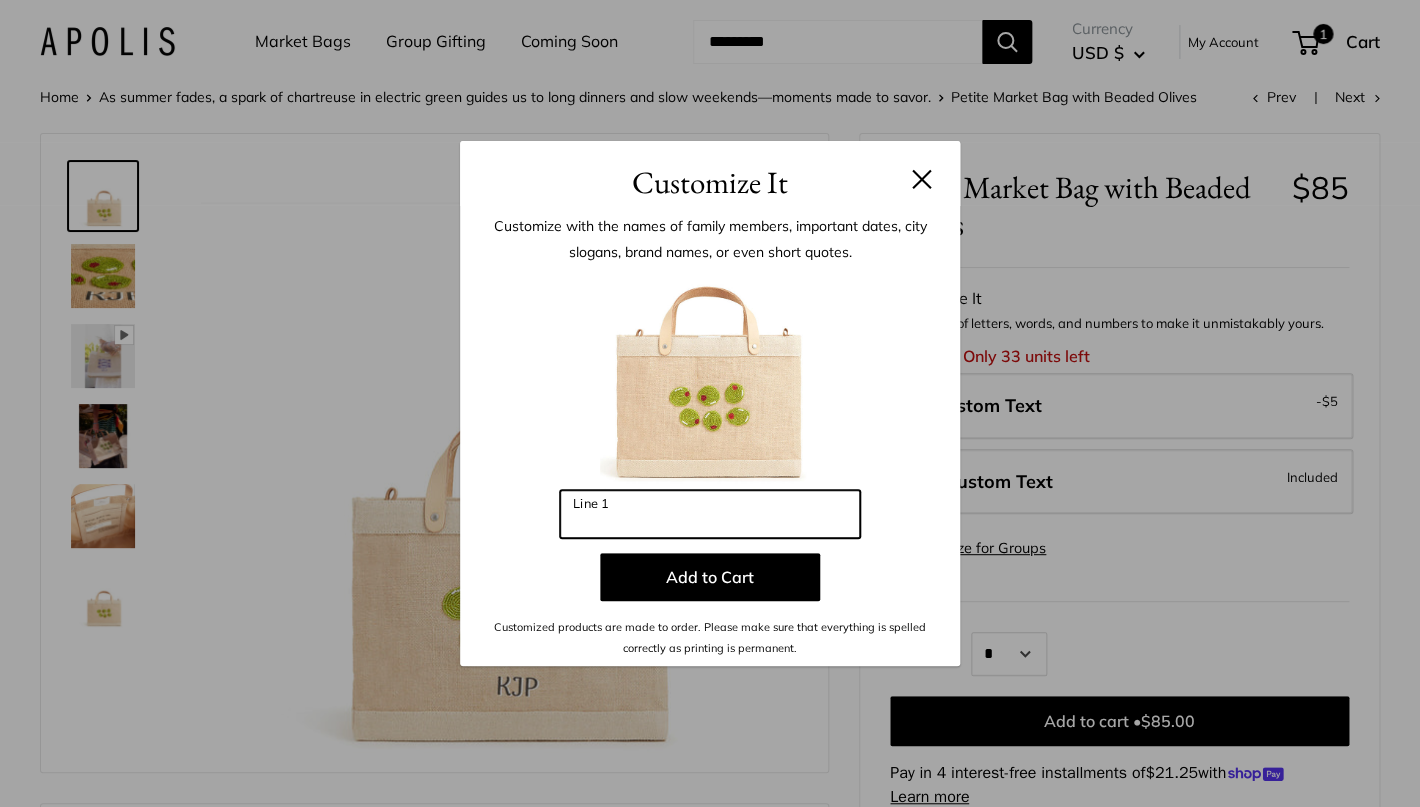 click on "Line 1" at bounding box center [710, 514] 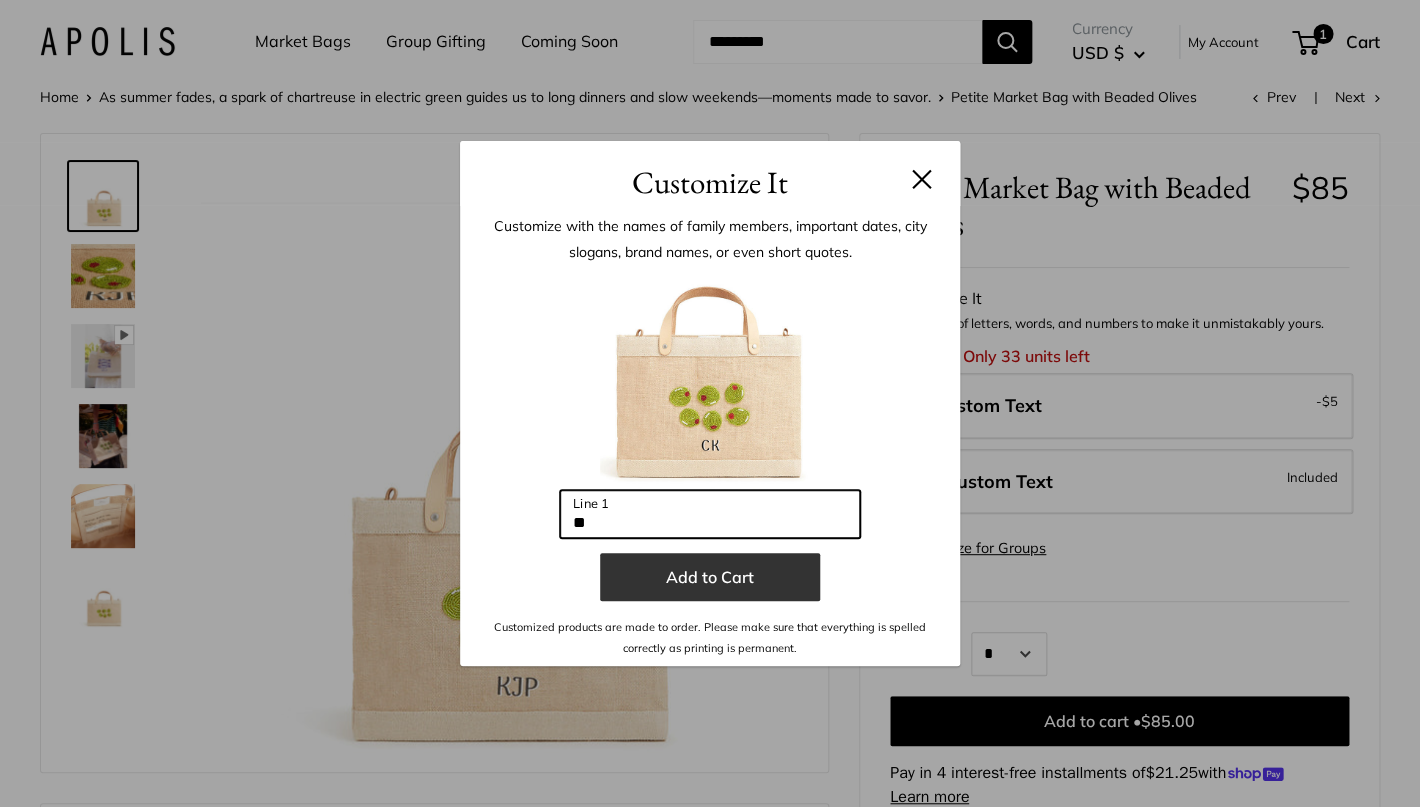 type on "**" 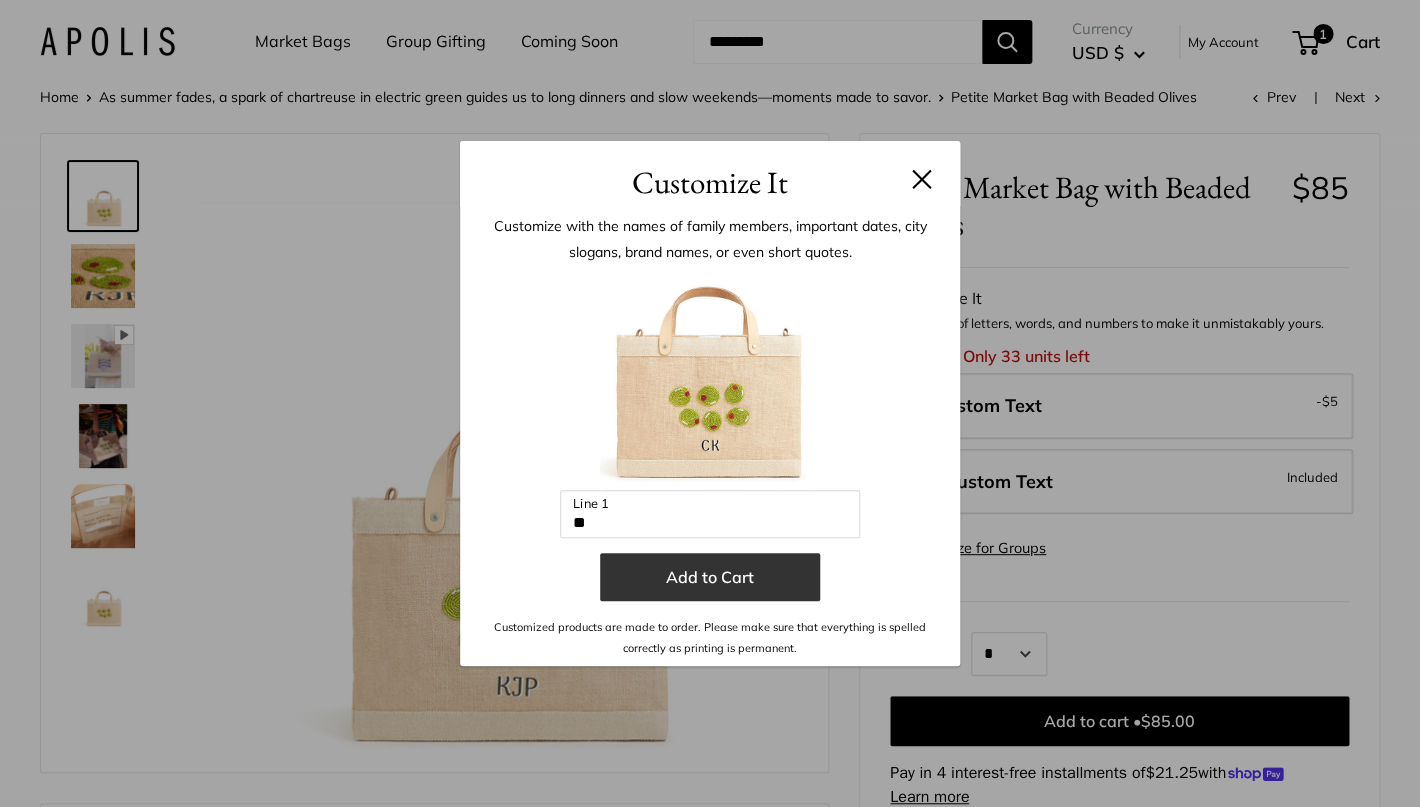 click on "Add to Cart" at bounding box center [710, 577] 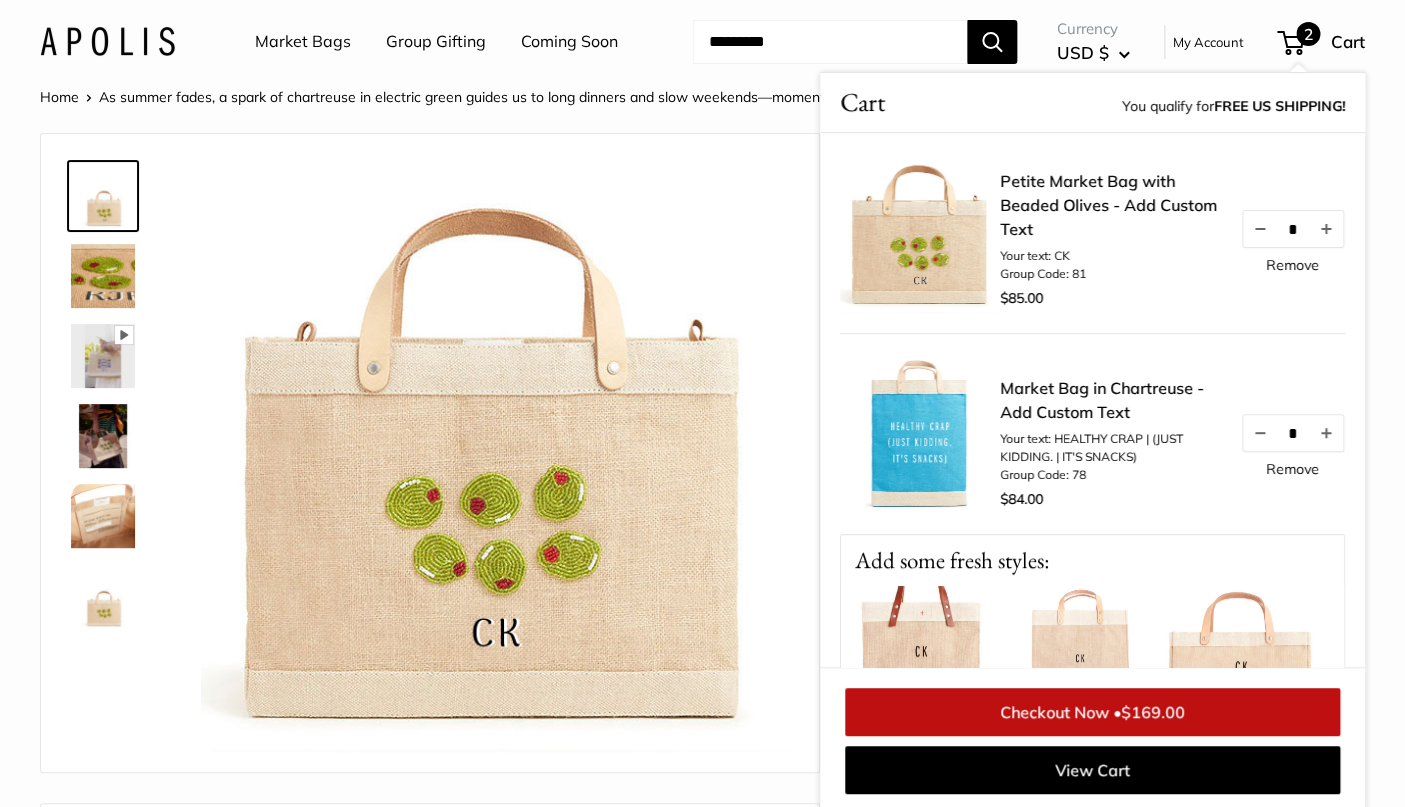 click at bounding box center [103, 436] 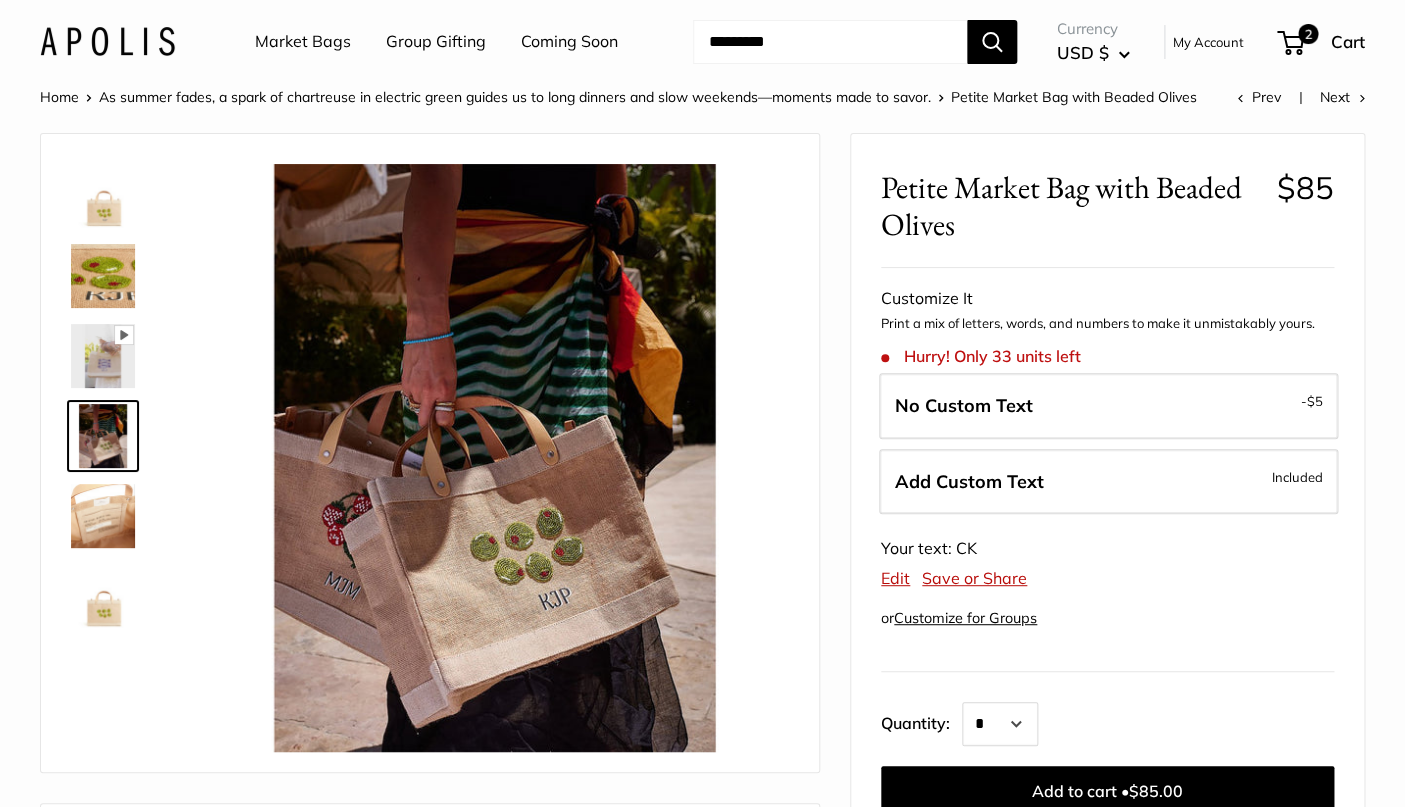 click at bounding box center [103, 516] 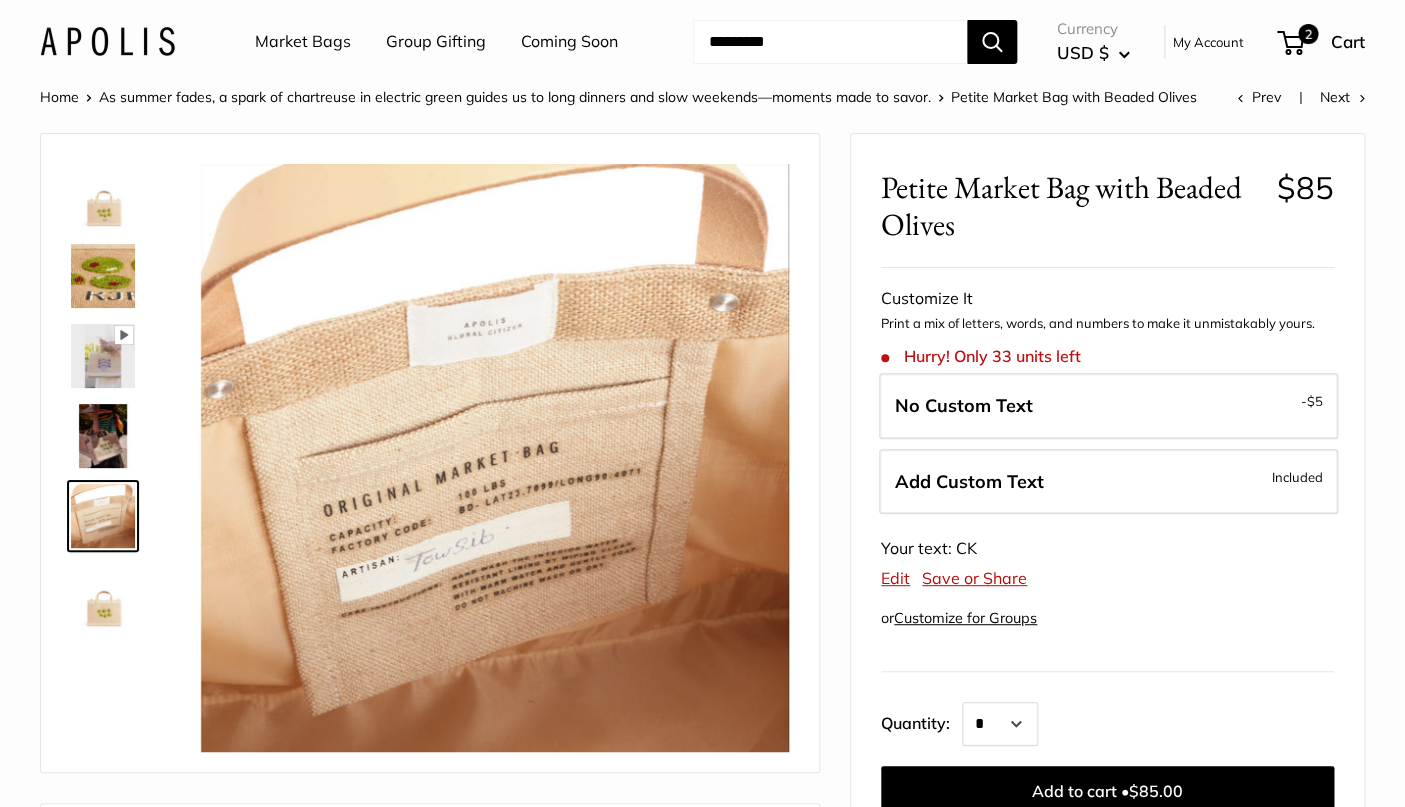 click at bounding box center (103, 596) 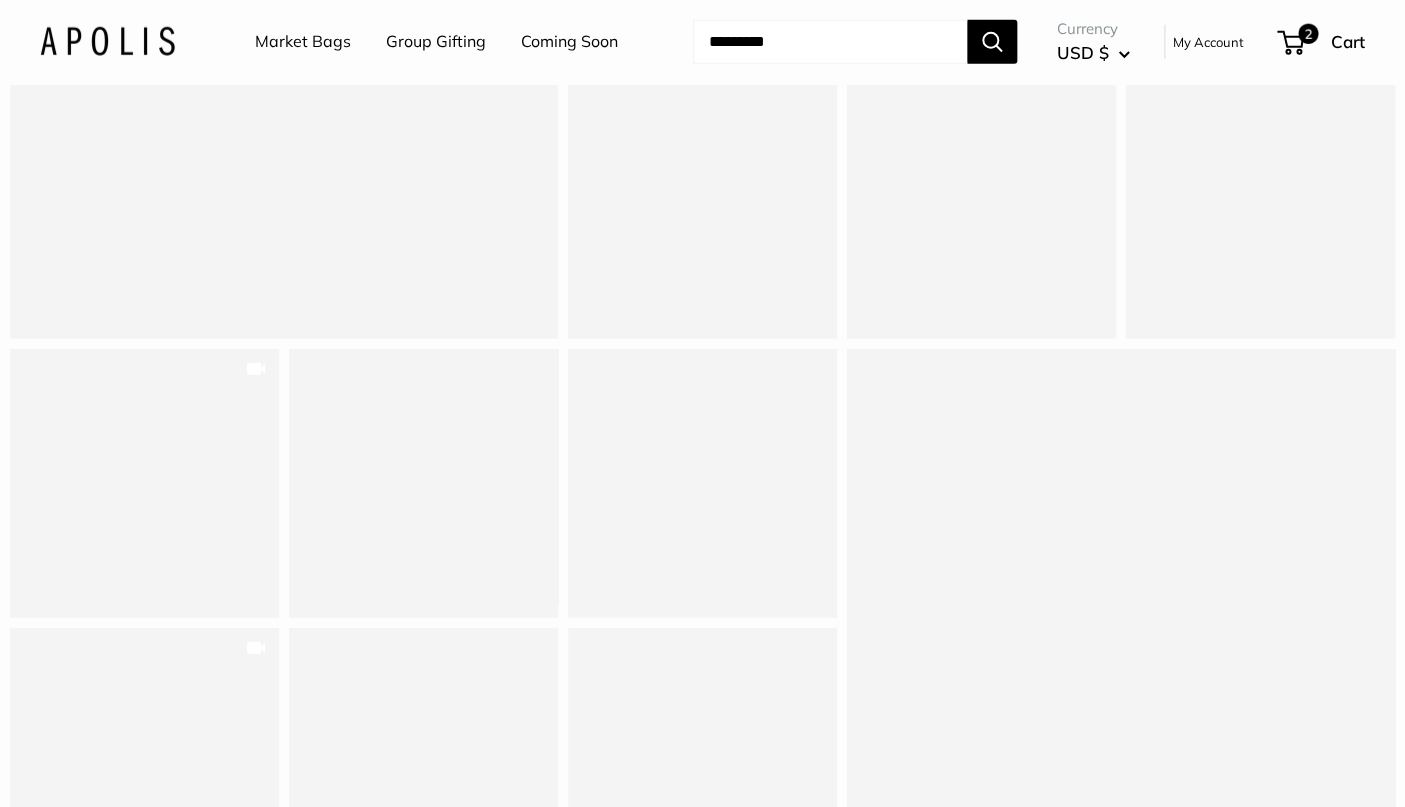 scroll, scrollTop: 2031, scrollLeft: 0, axis: vertical 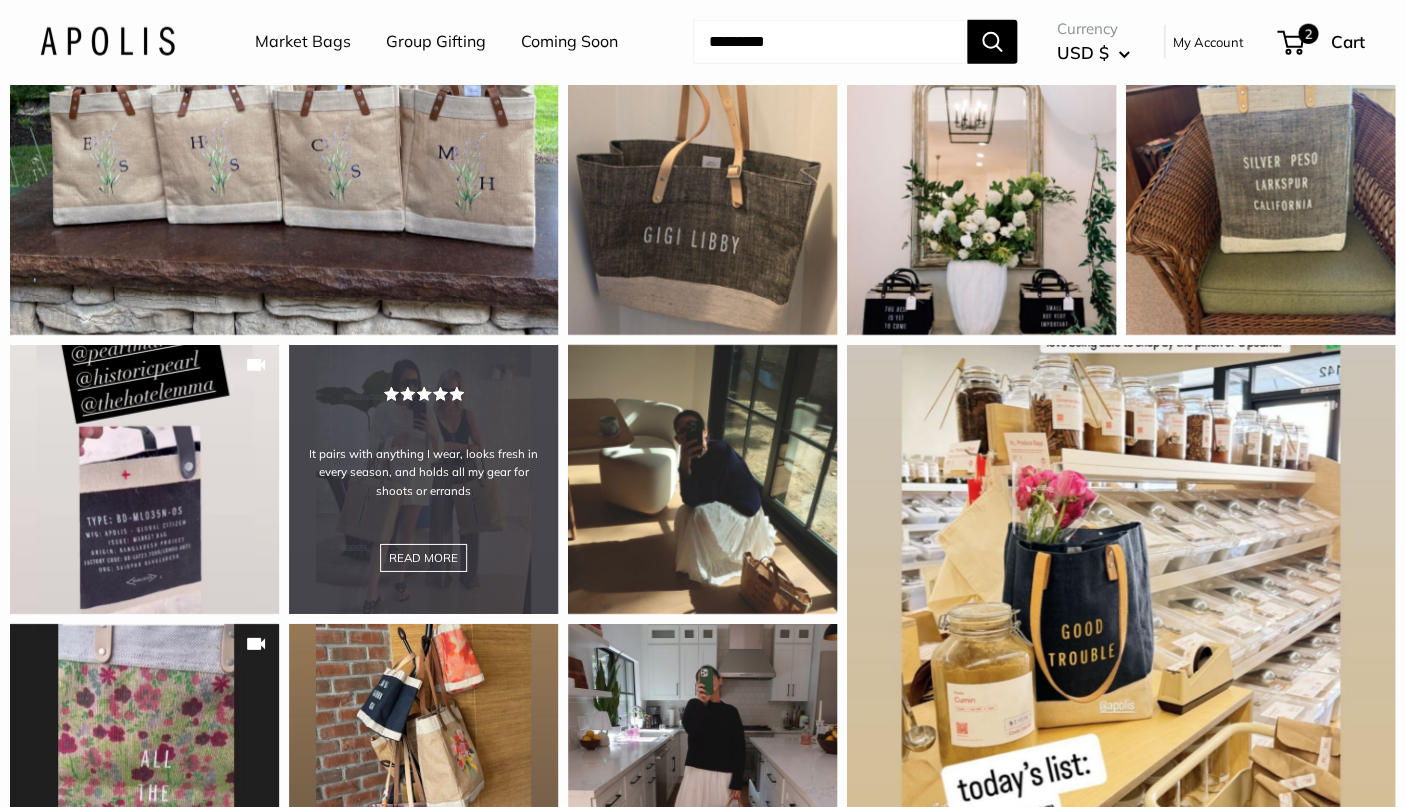 click on "It pairs with anything I wear, looks fresh in every season, and holds all my gear for shoots or errands
READ MORE" at bounding box center [423, 479] 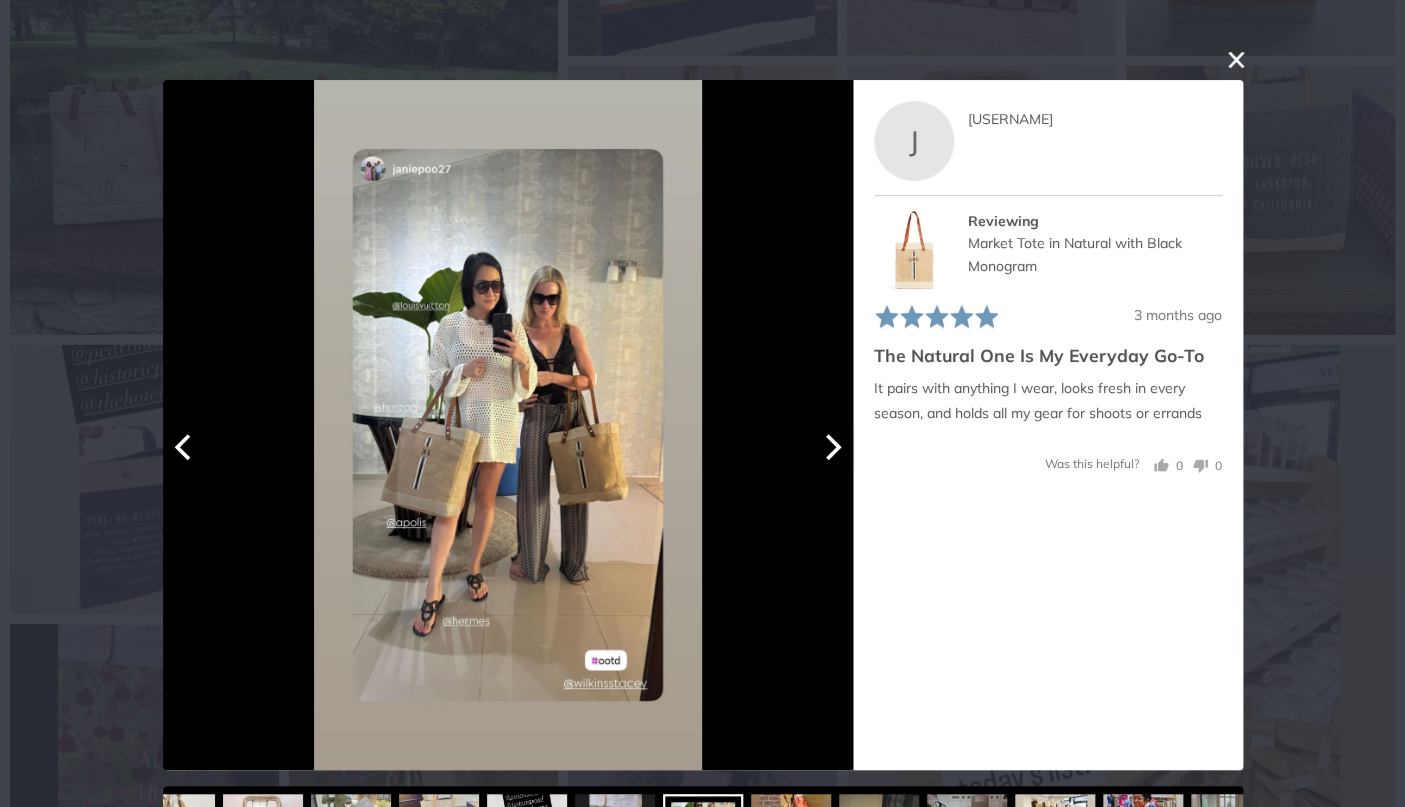 click 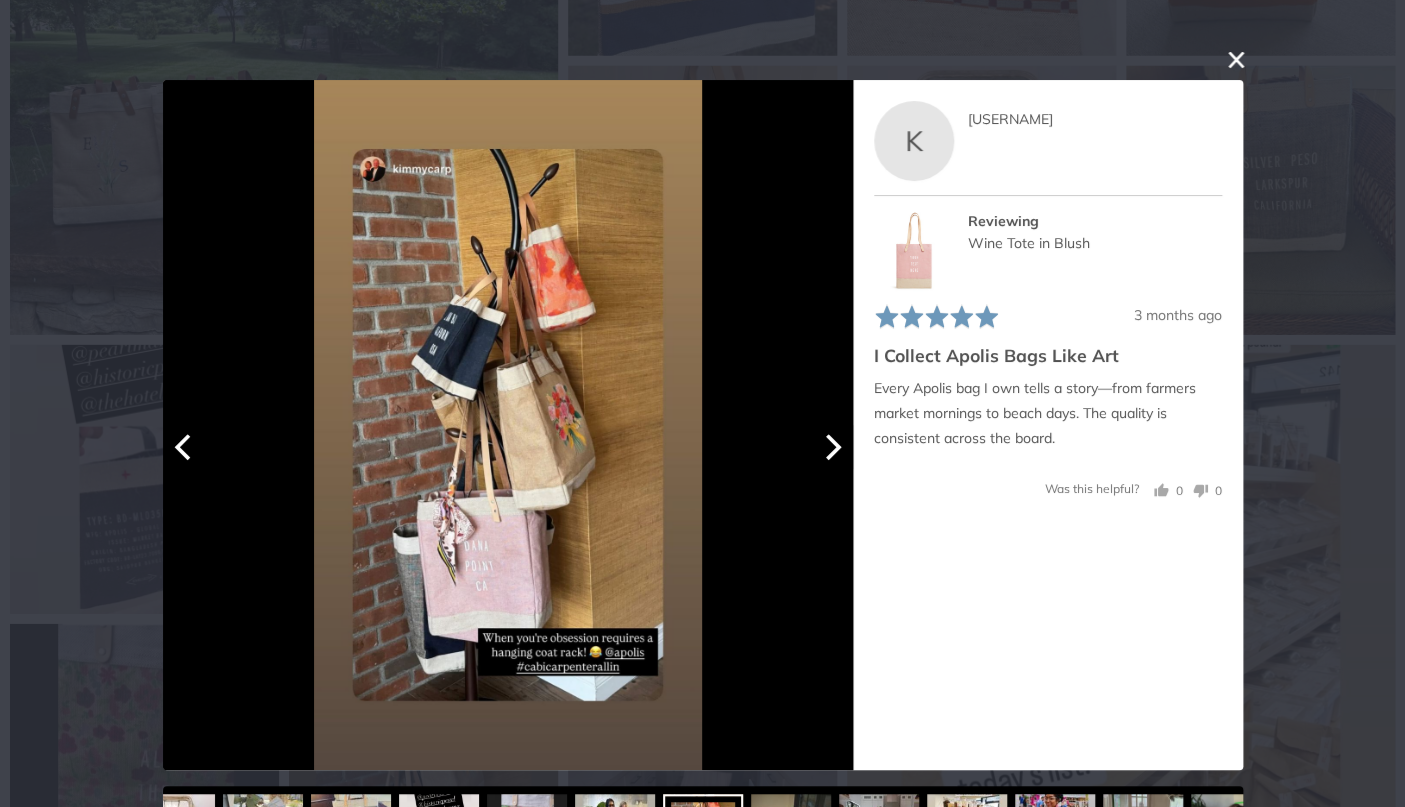 click 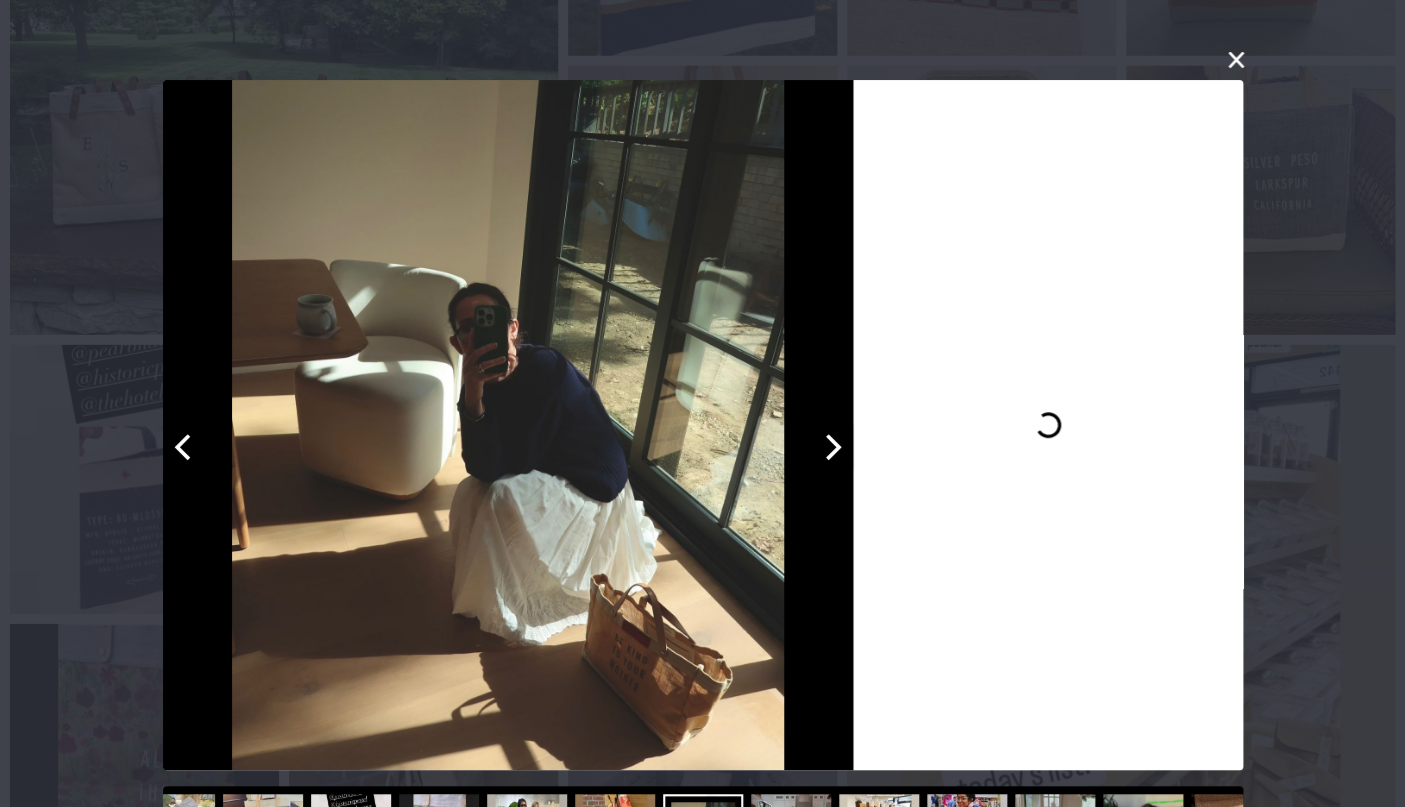 click 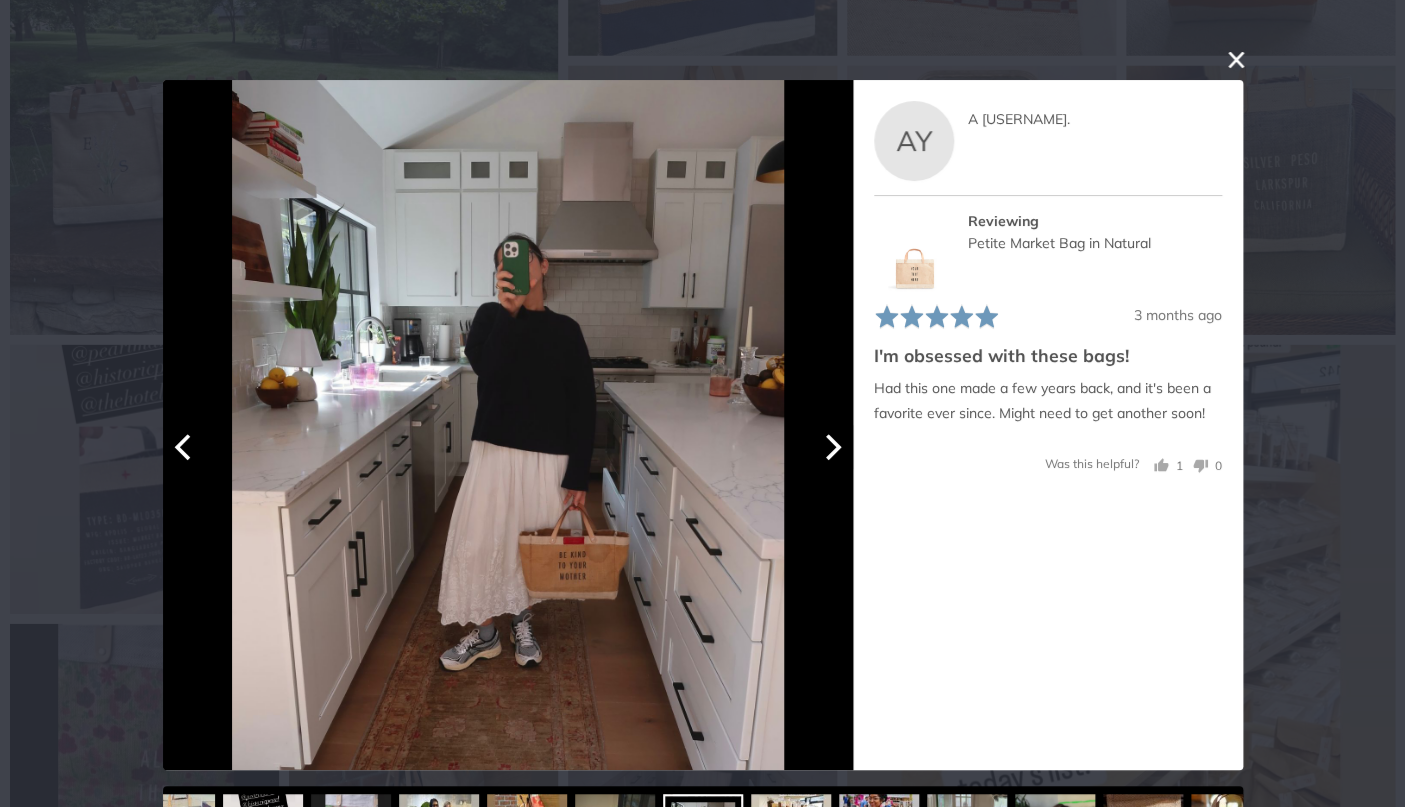 click 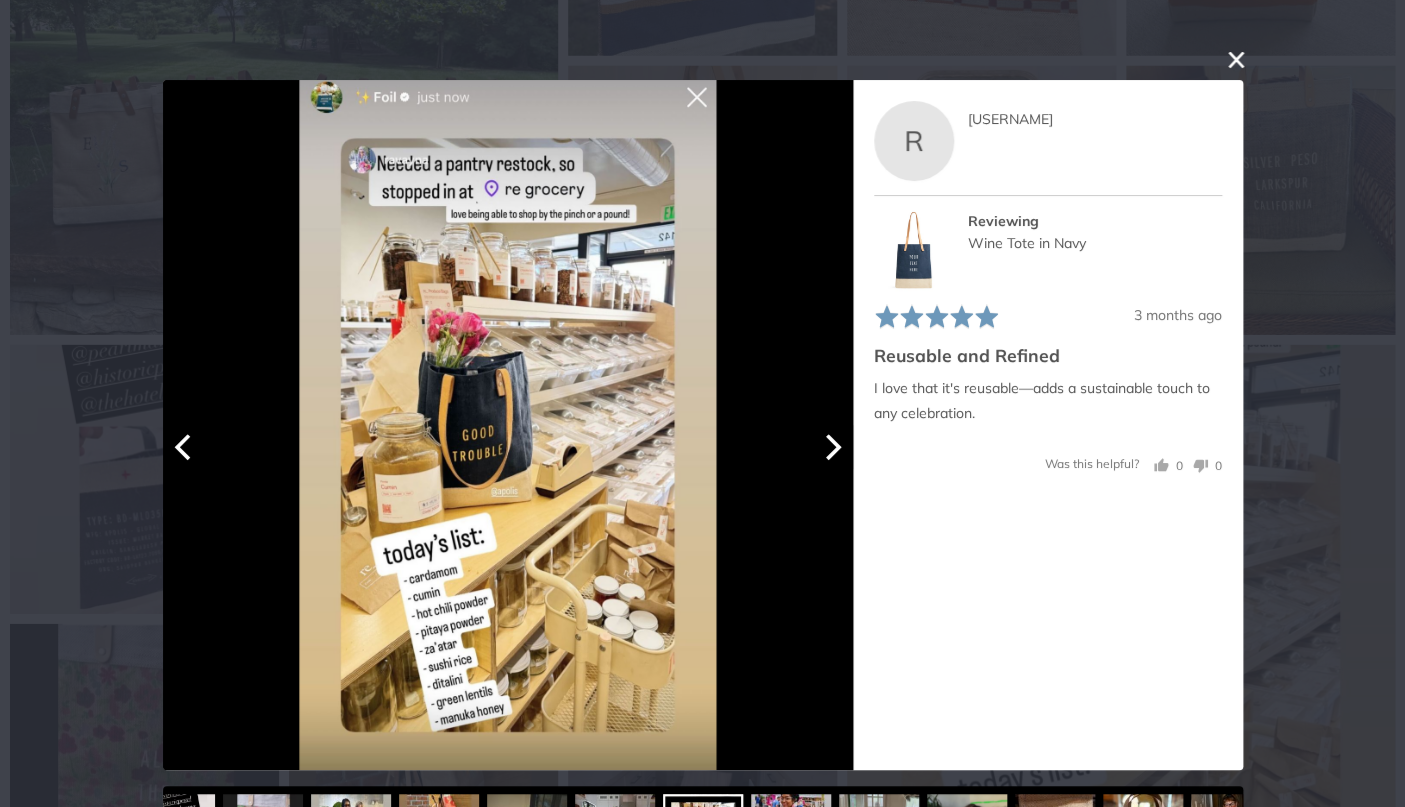 click 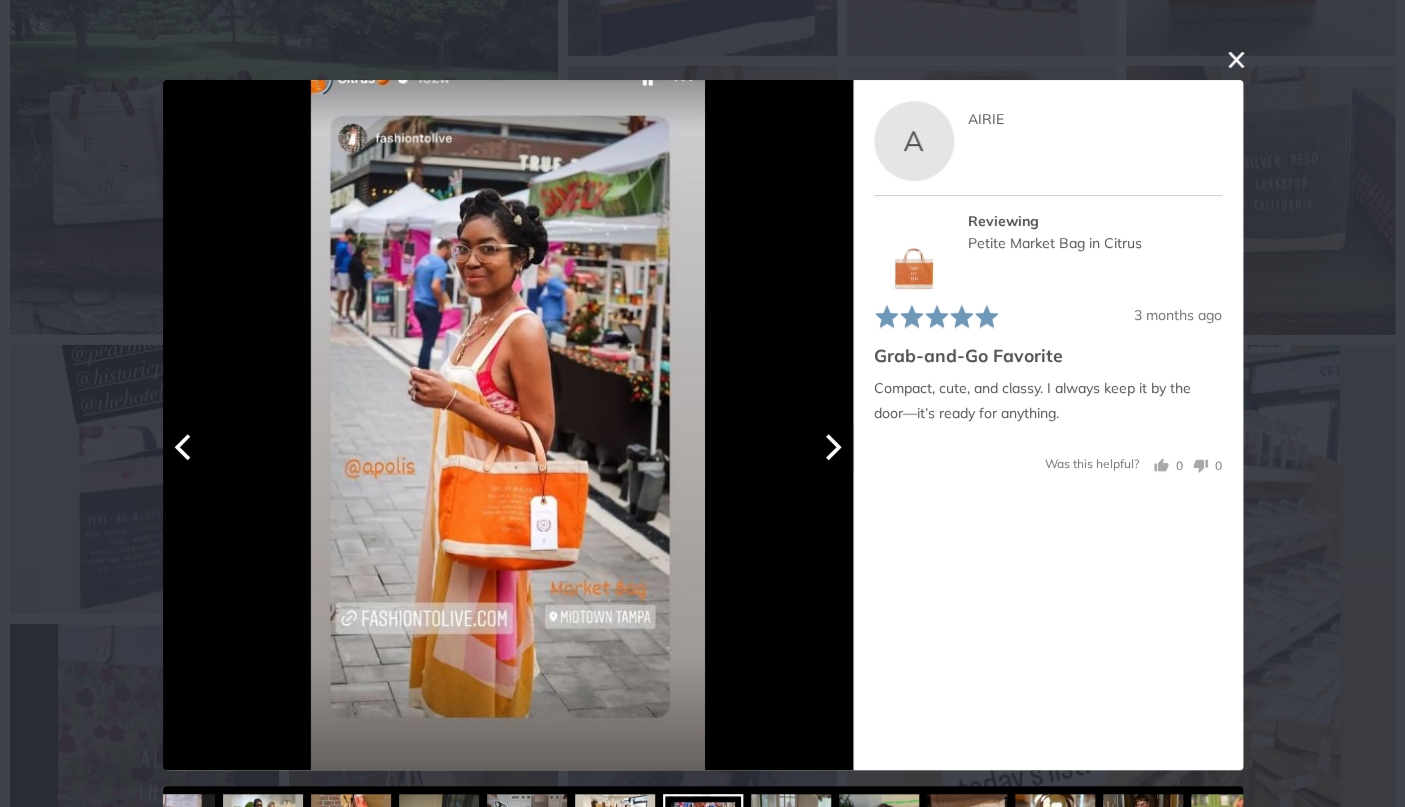 click 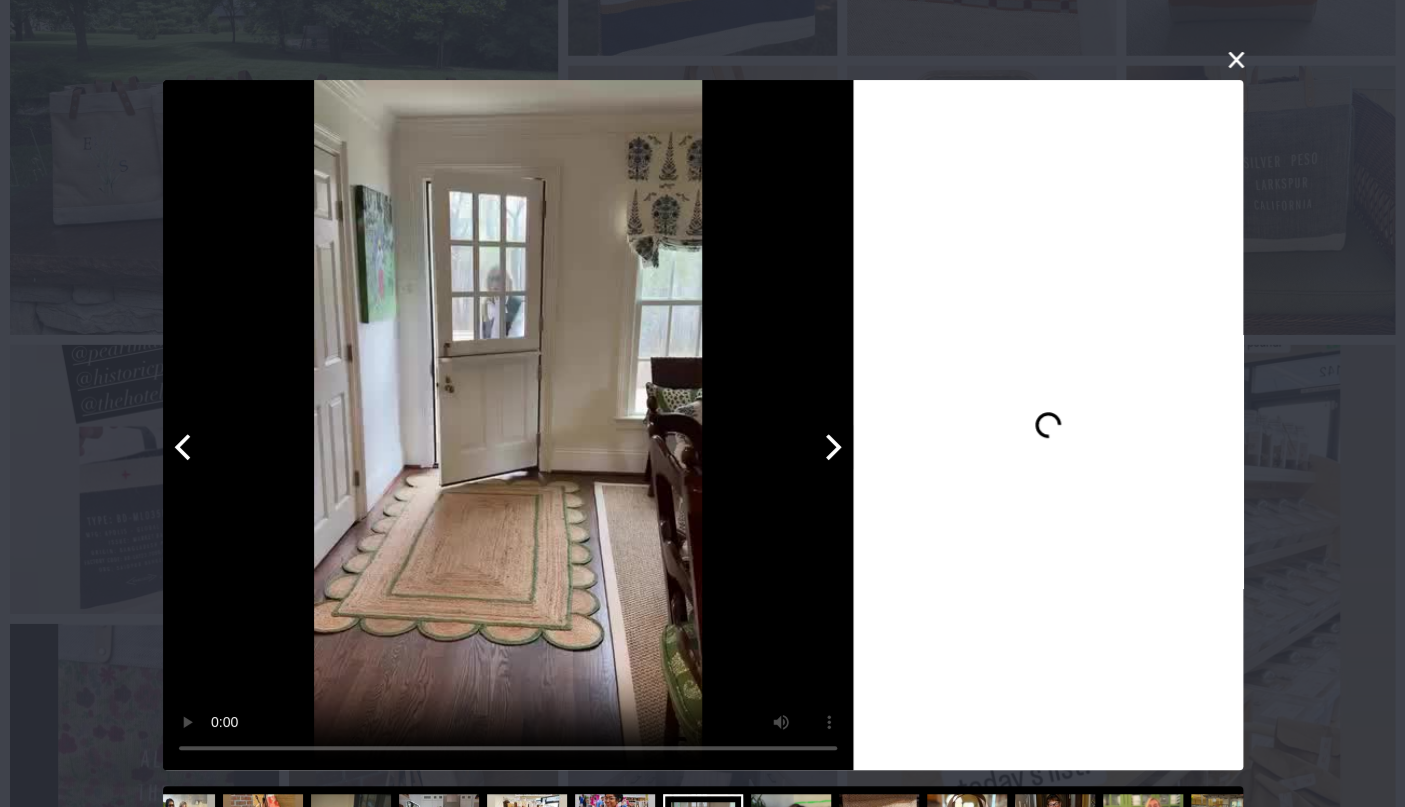 click 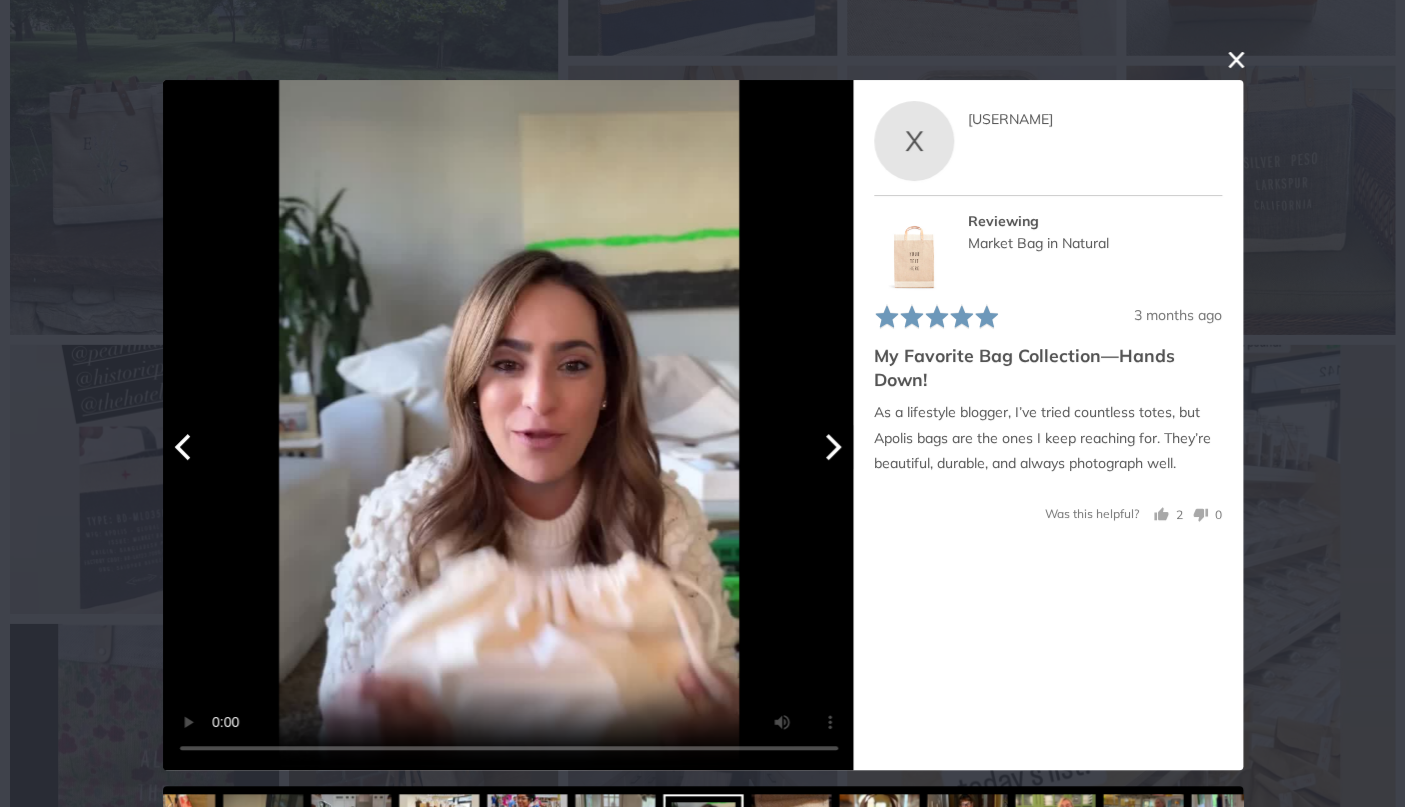 click 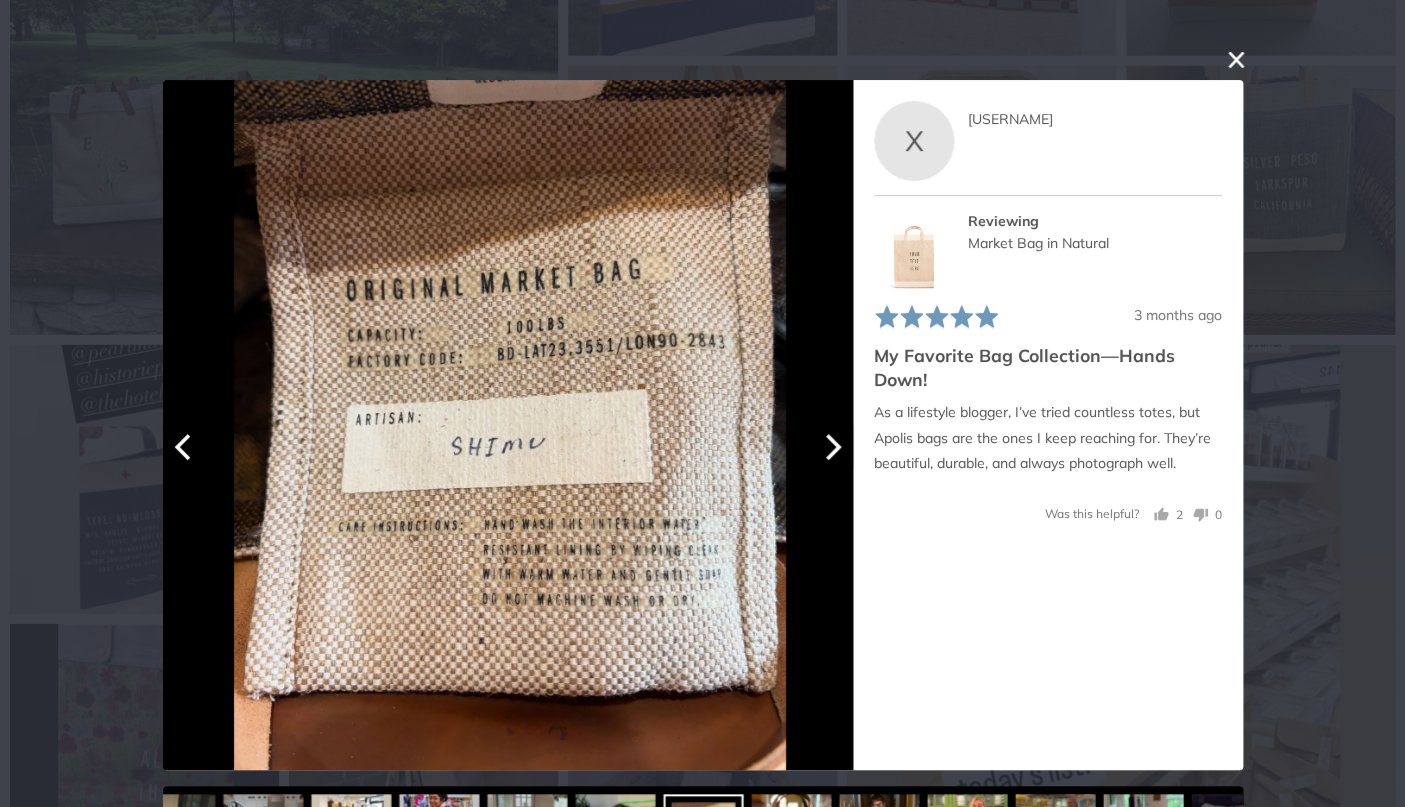 click 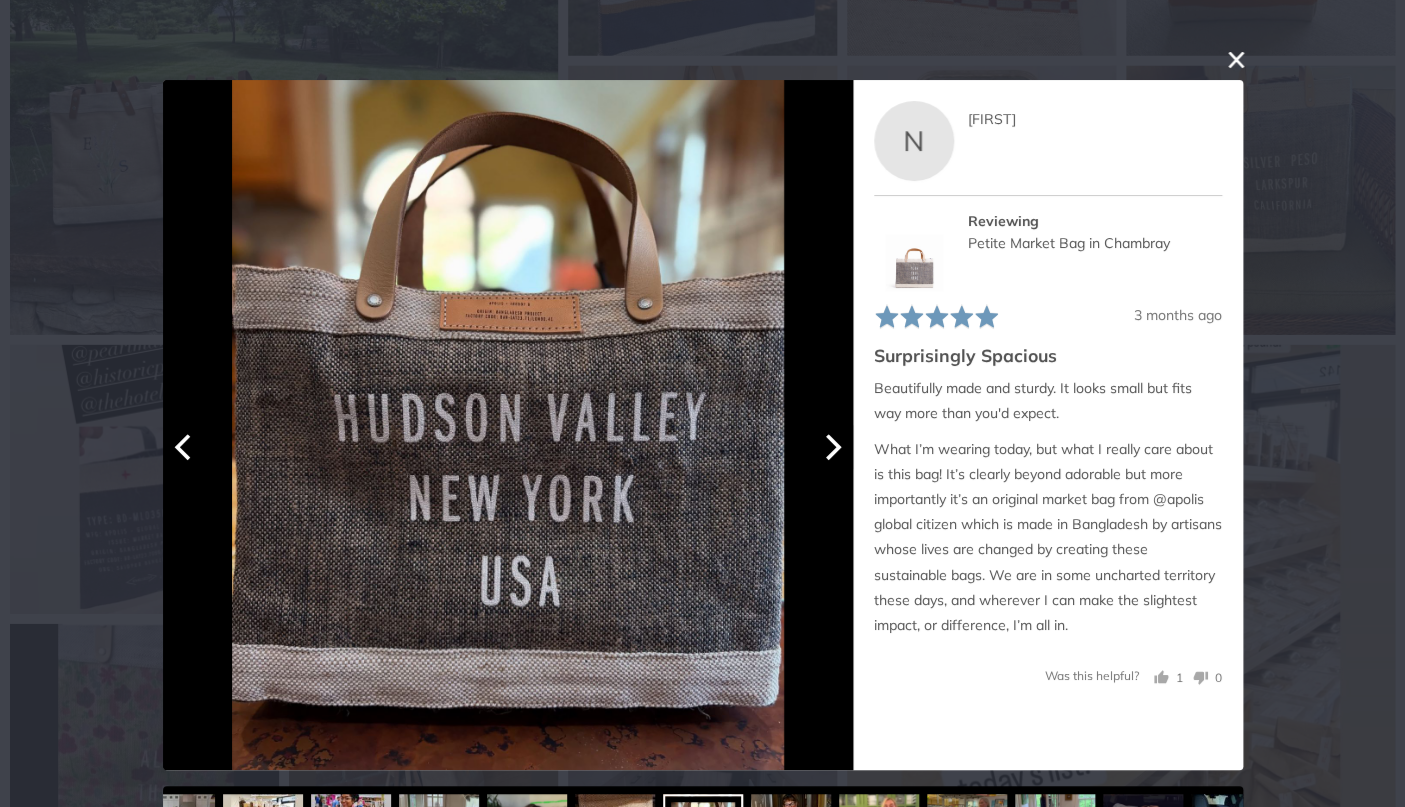 click 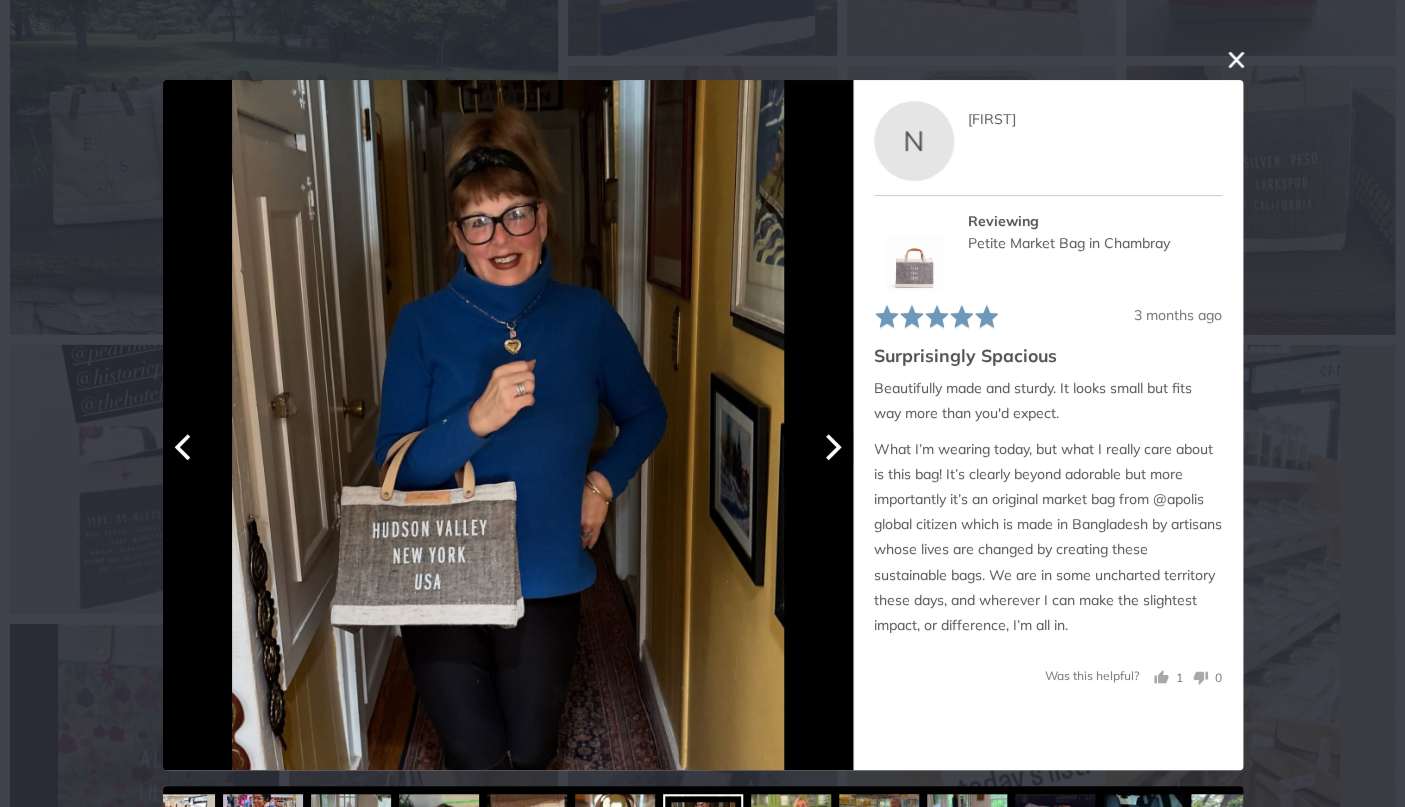 click 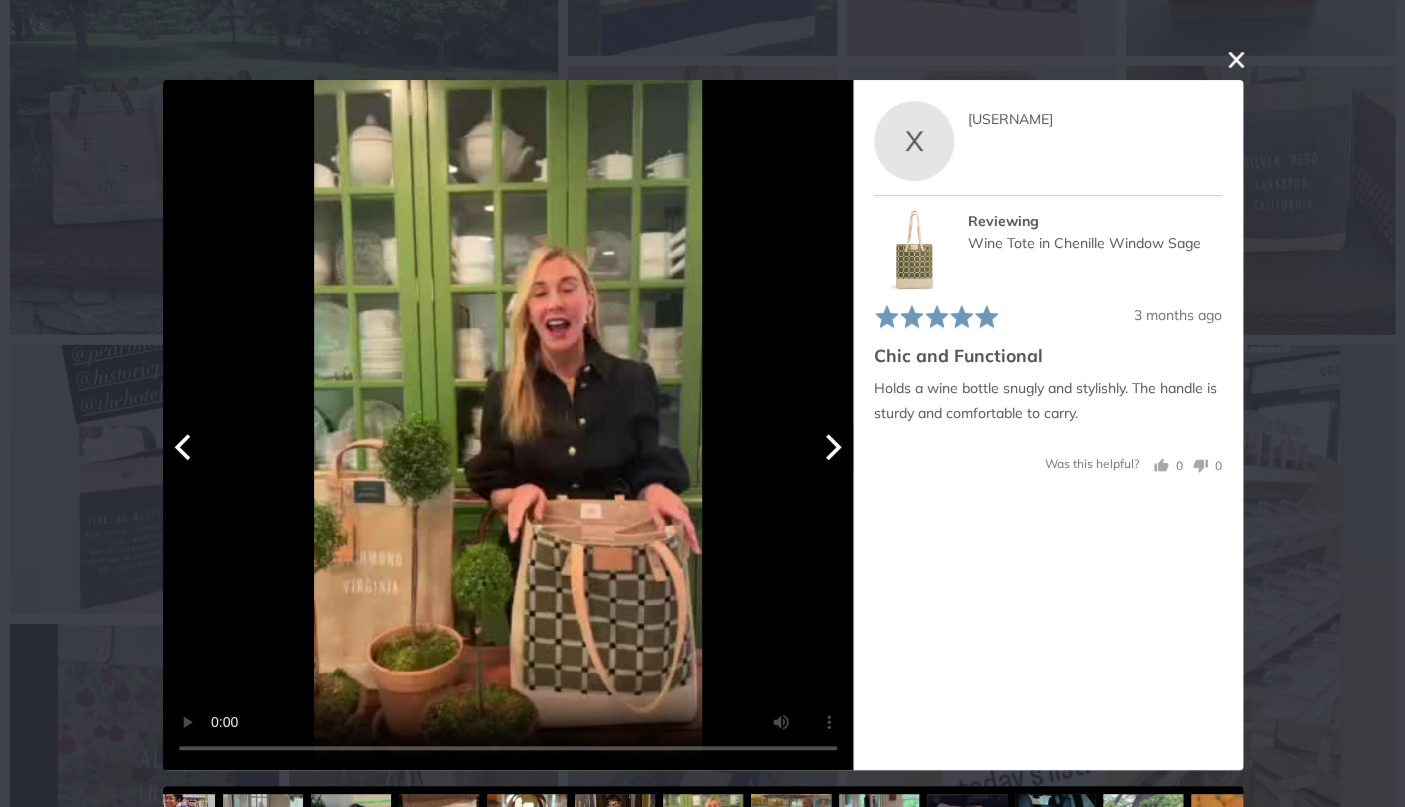 click 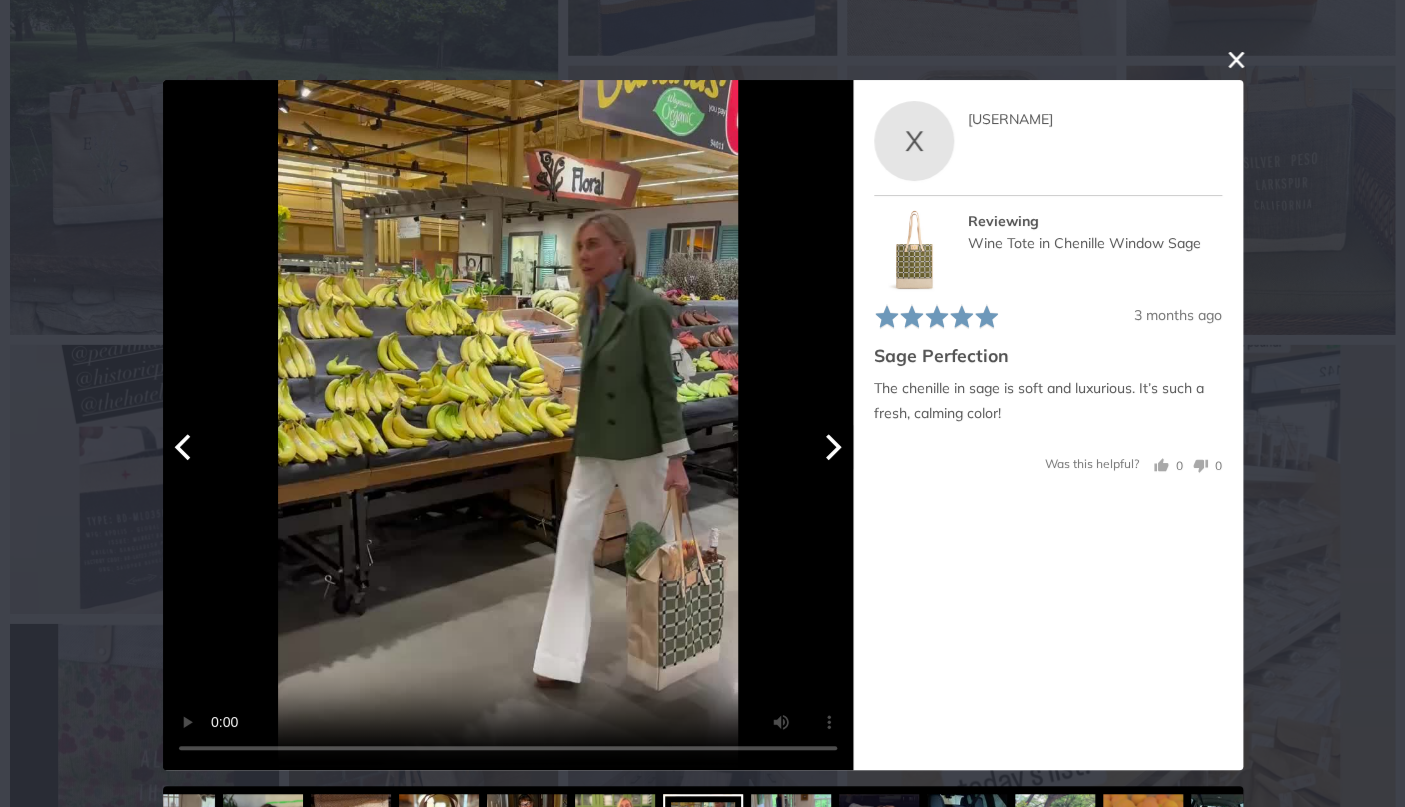 click 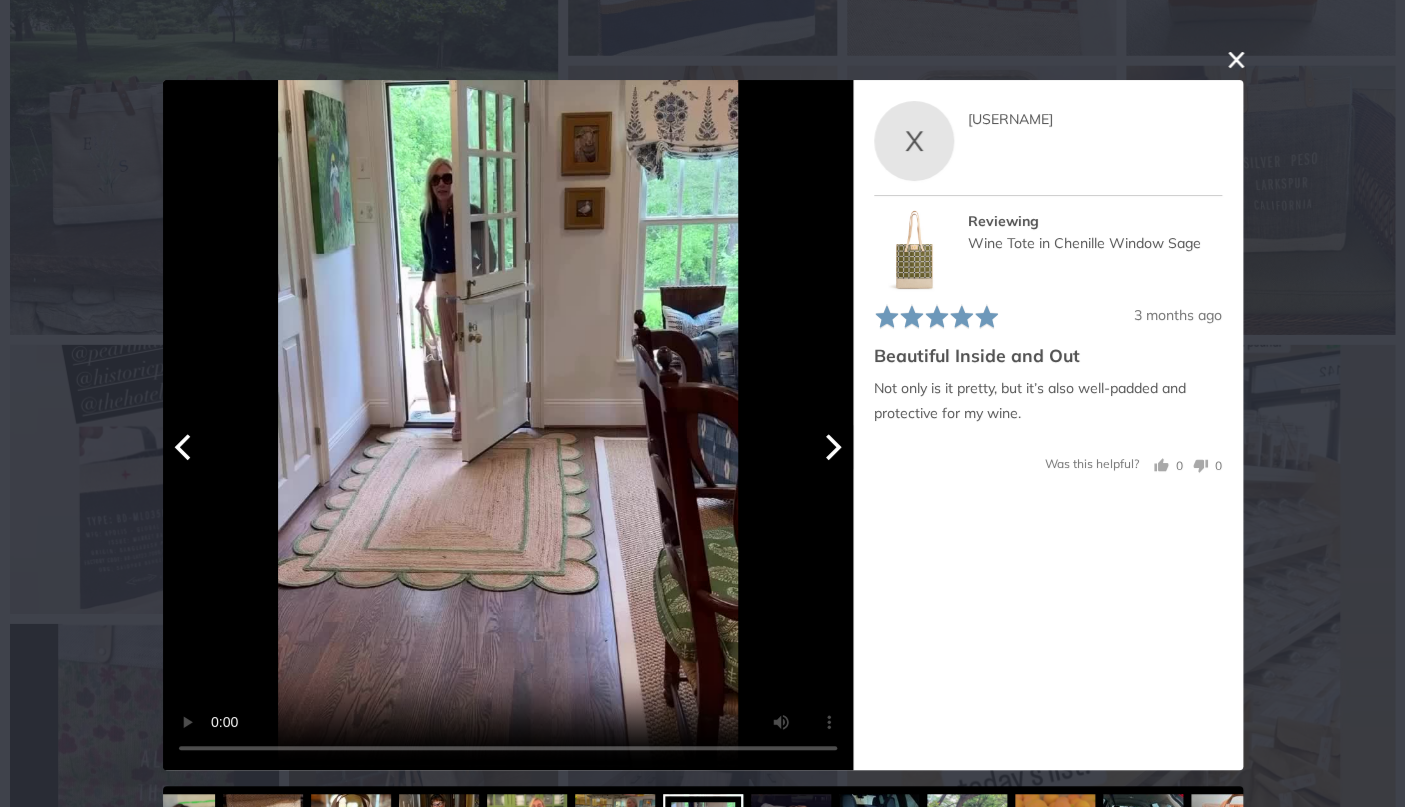 click 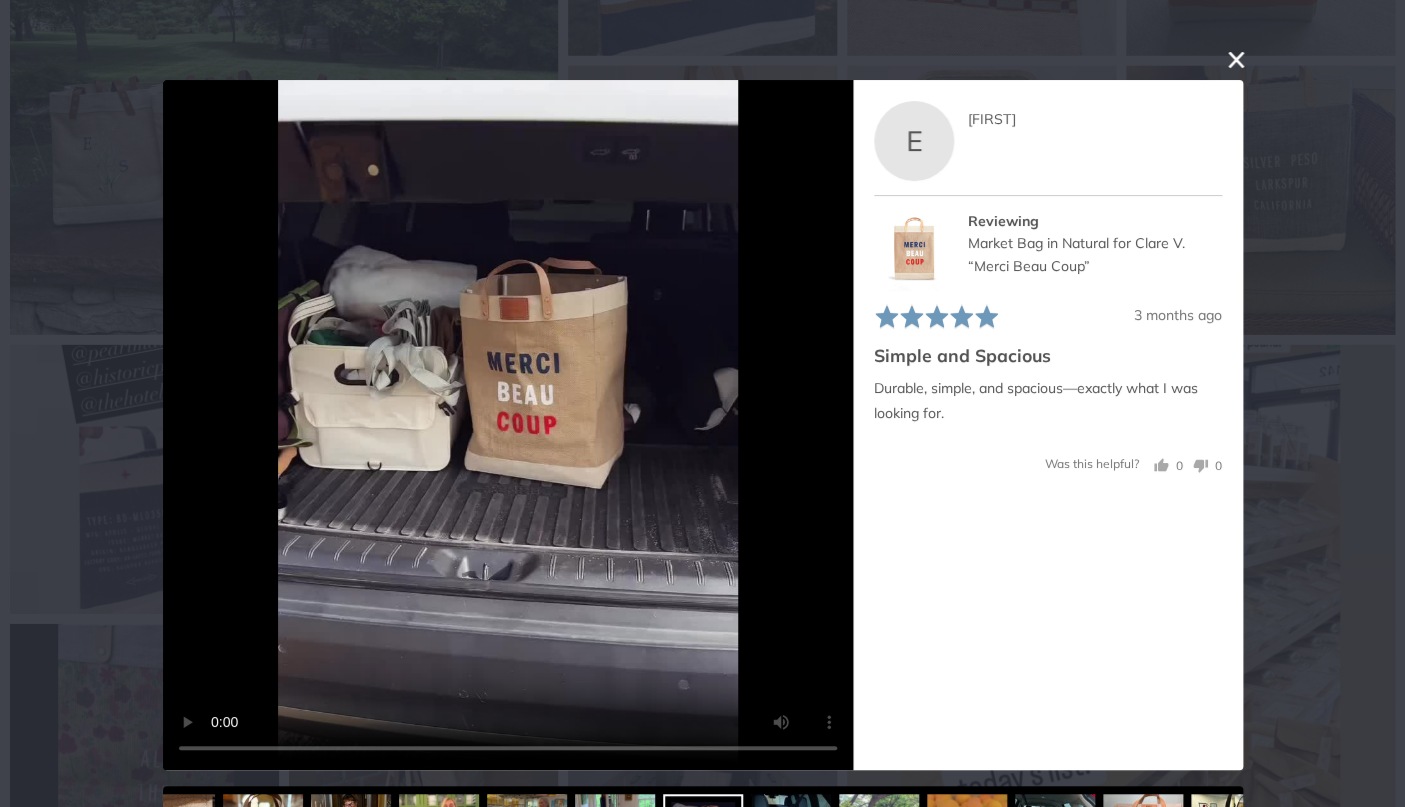 click at bounding box center (1236, 60) 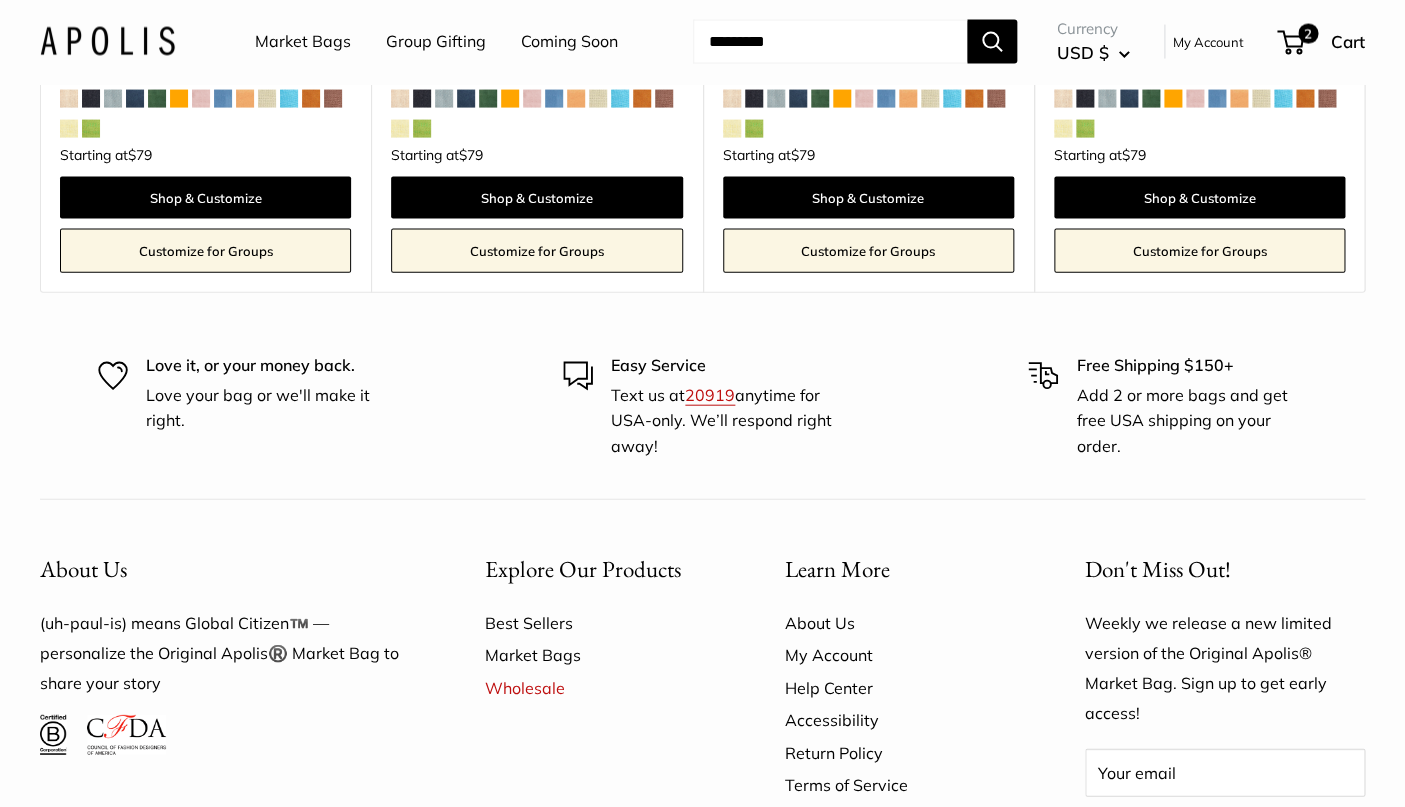 scroll, scrollTop: 4346, scrollLeft: 0, axis: vertical 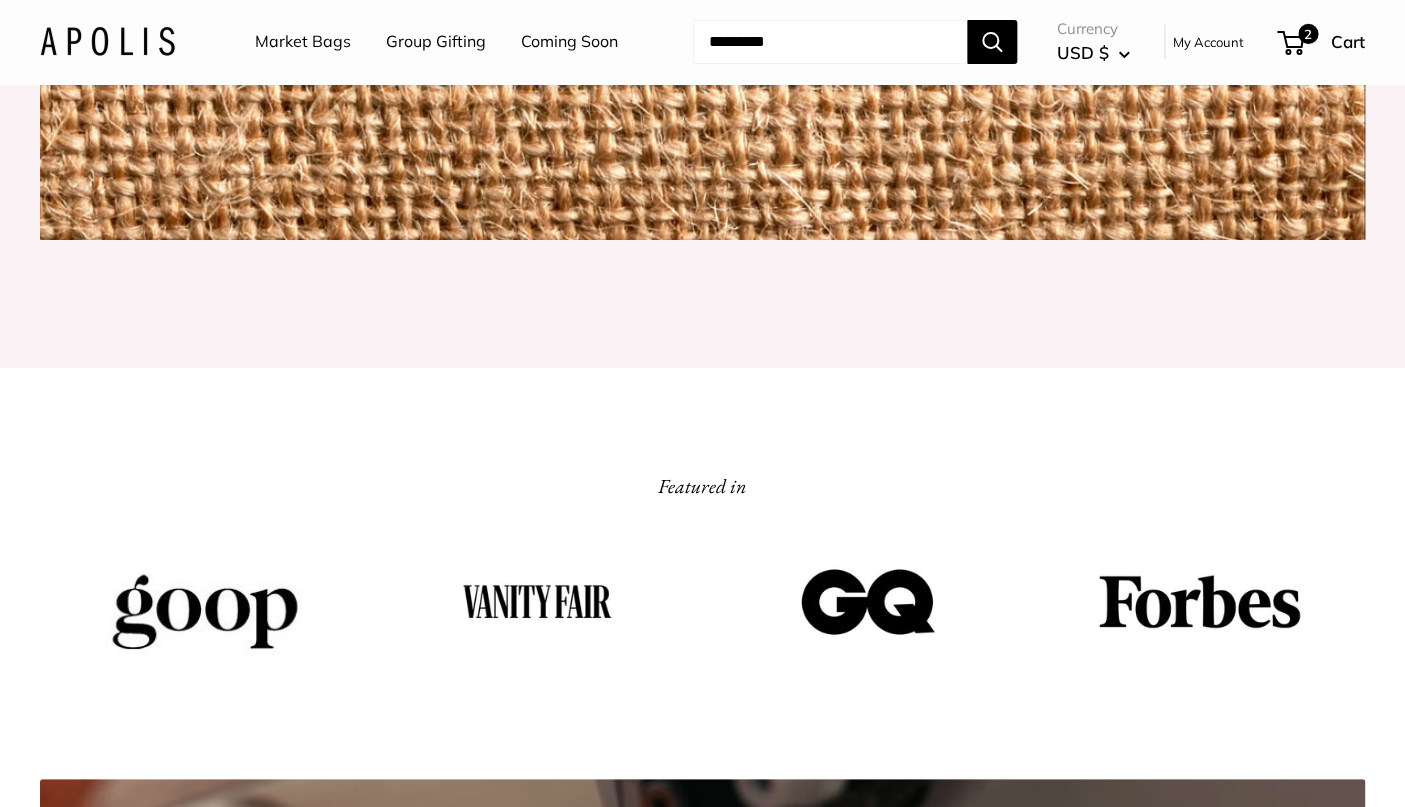 click at bounding box center [702, -197] 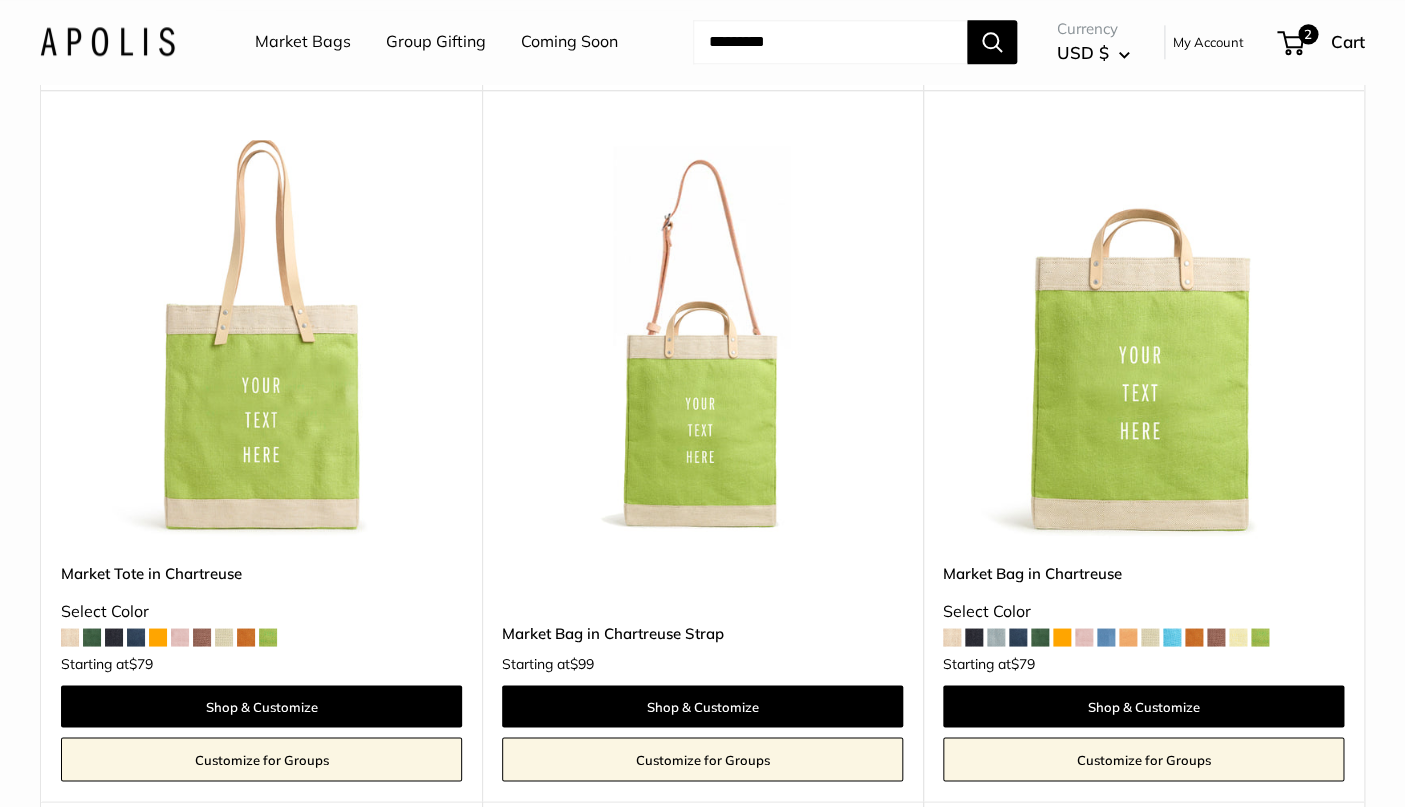 scroll, scrollTop: 918, scrollLeft: 0, axis: vertical 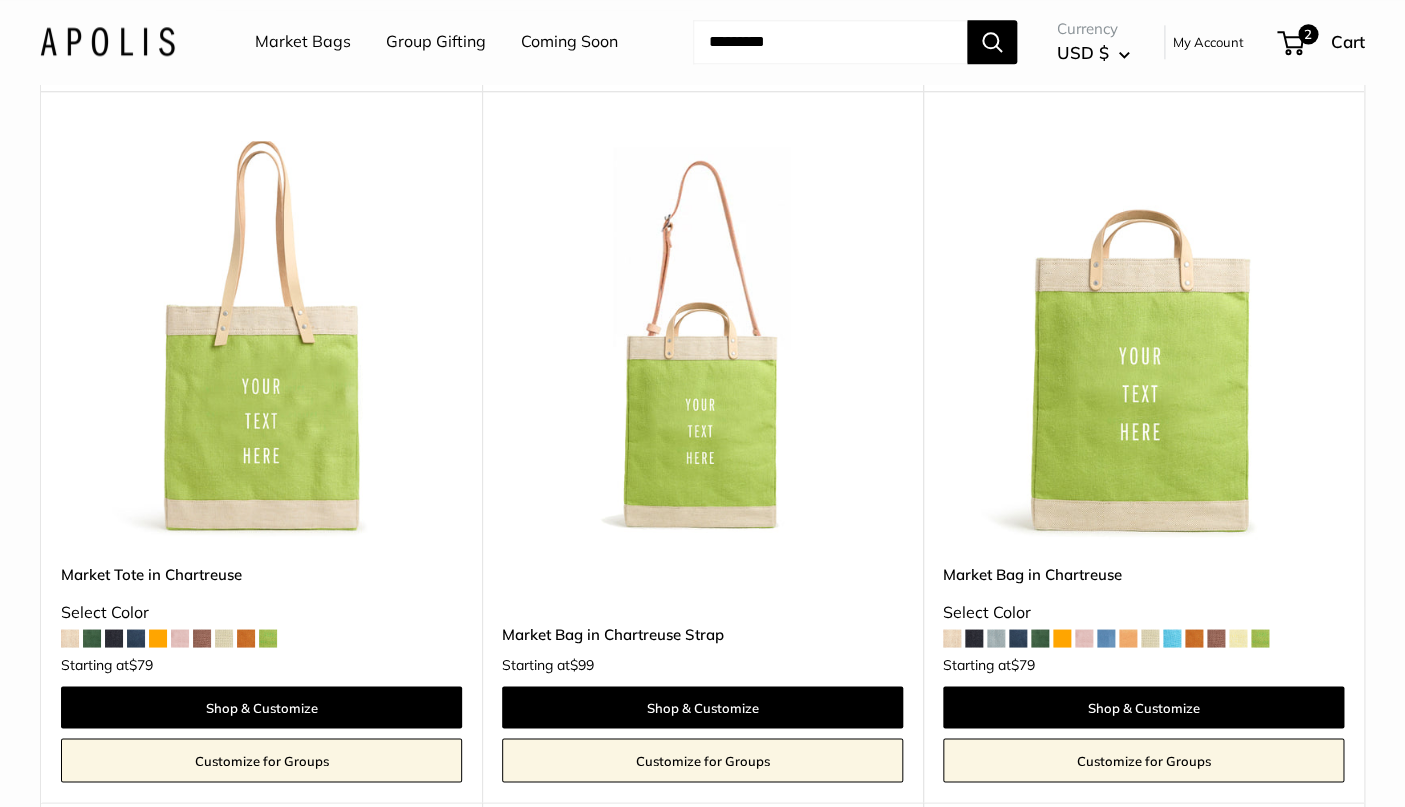 click at bounding box center [0, 0] 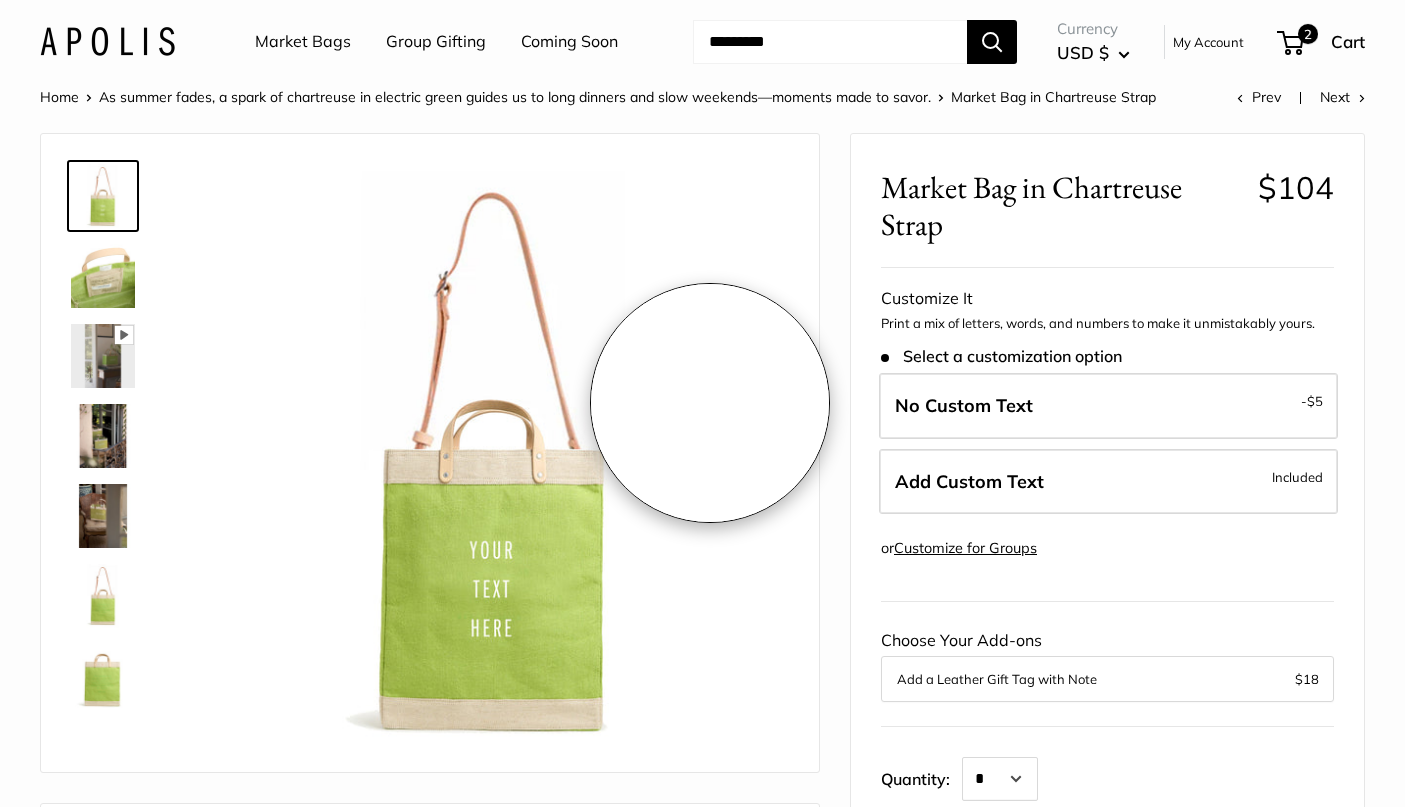 scroll, scrollTop: 0, scrollLeft: 0, axis: both 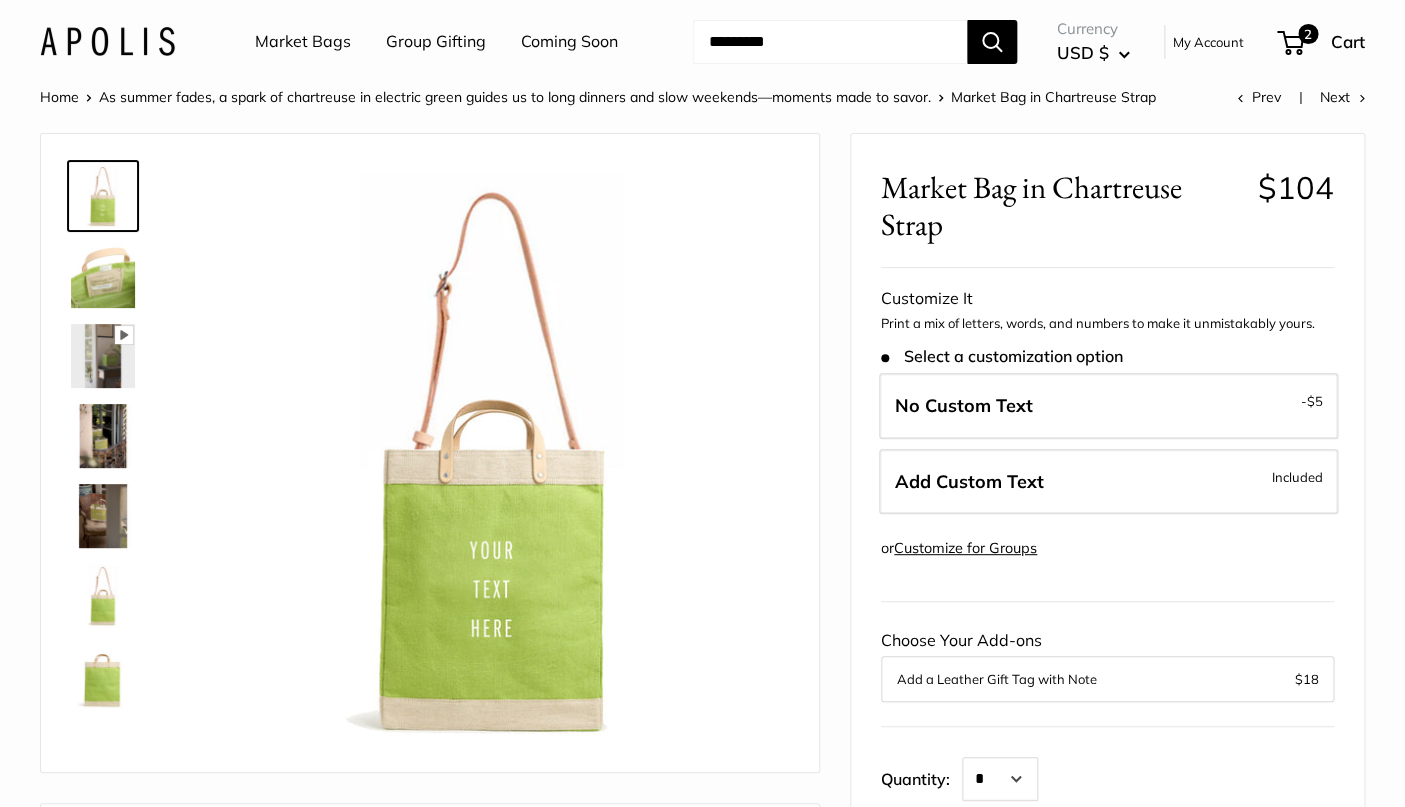 click at bounding box center [103, 516] 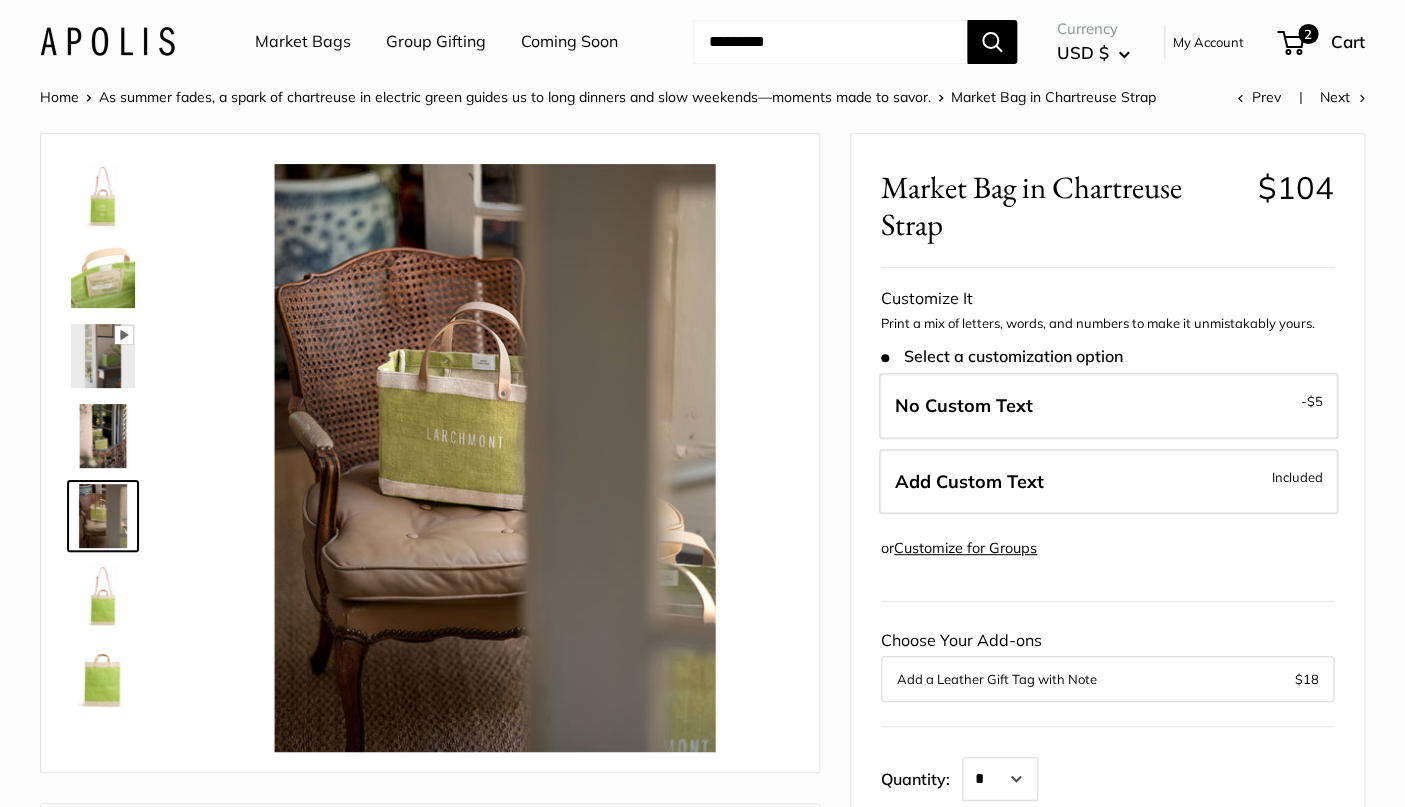 click at bounding box center [103, 596] 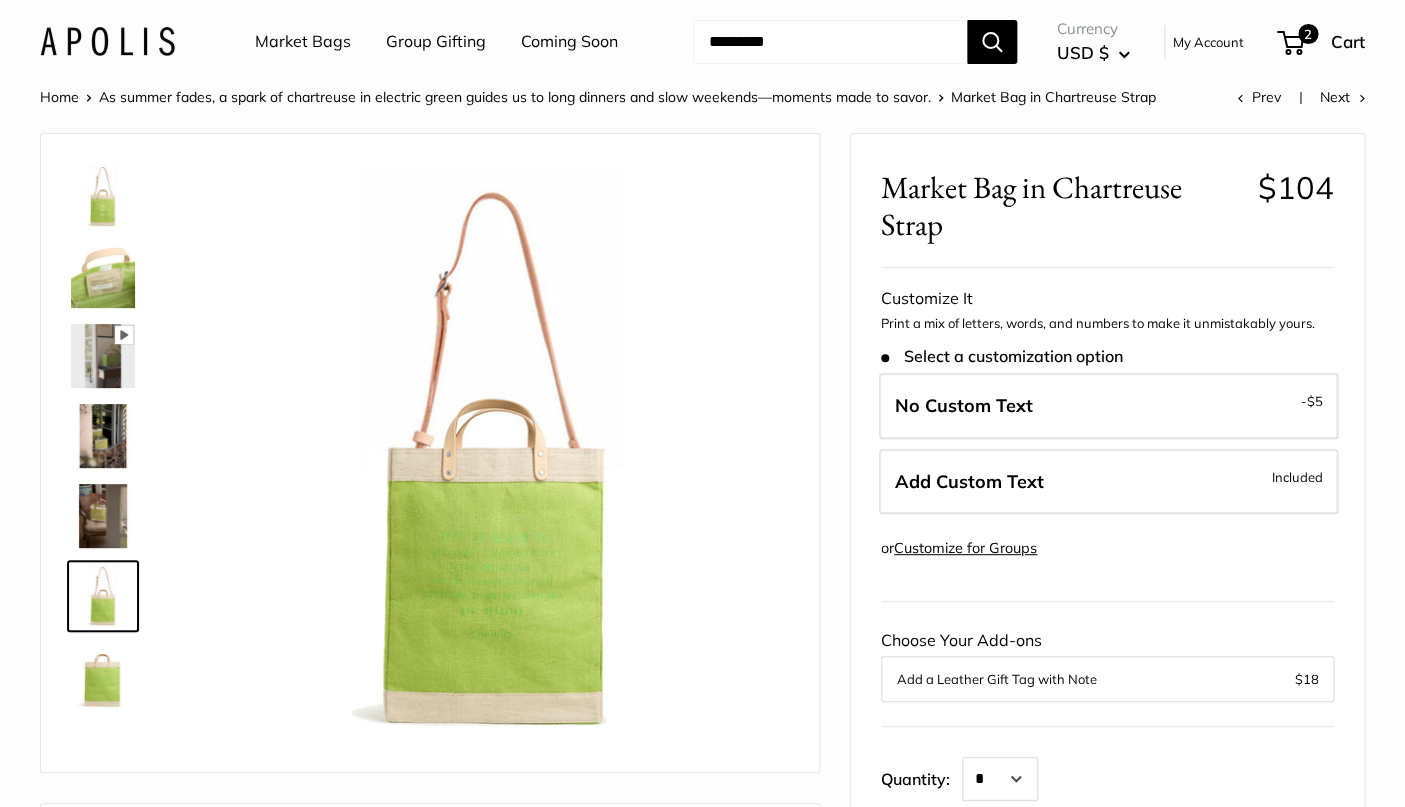 click at bounding box center [103, 676] 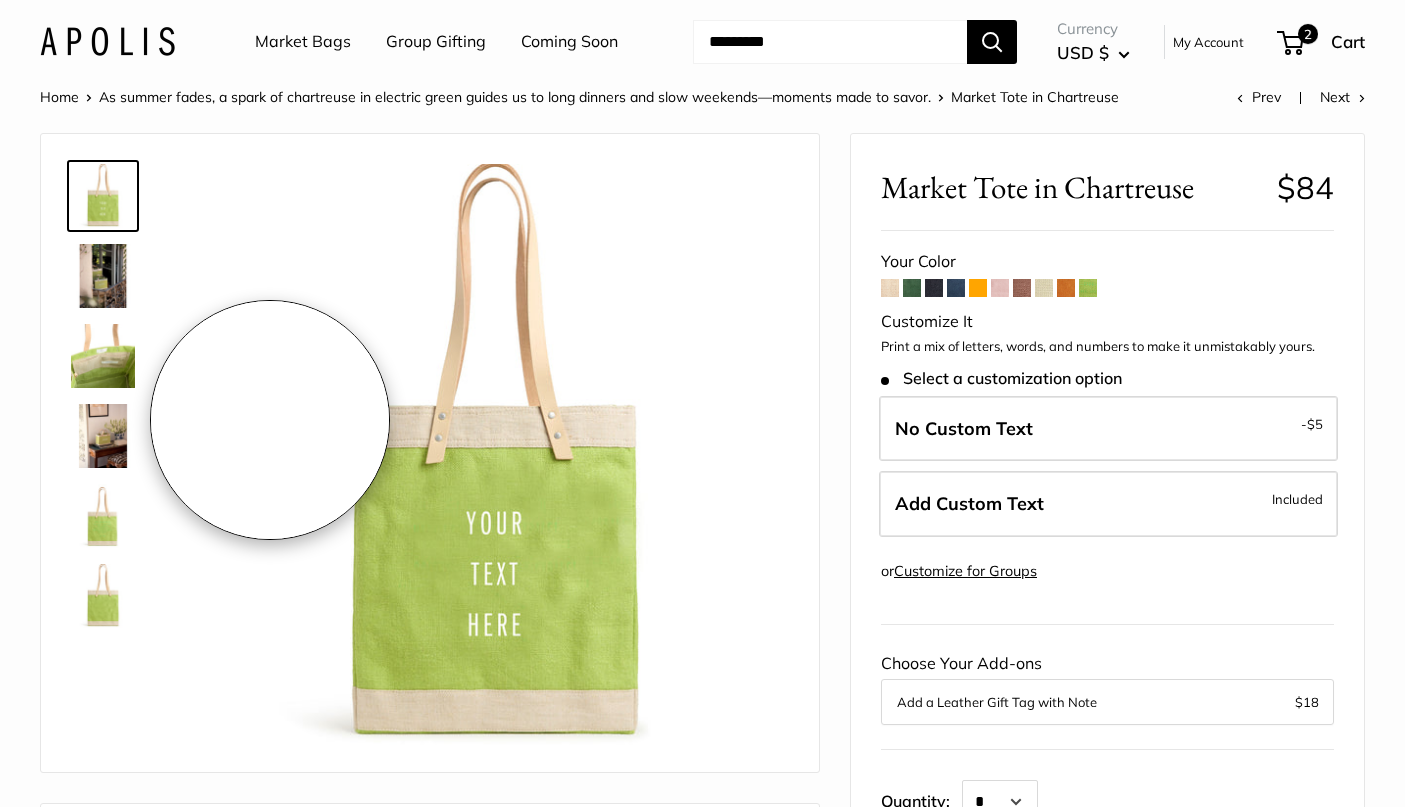 click at bounding box center (103, 516) 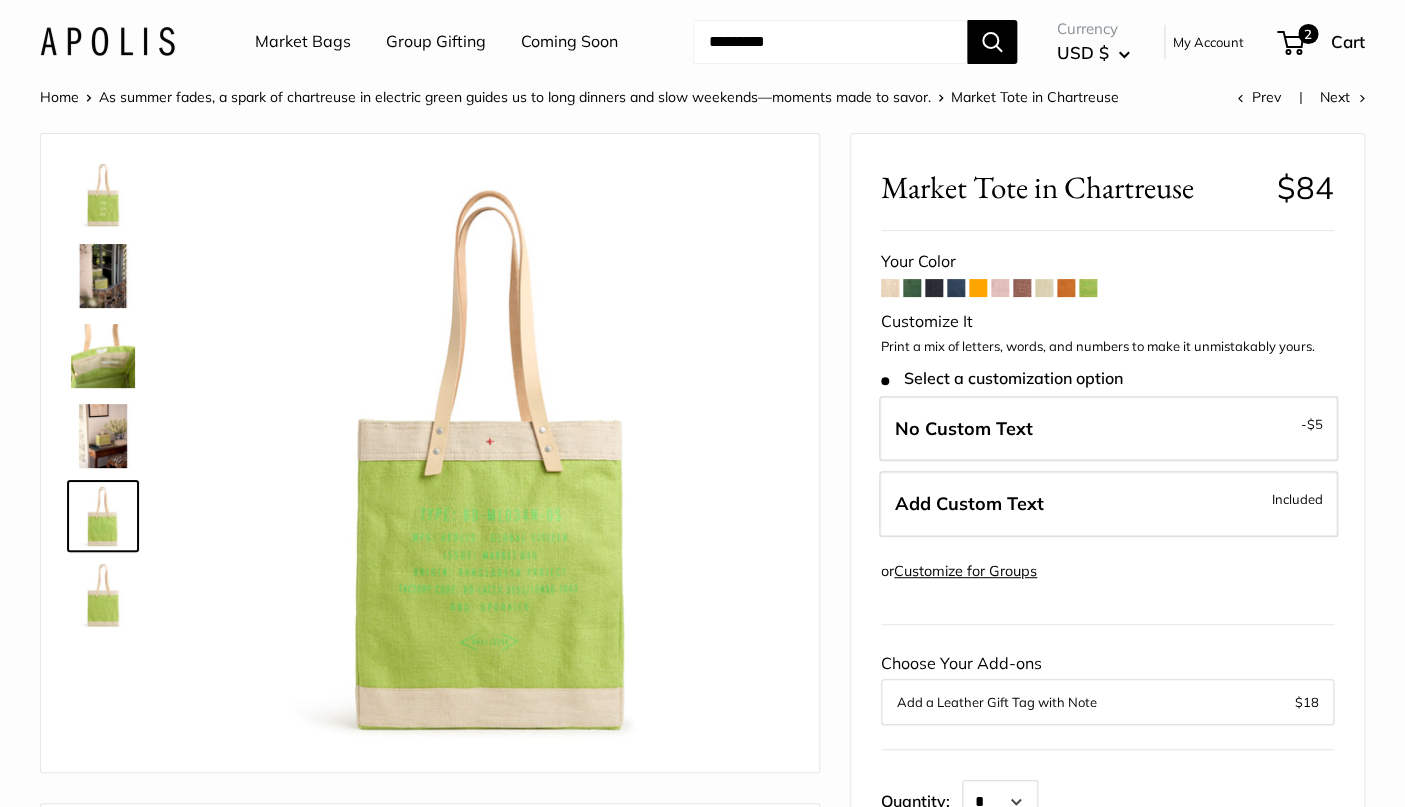click at bounding box center [103, 596] 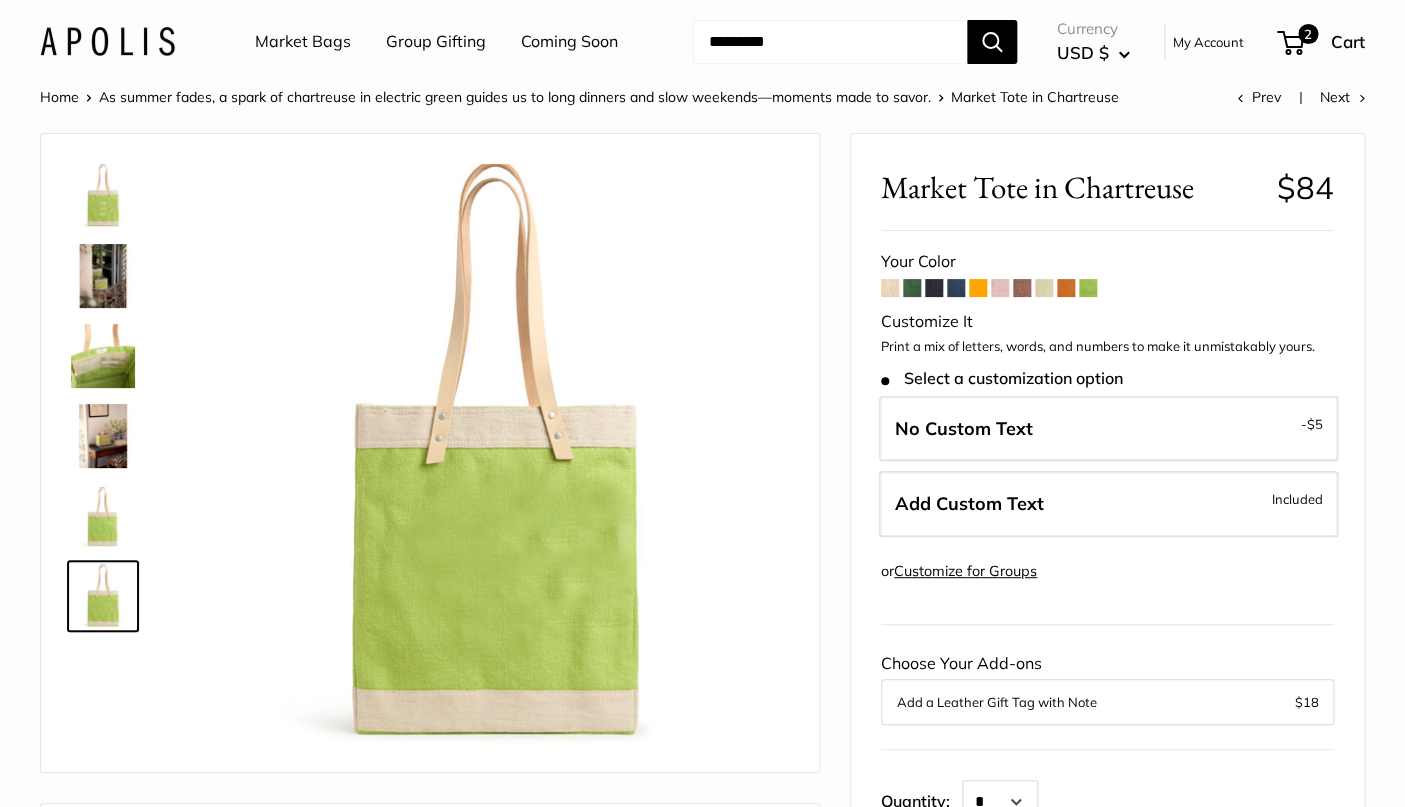 click at bounding box center (103, 356) 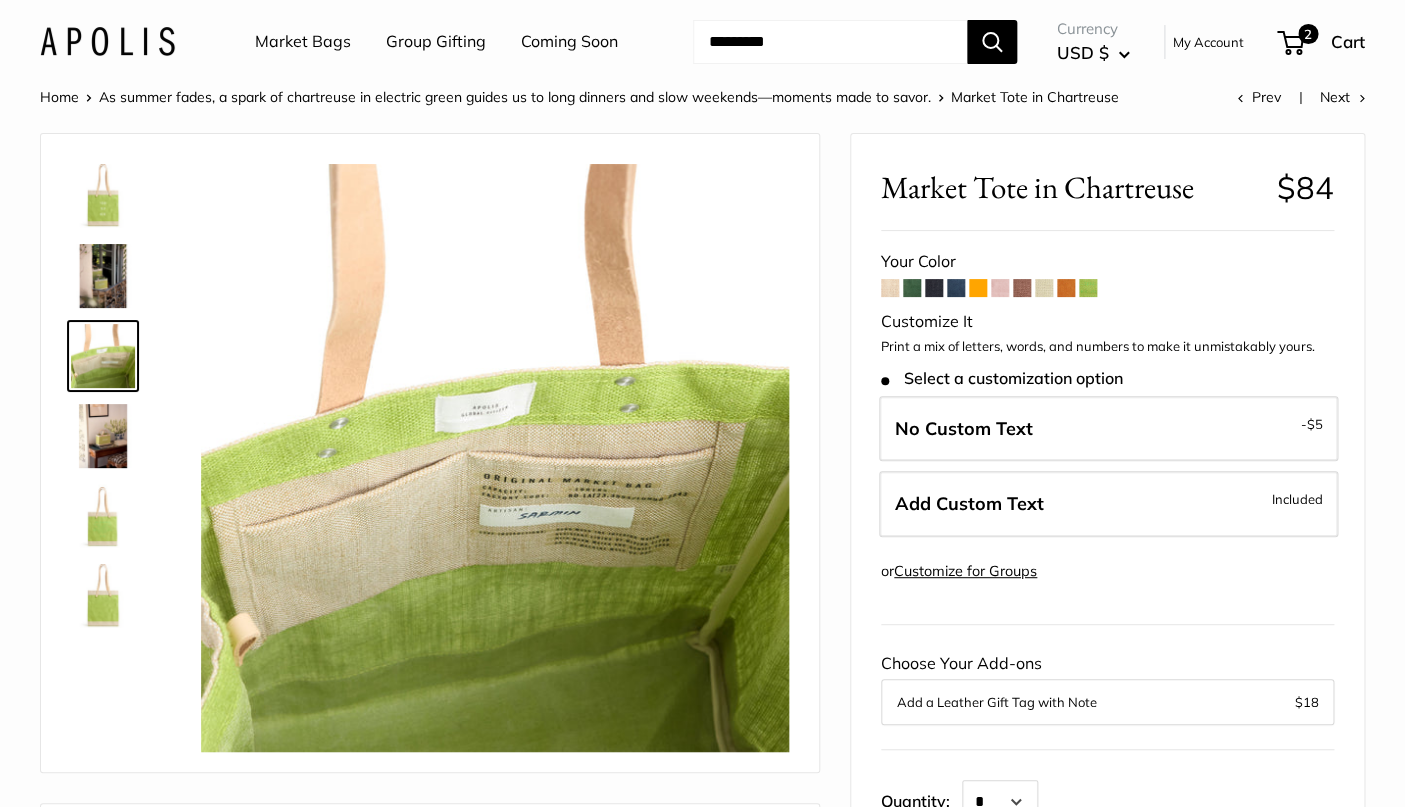 click at bounding box center (103, 196) 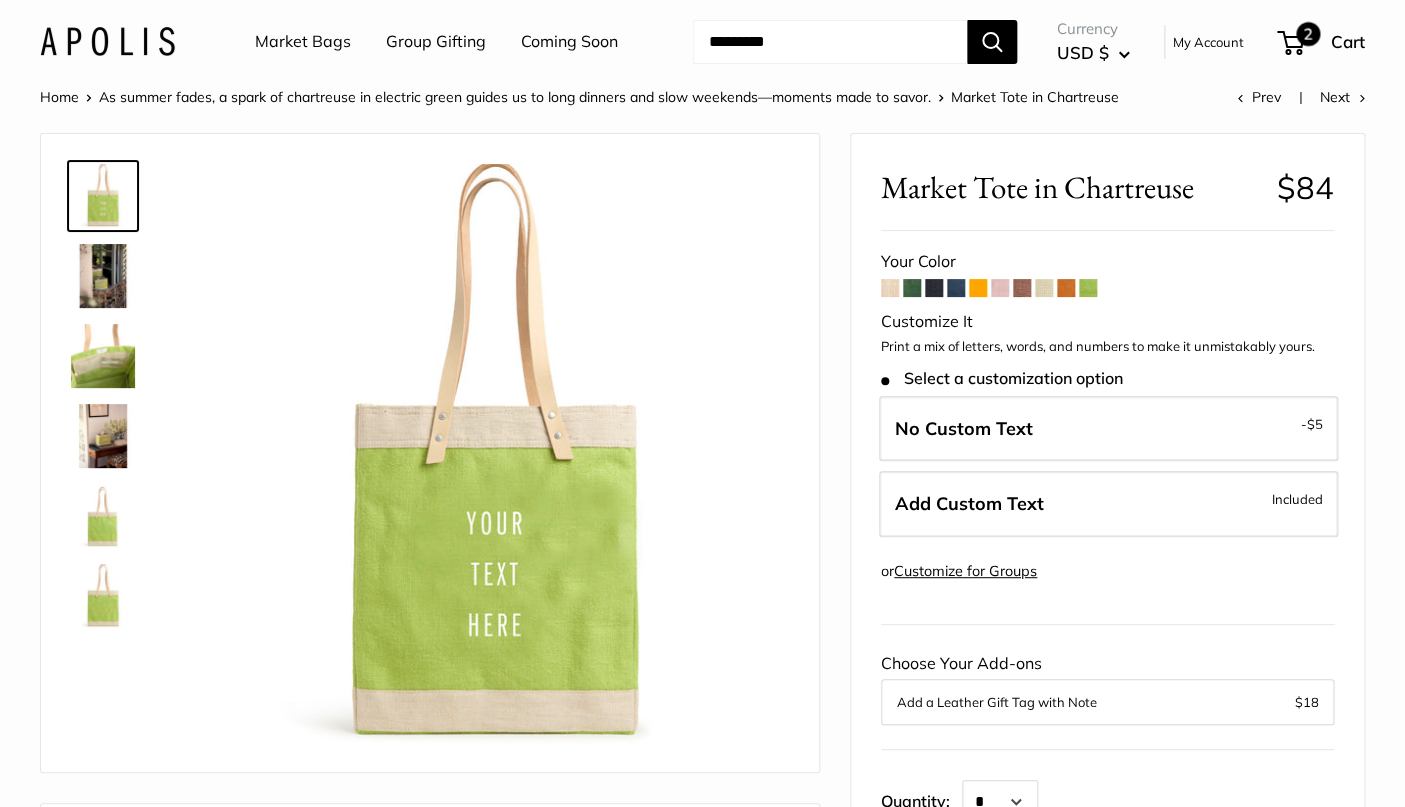 click on "2" at bounding box center [1290, 43] 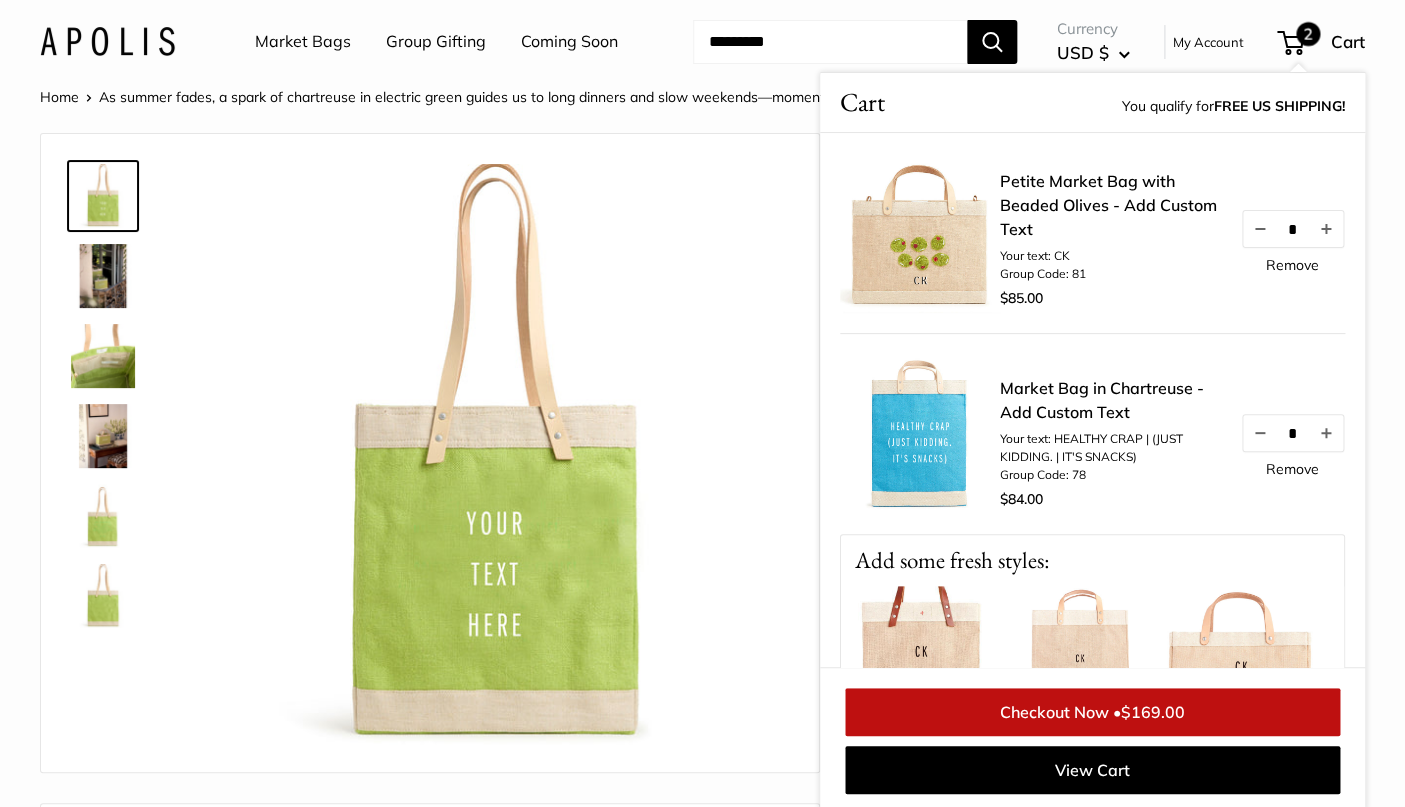 click on "Market Bag in Chartreuse - Add Custom Text" at bounding box center [1110, 400] 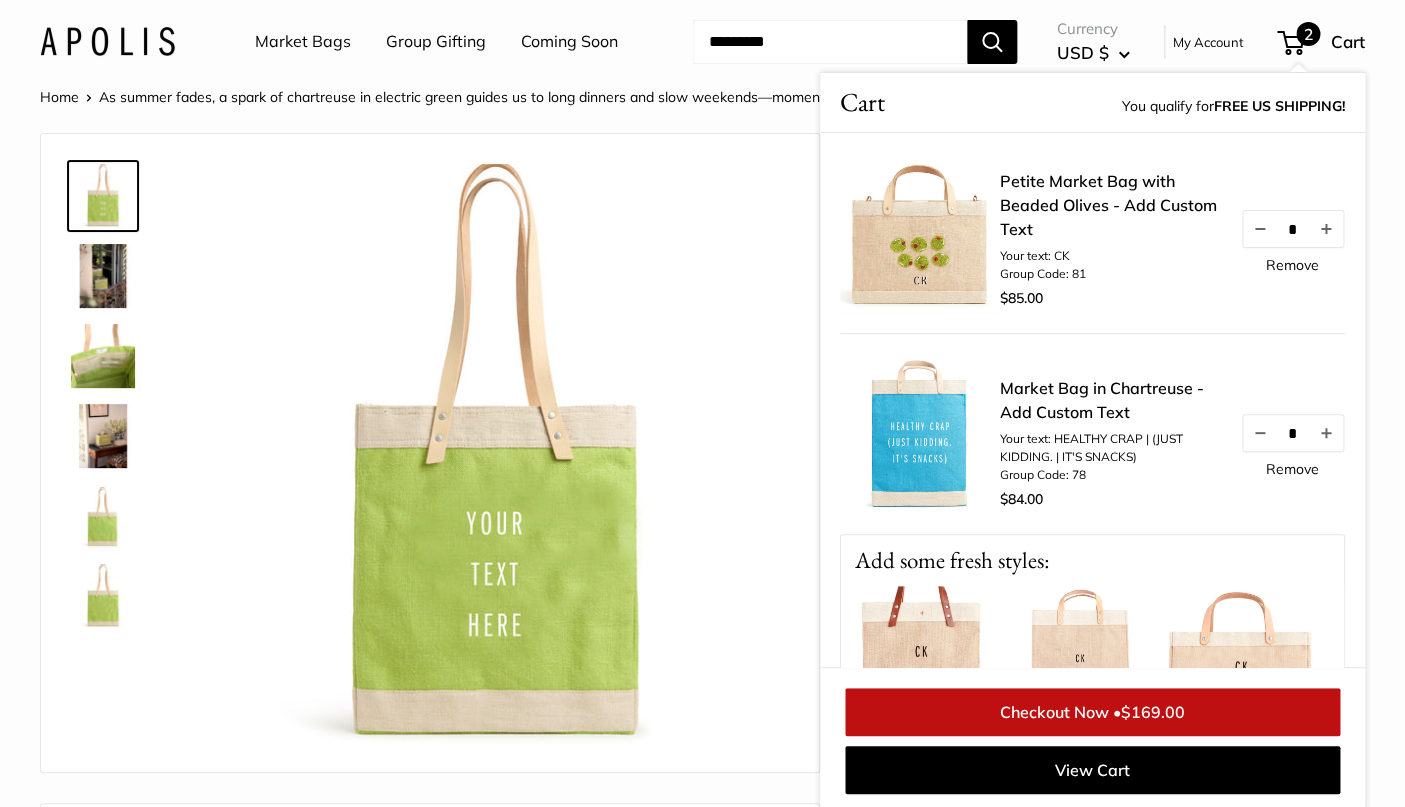 click at bounding box center [495, 458] 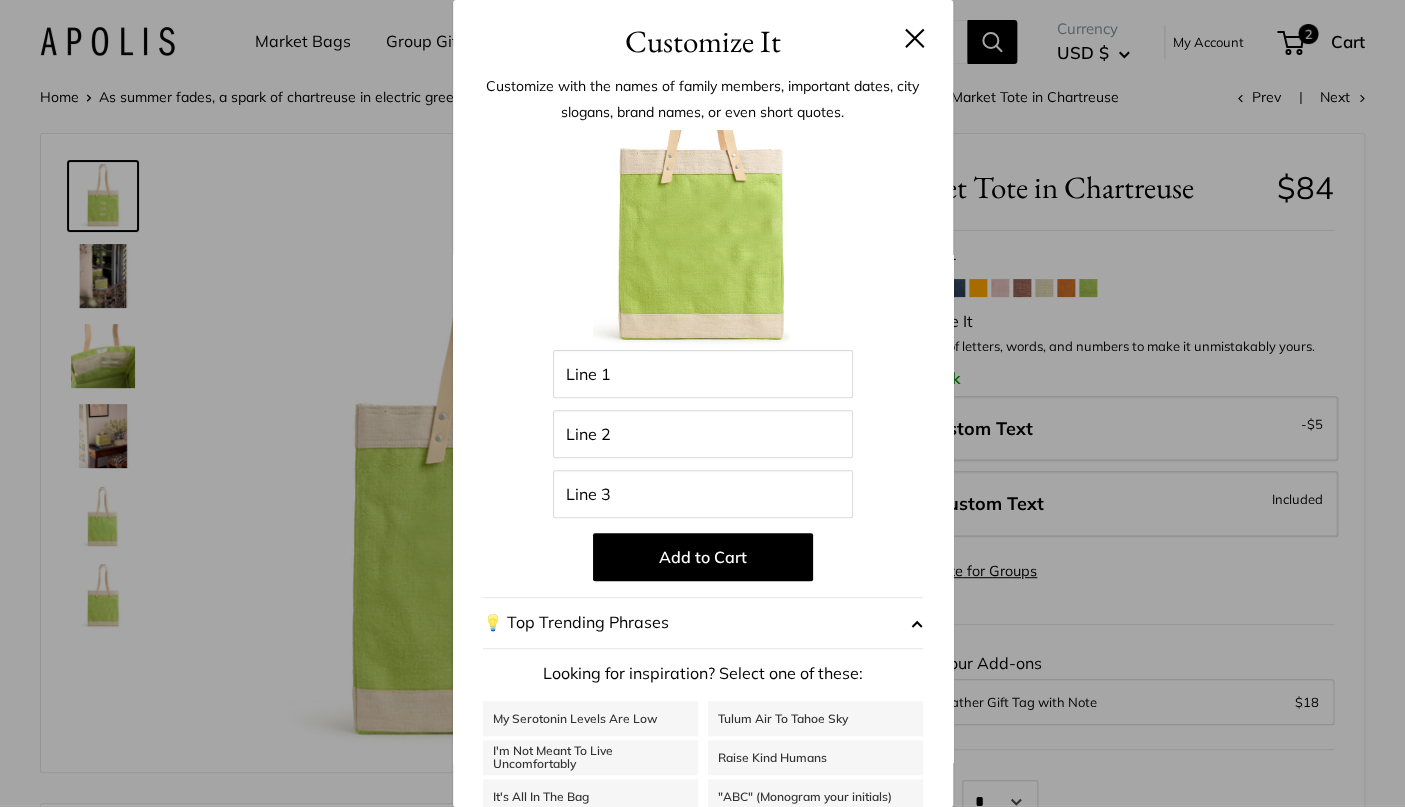 scroll, scrollTop: 169, scrollLeft: 0, axis: vertical 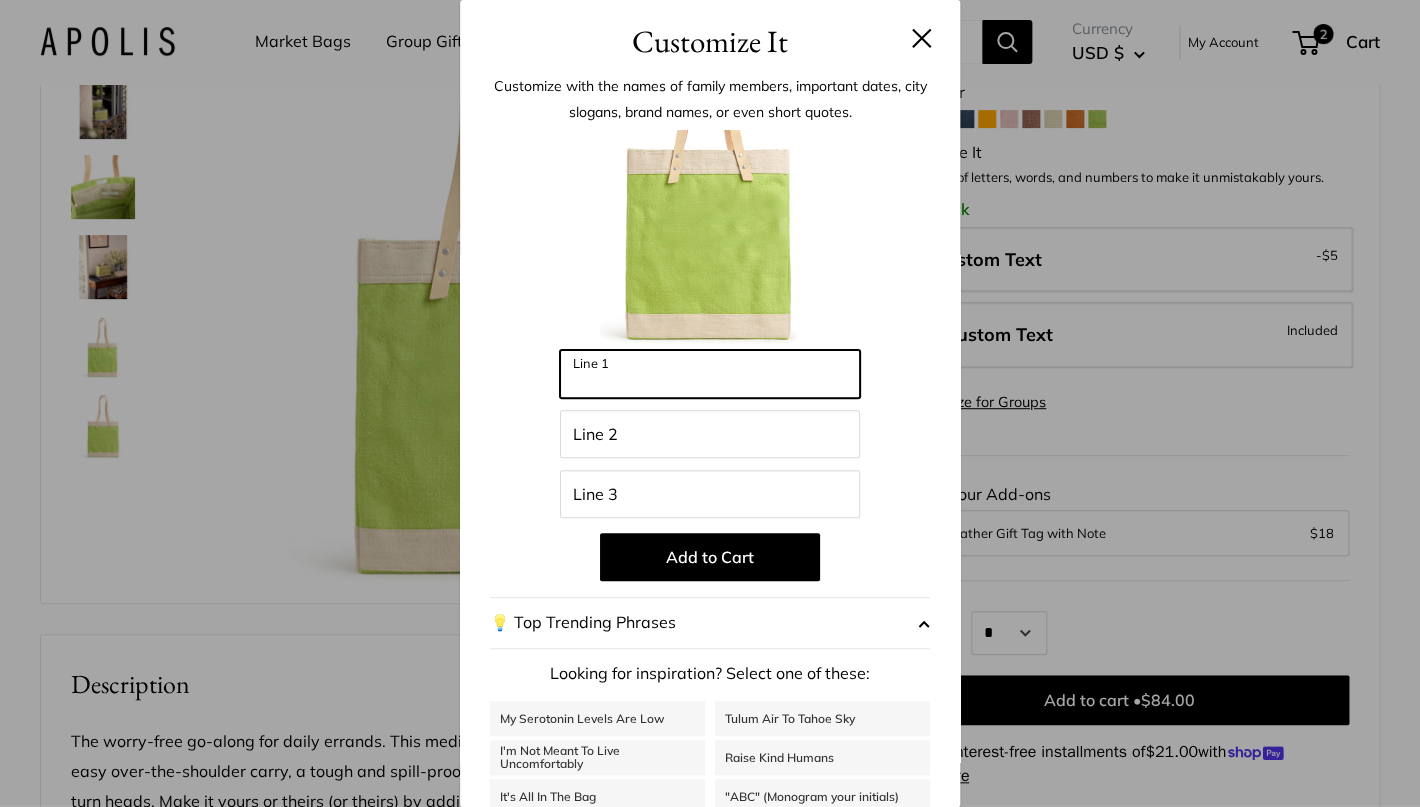 click on "Line 1" at bounding box center (710, 374) 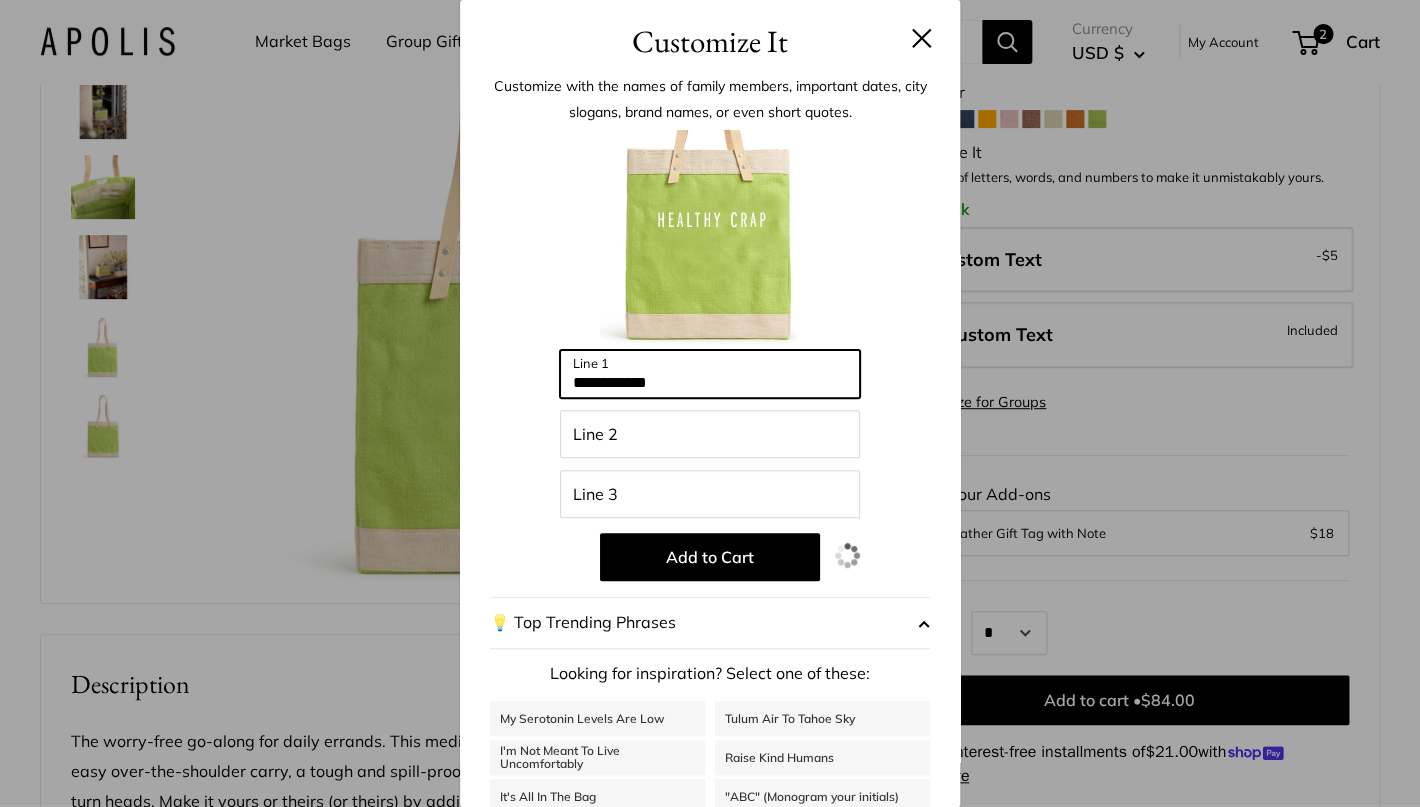 type on "**********" 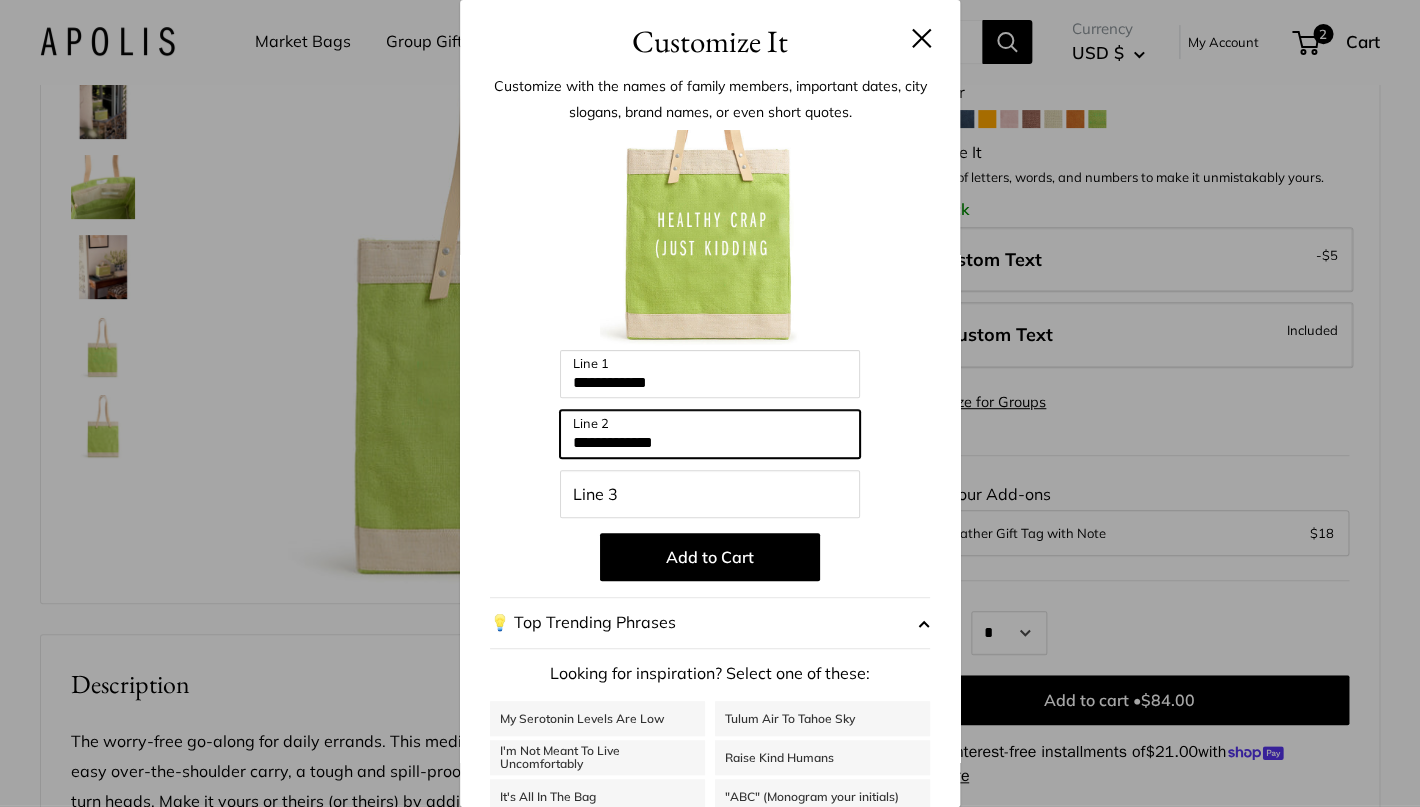 click on "**********" at bounding box center [710, 434] 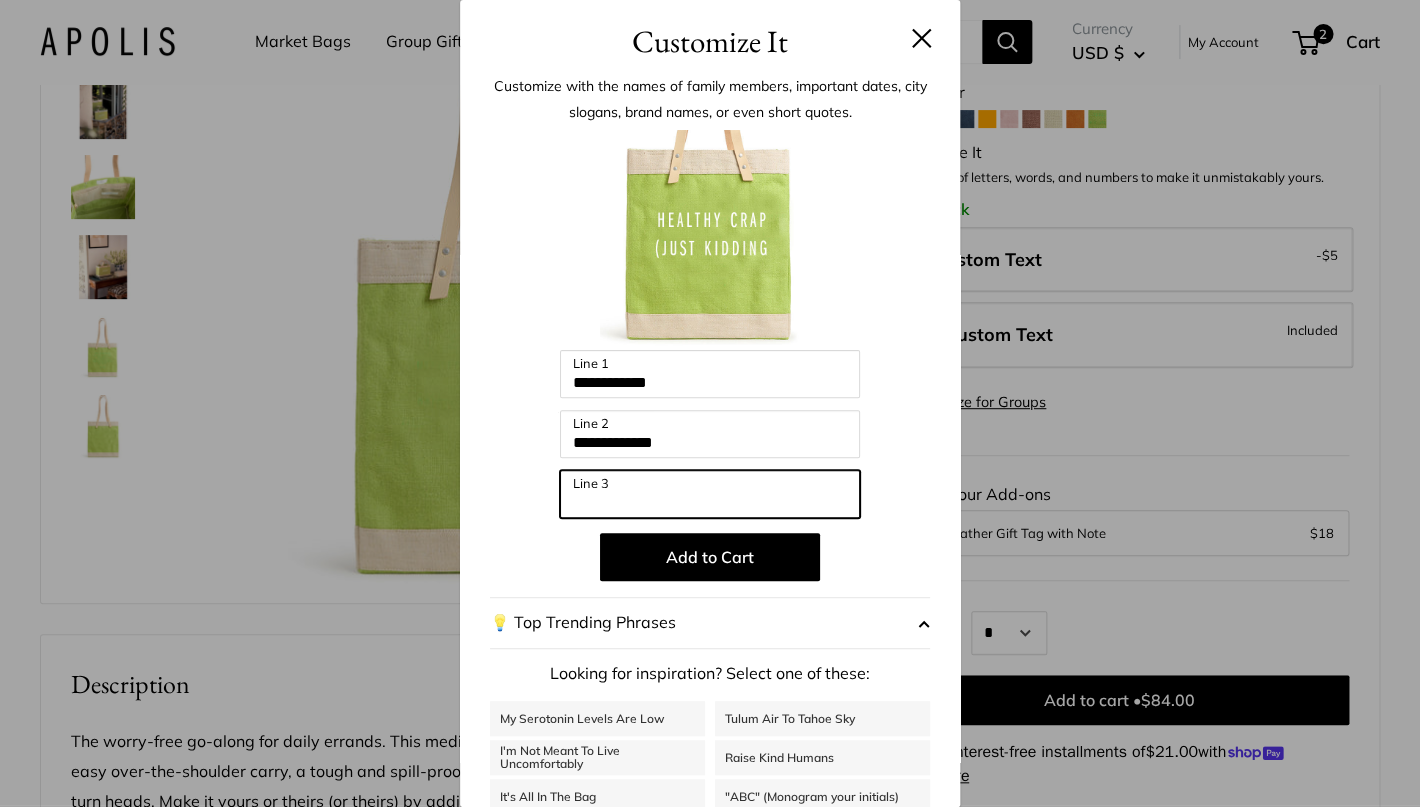 click on "Line 3" at bounding box center [710, 494] 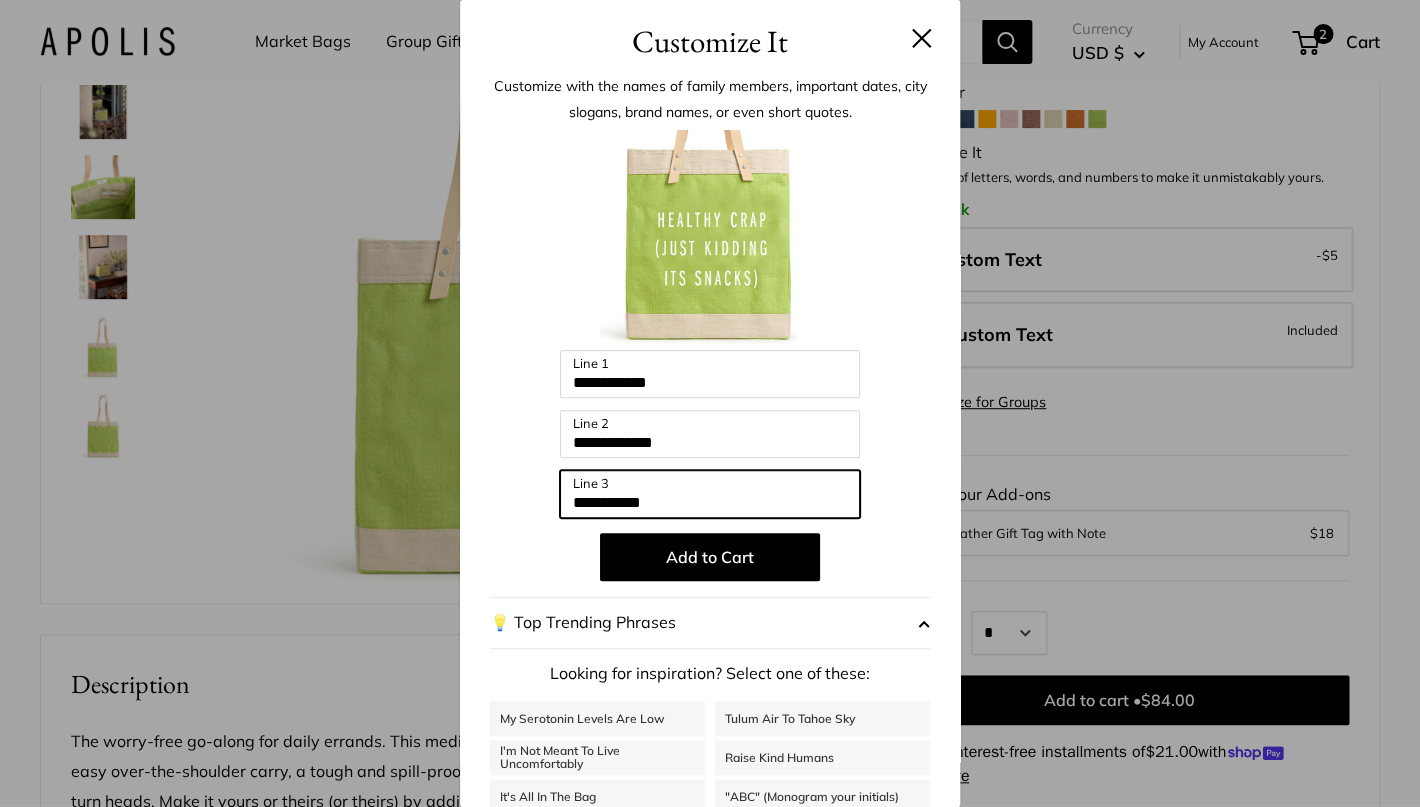 type on "**********" 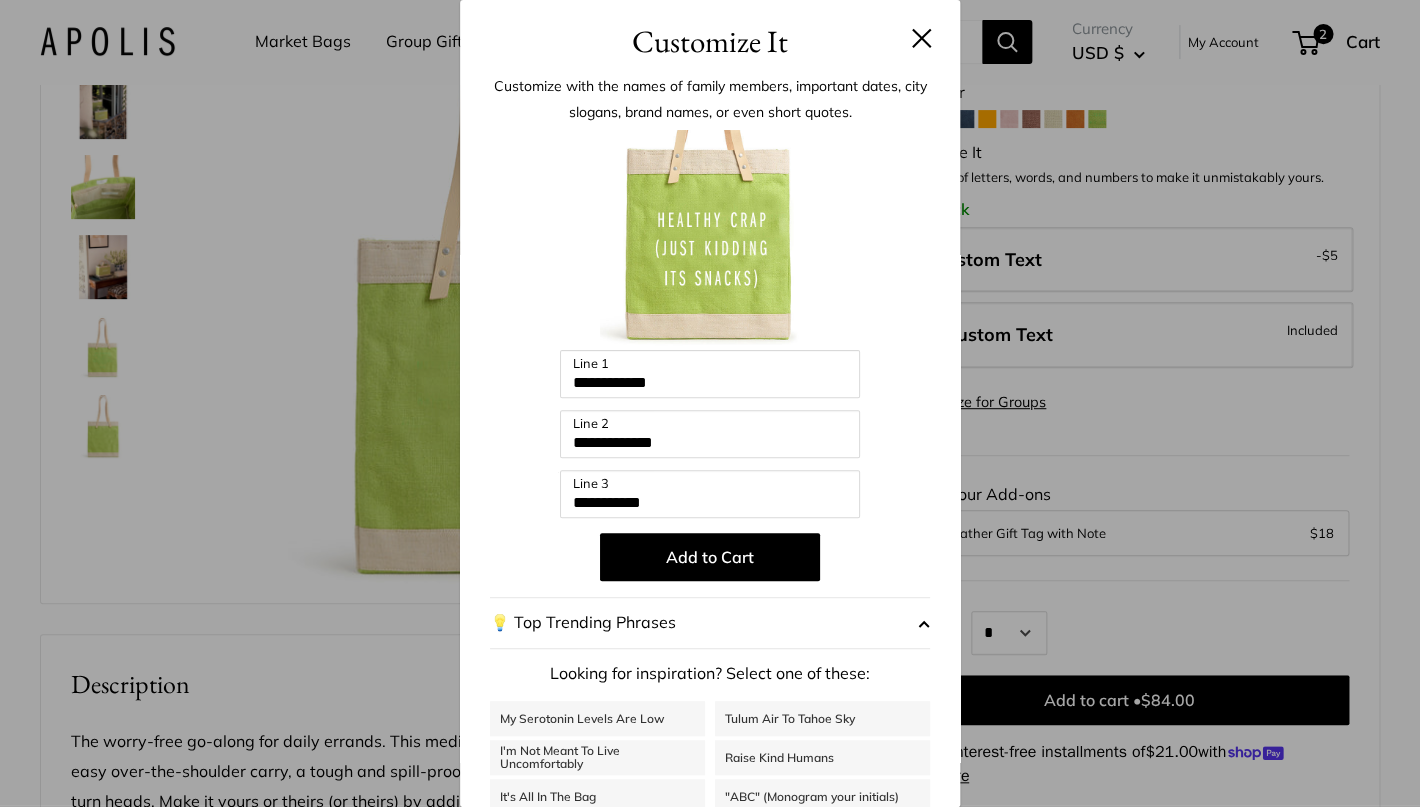 click at bounding box center [922, 38] 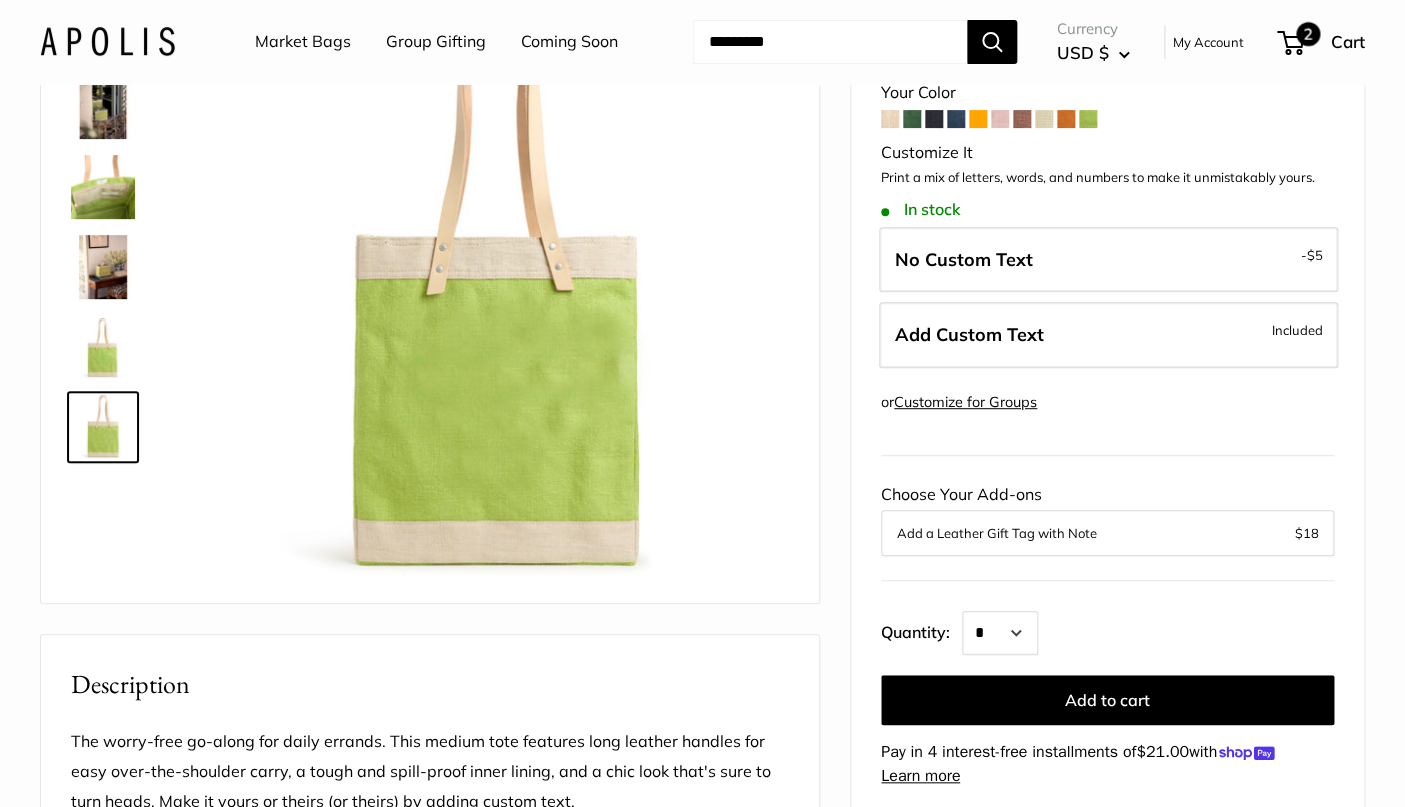 click on "2" at bounding box center (1308, 34) 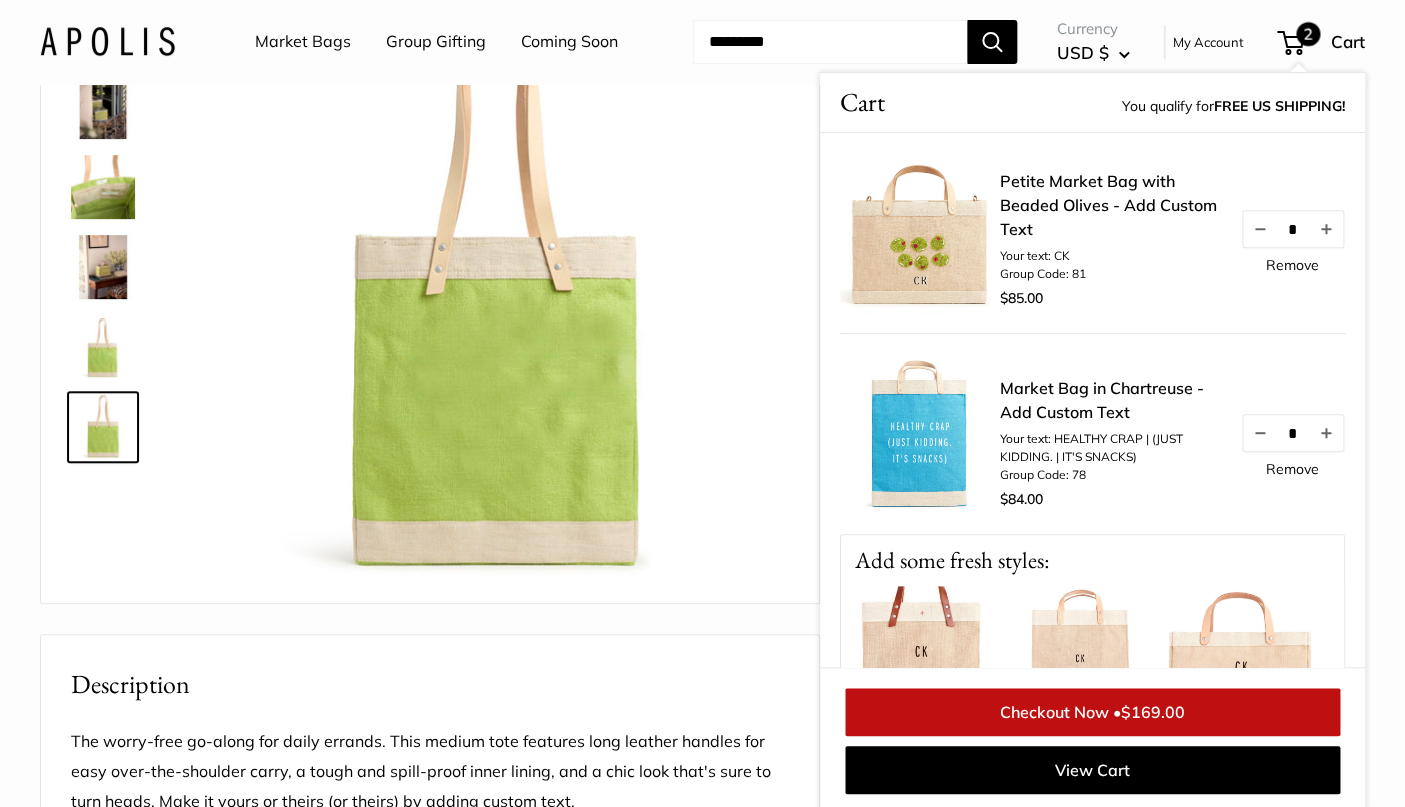 click on "Market Bag in Chartreuse - Add Custom Text" at bounding box center [1110, 400] 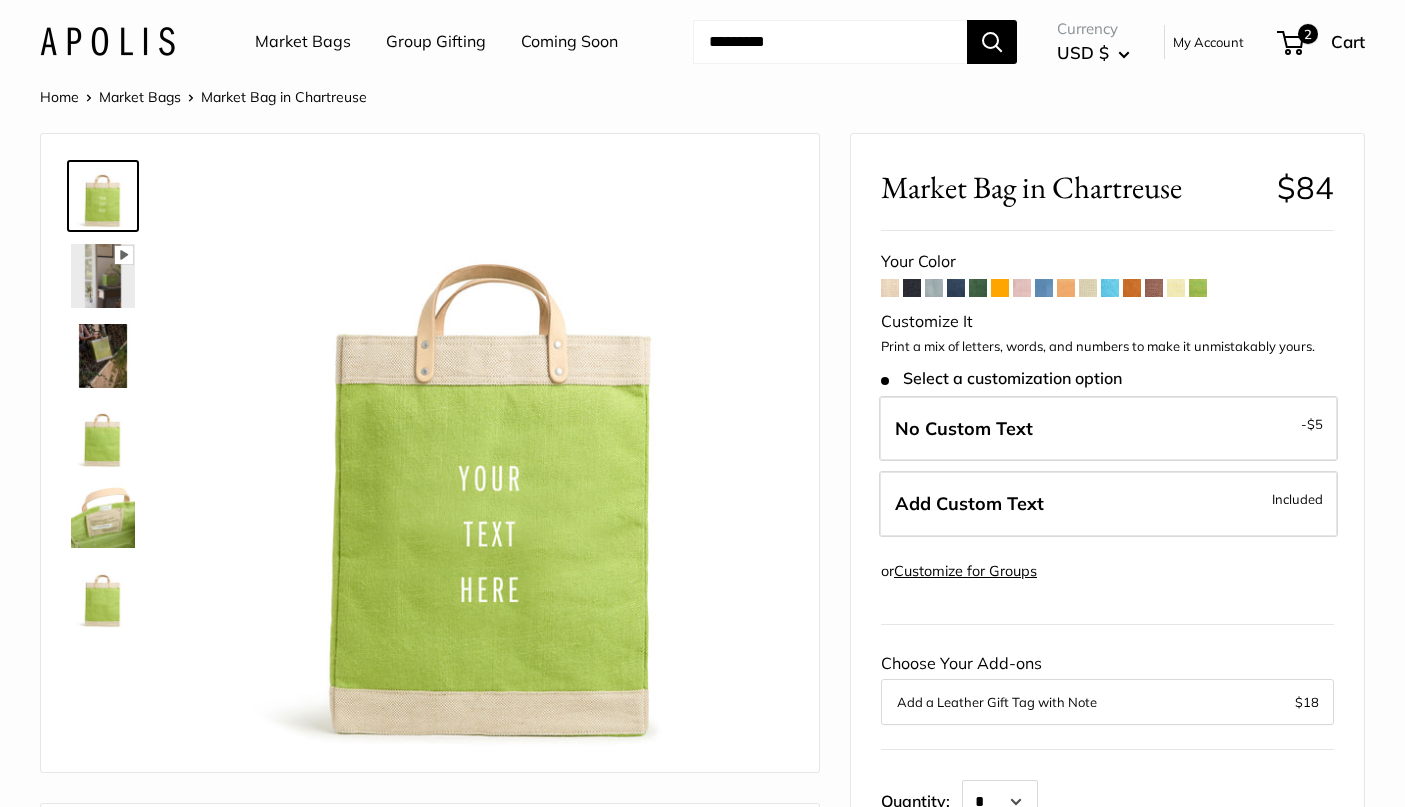 scroll, scrollTop: 0, scrollLeft: 0, axis: both 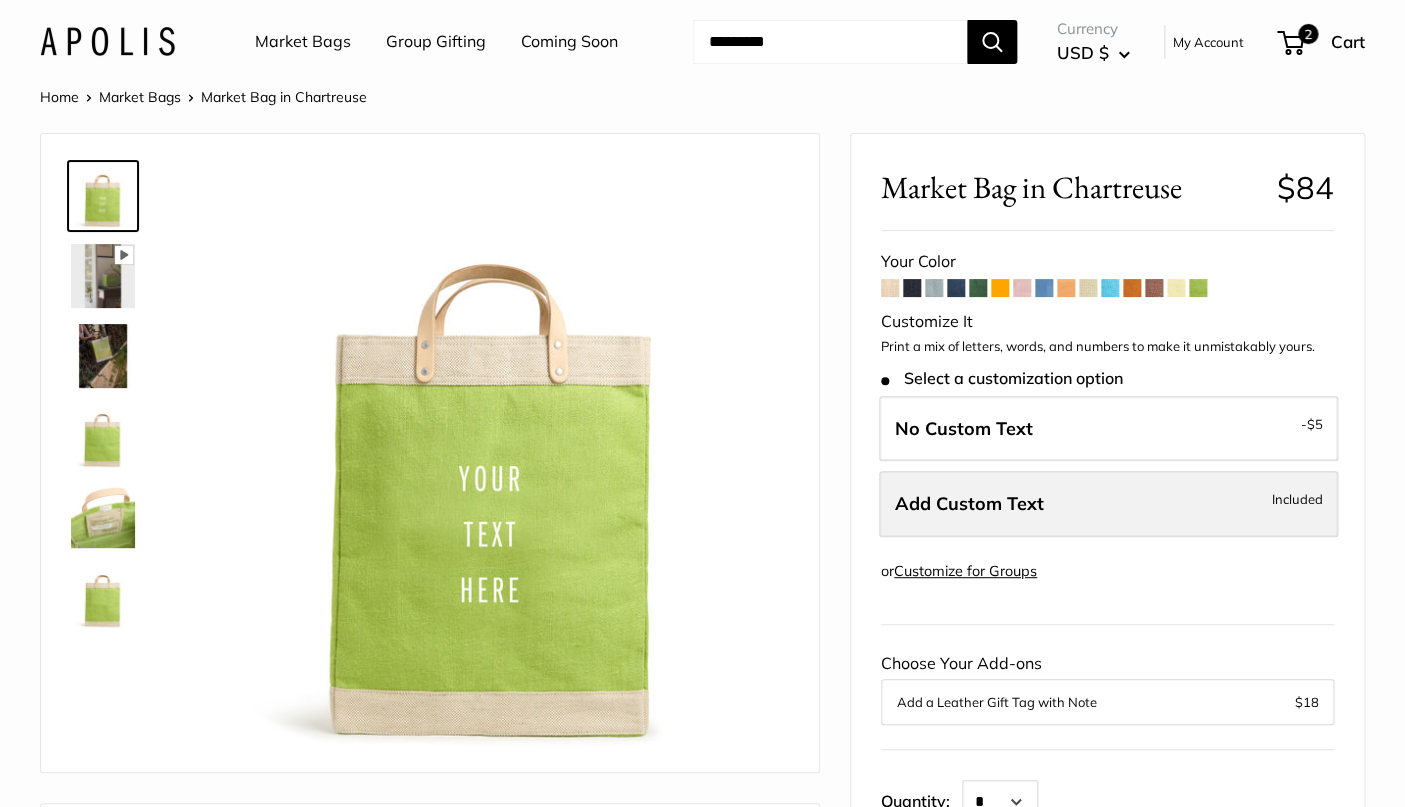 click on "Add Custom Text
Included" at bounding box center (1108, 504) 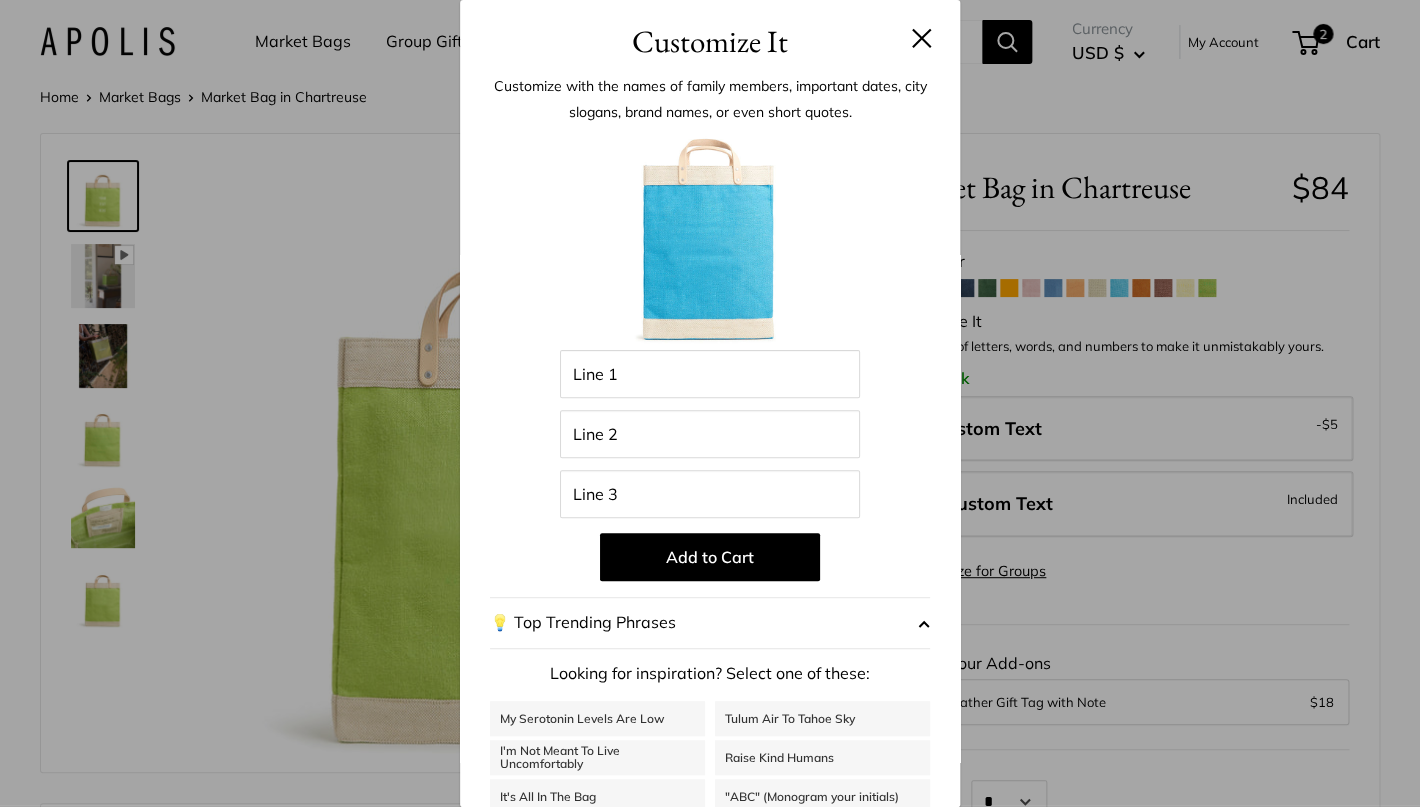 click at bounding box center [922, 38] 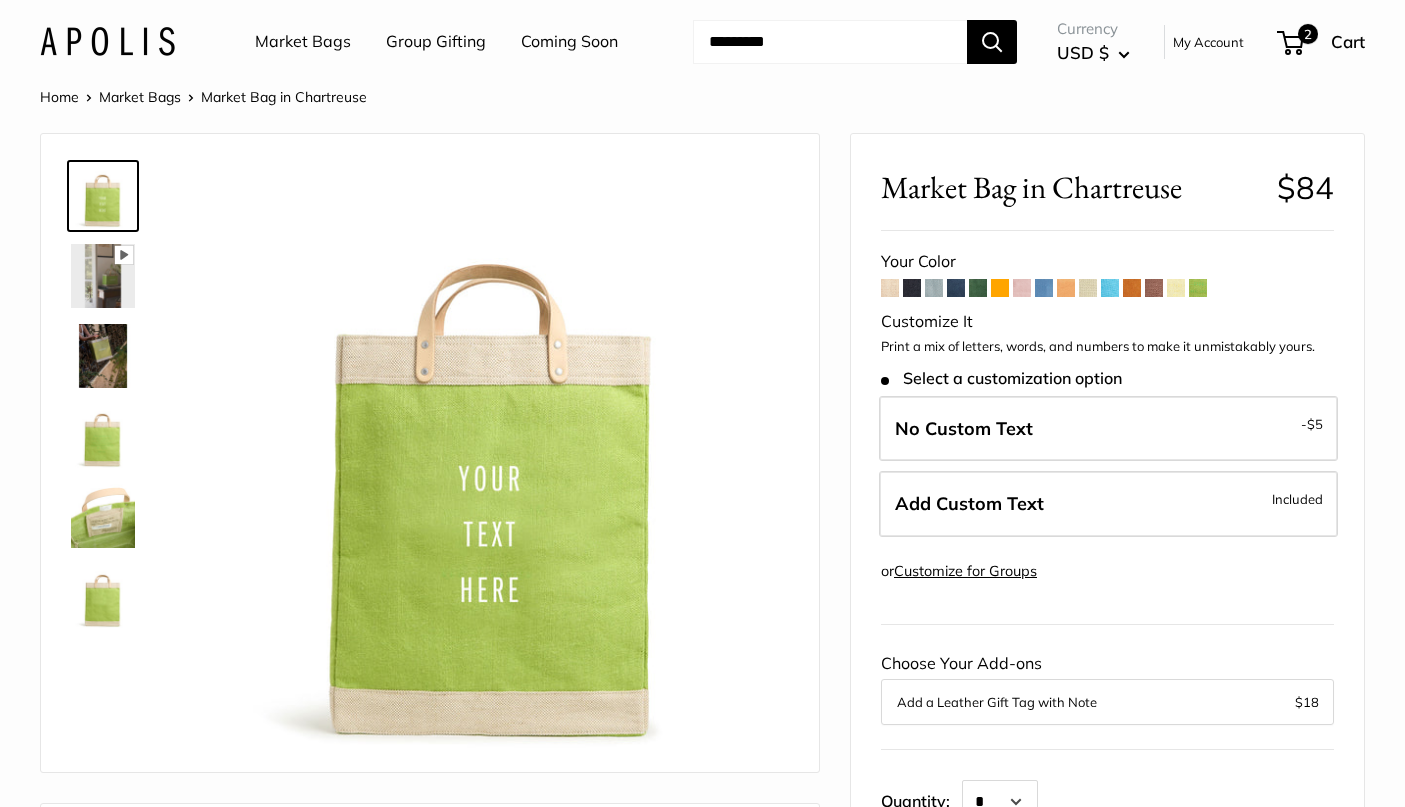 scroll, scrollTop: 0, scrollLeft: 0, axis: both 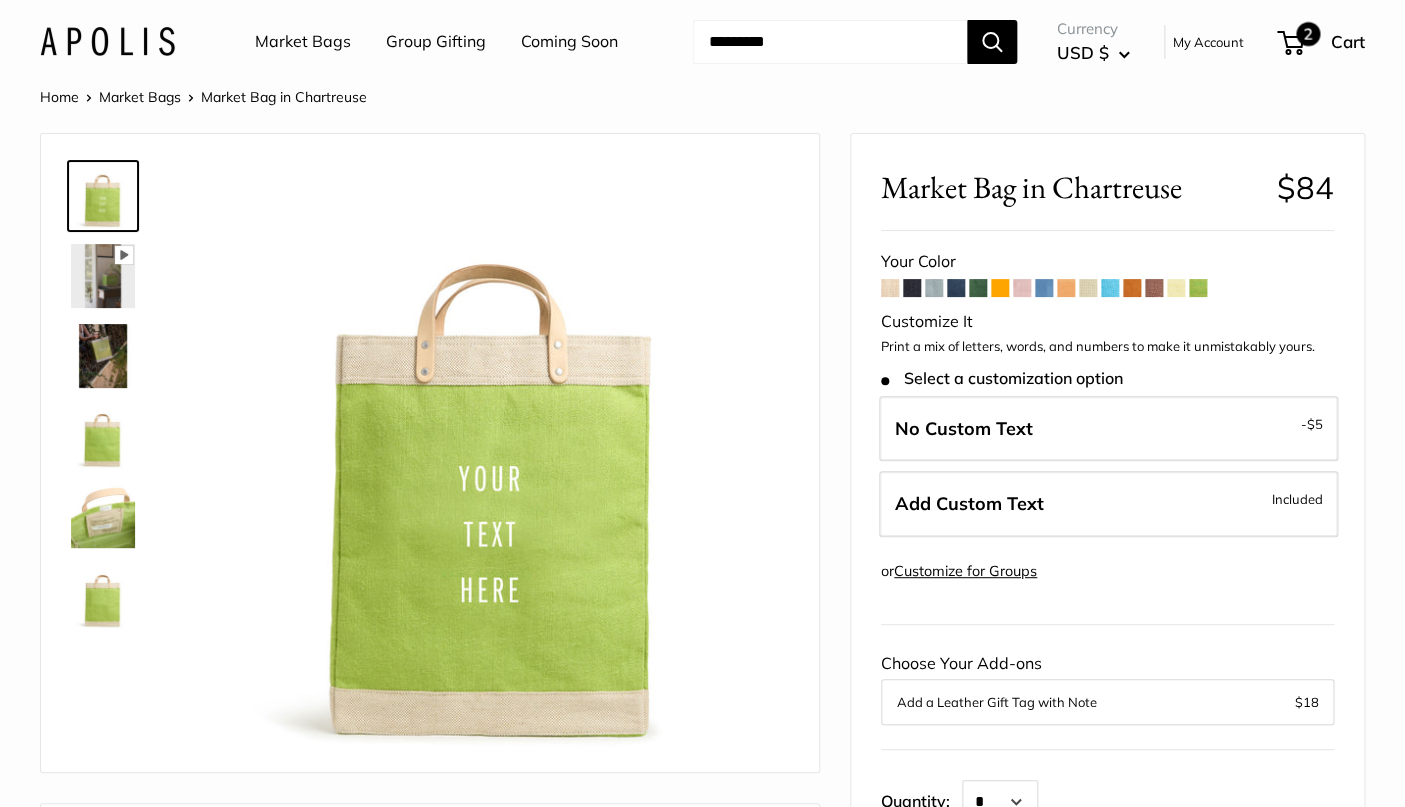 click on "Cart" at bounding box center (1348, 41) 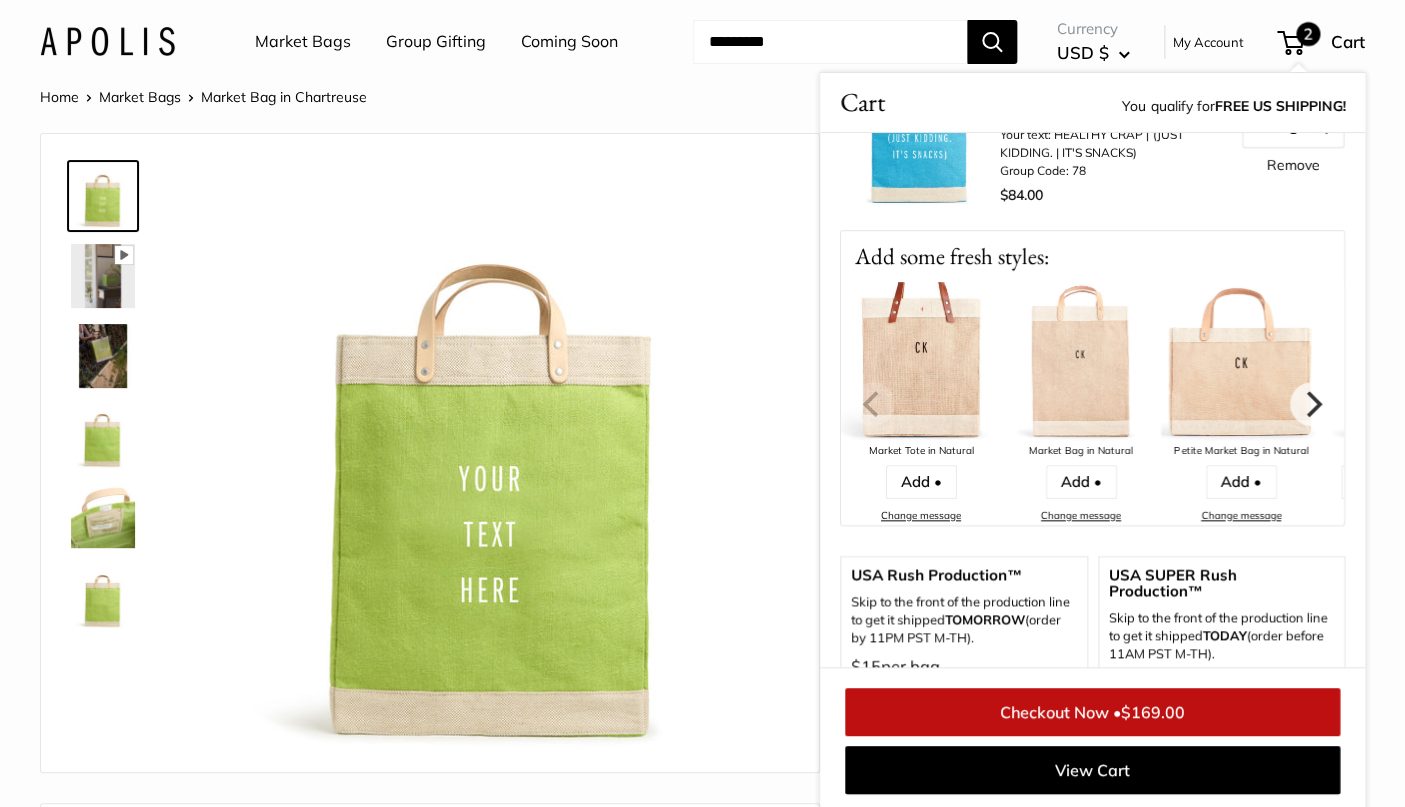 scroll, scrollTop: 306, scrollLeft: 0, axis: vertical 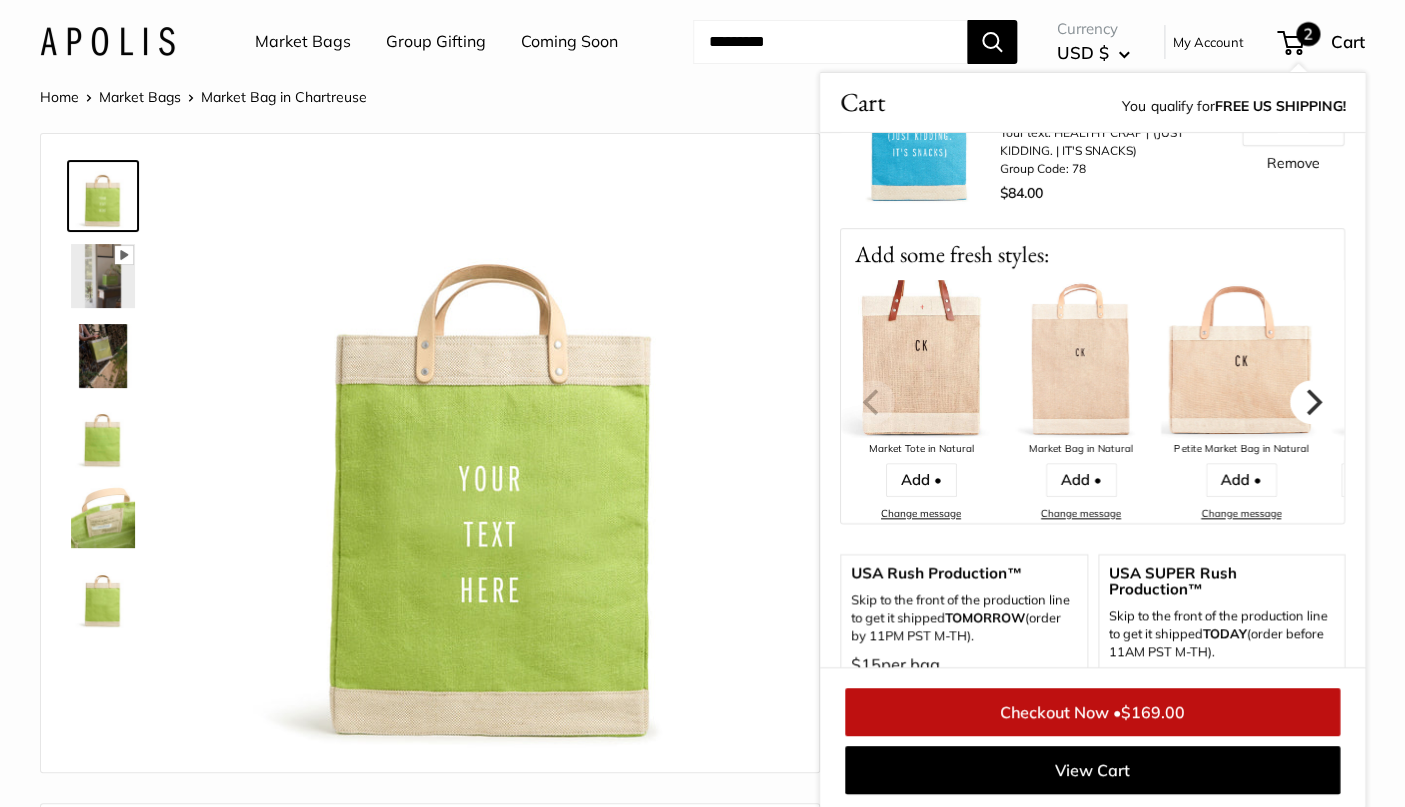 click 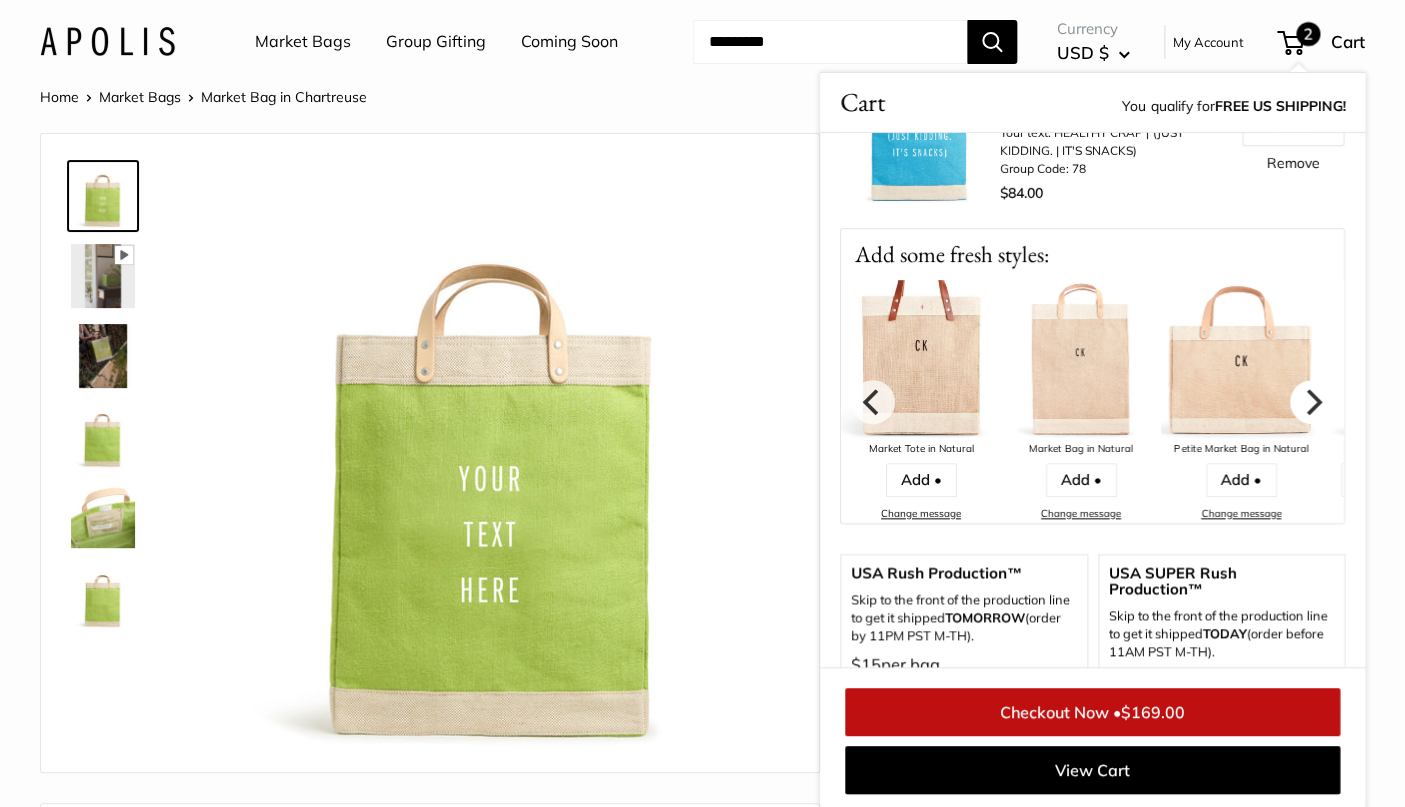 click 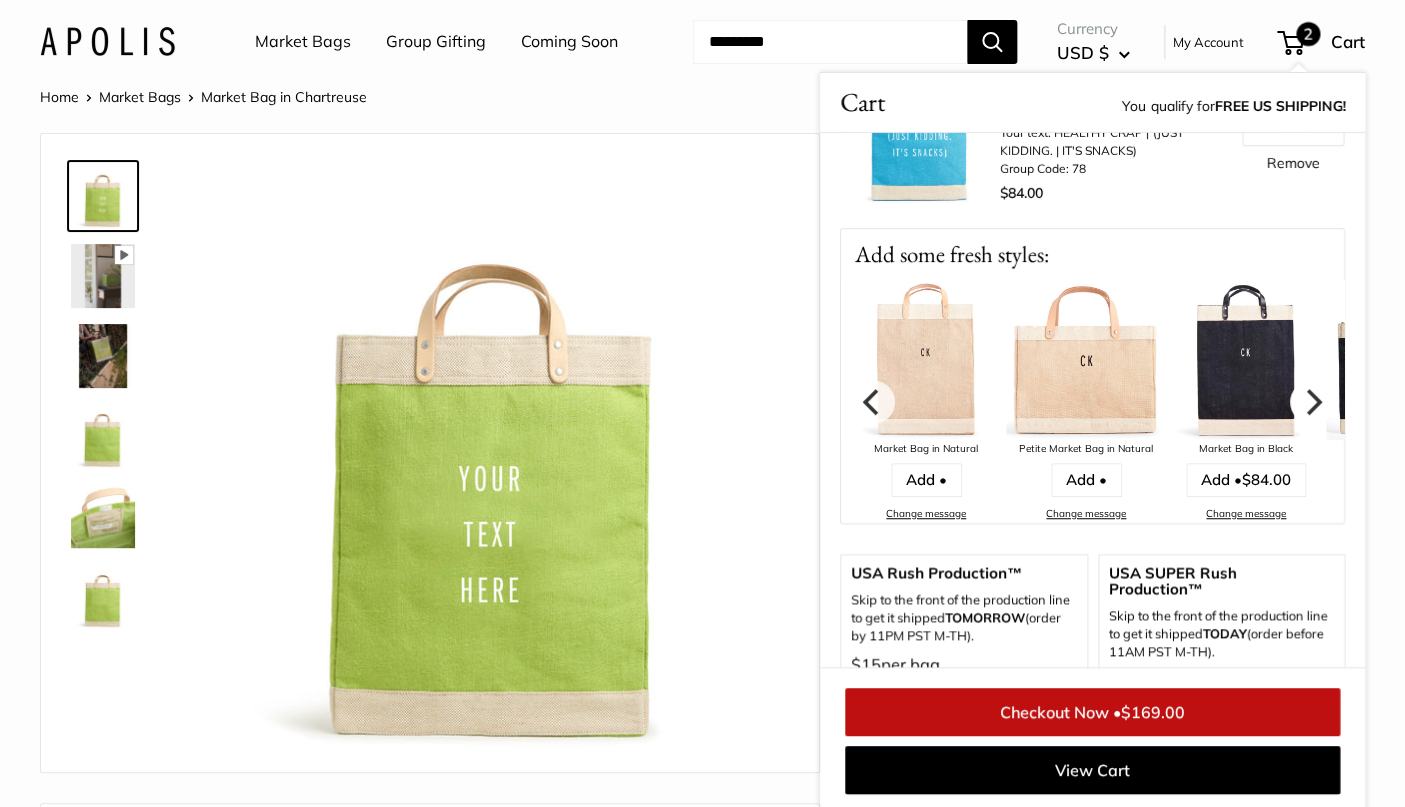 click 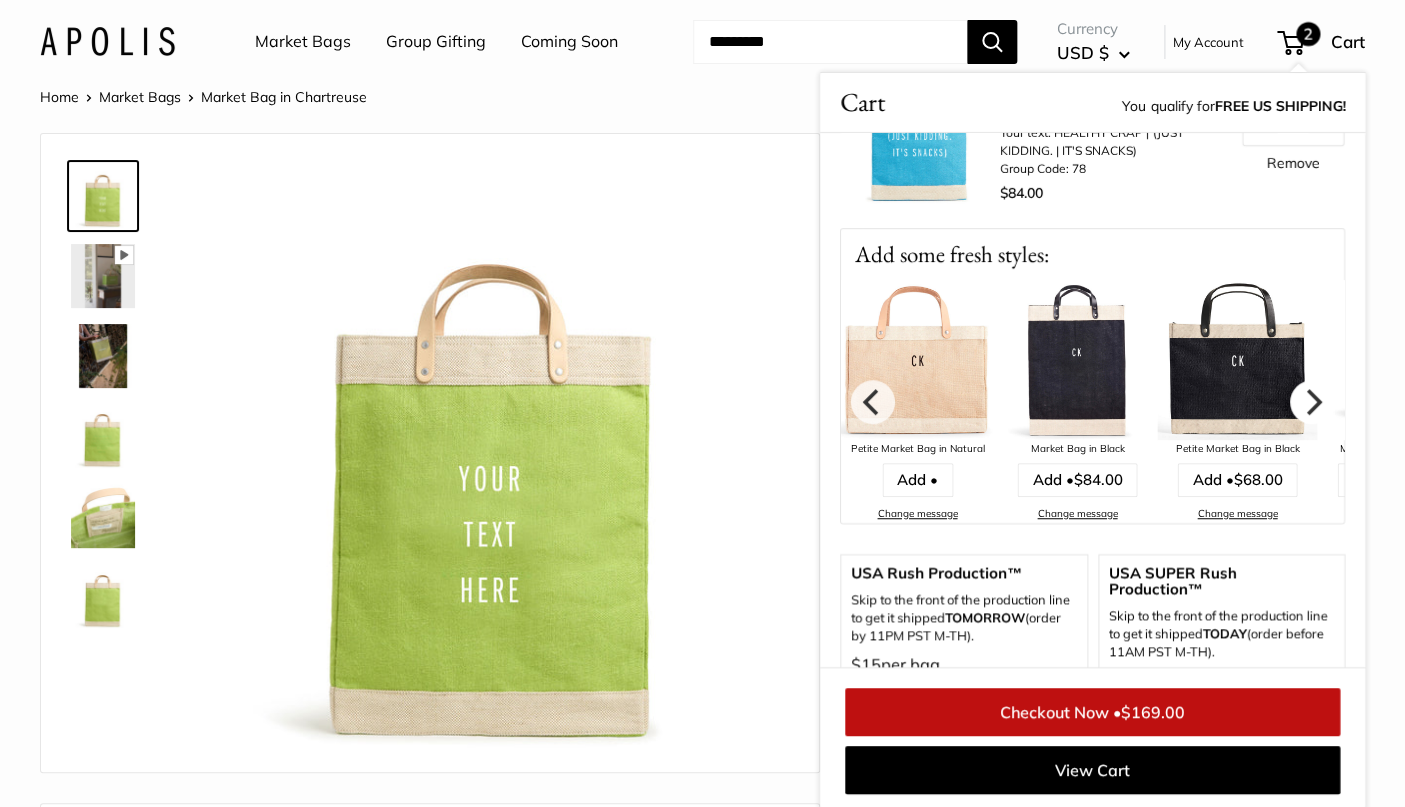 click 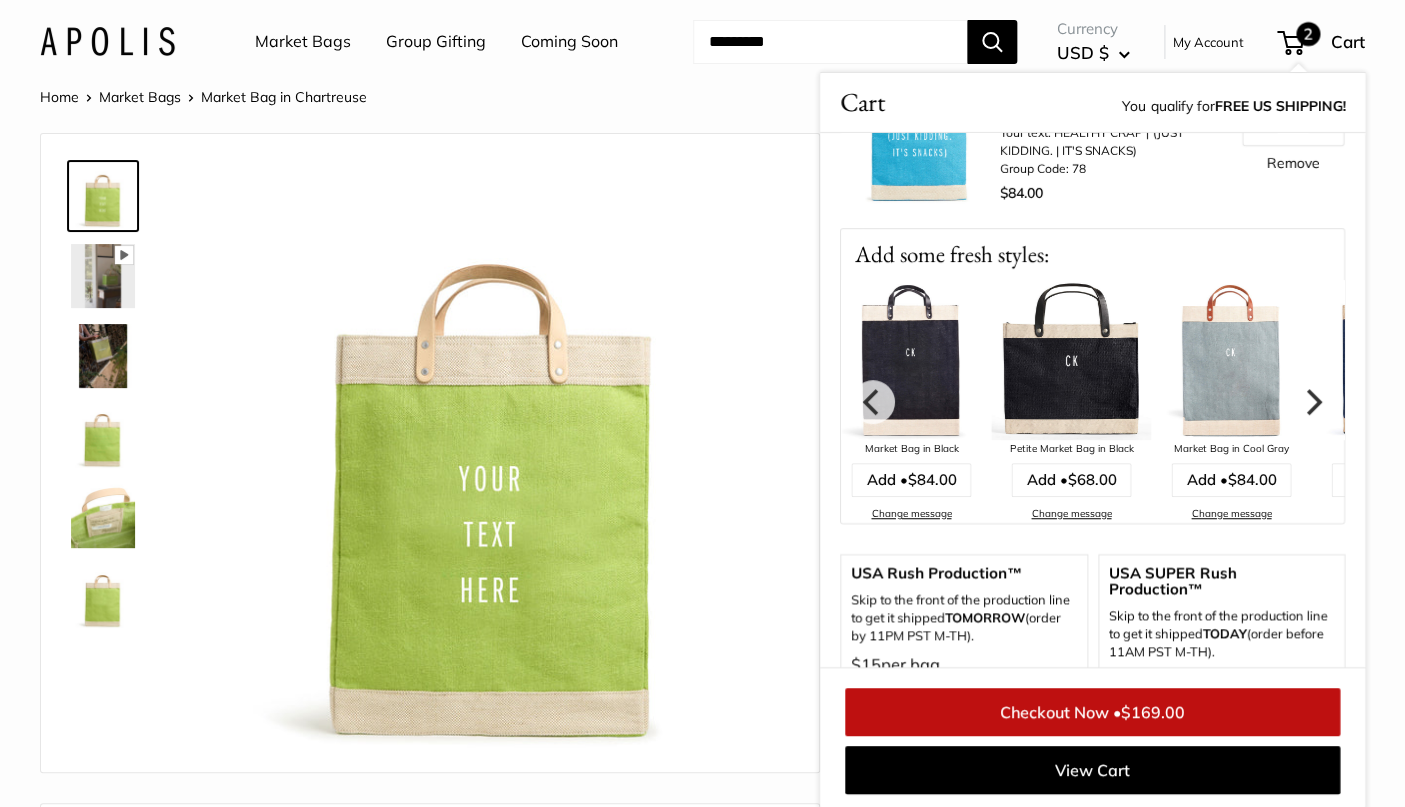 click 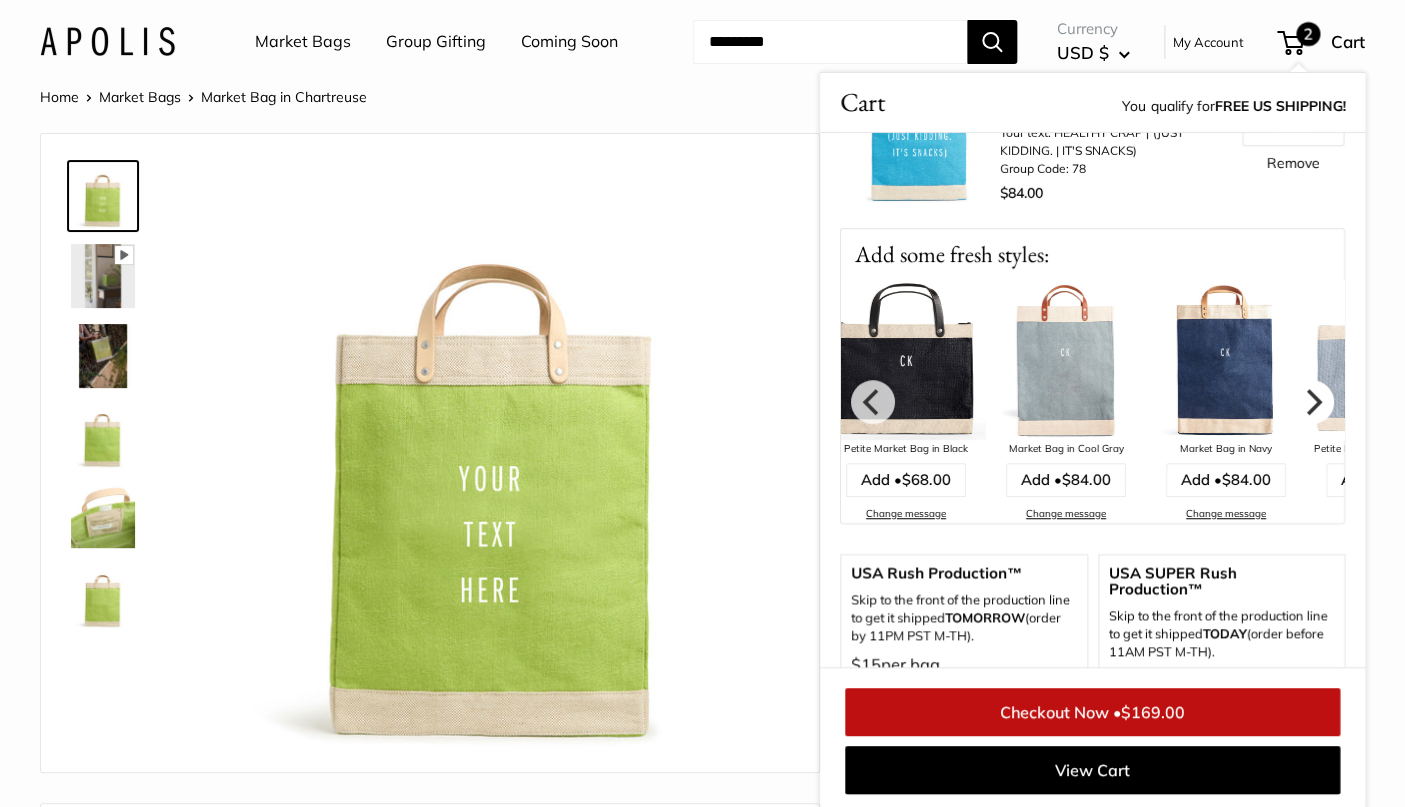 click 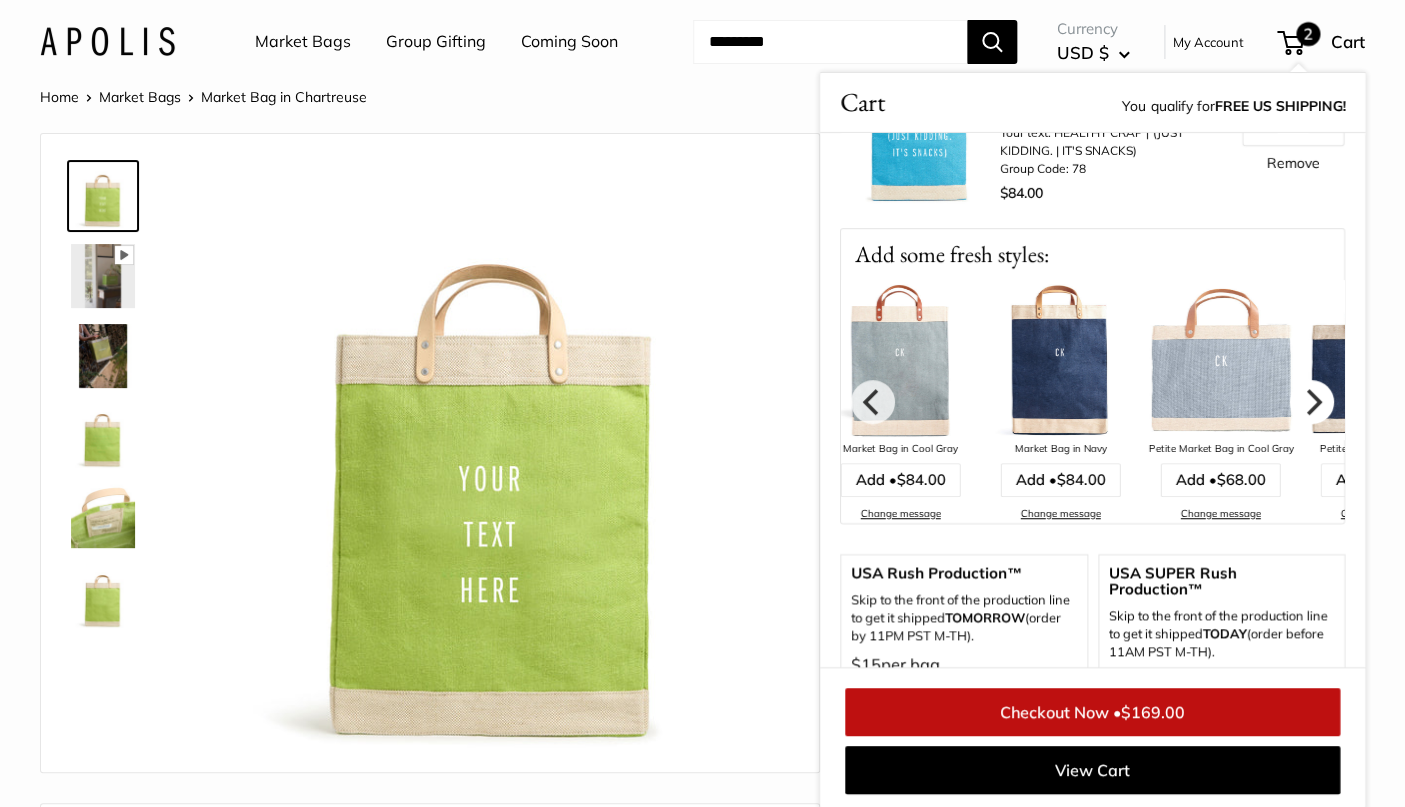 click 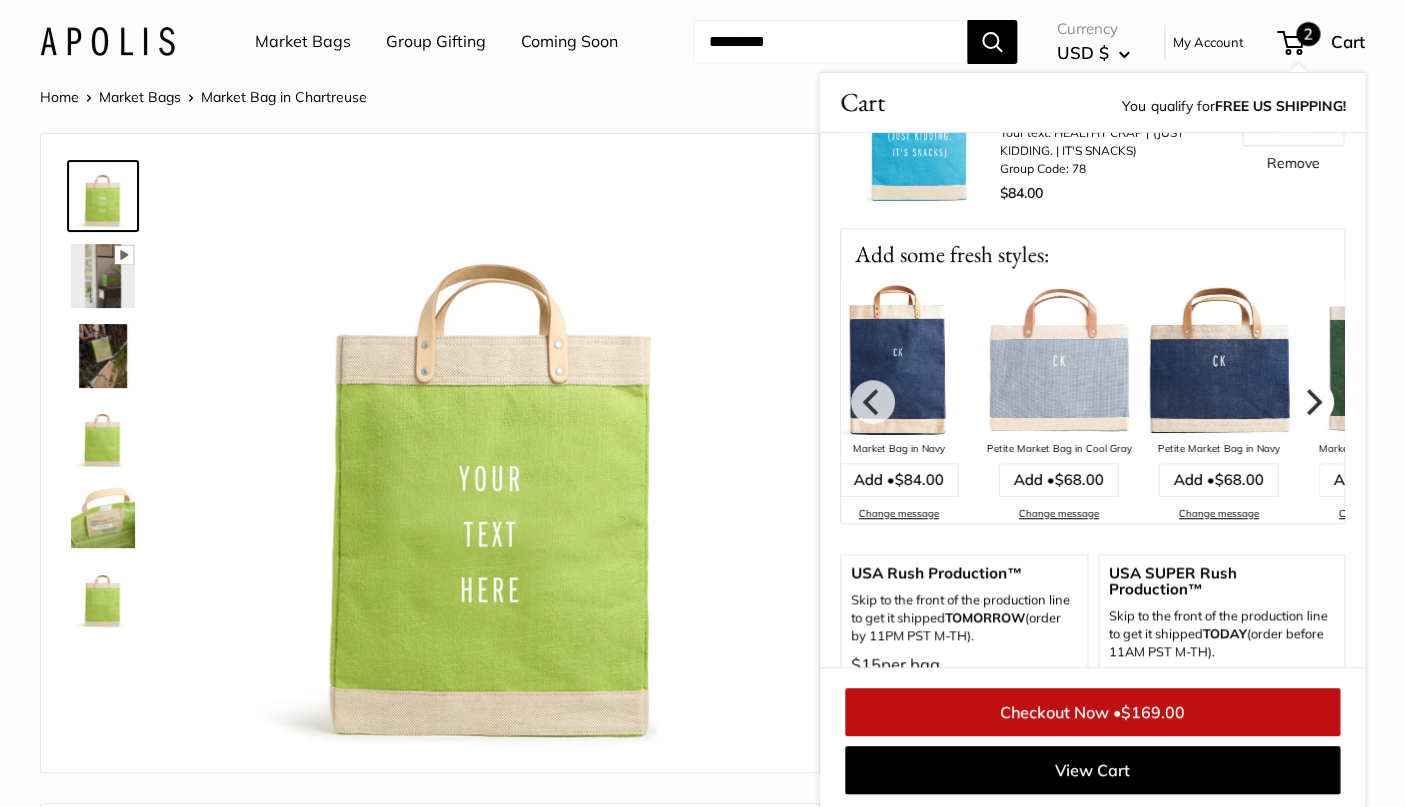 click 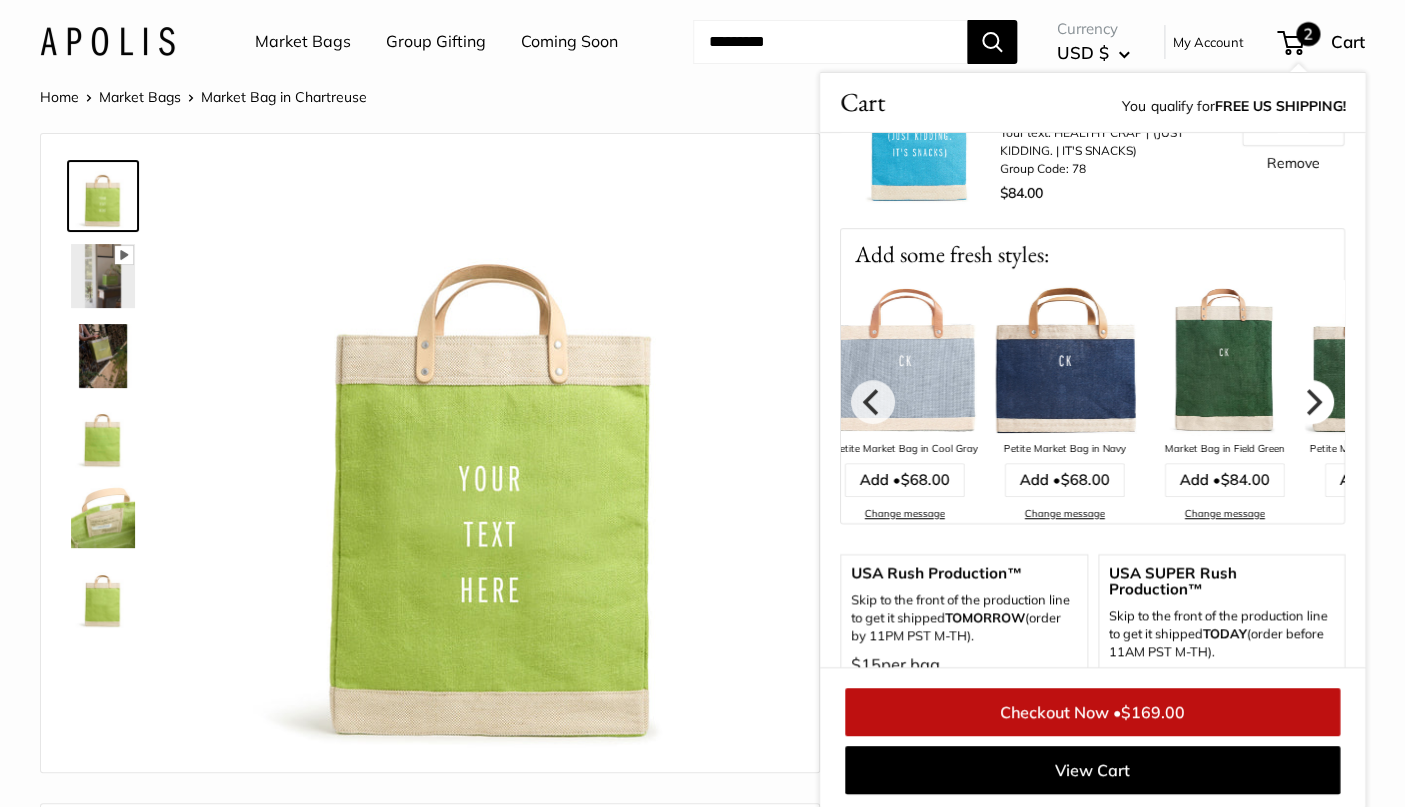 click 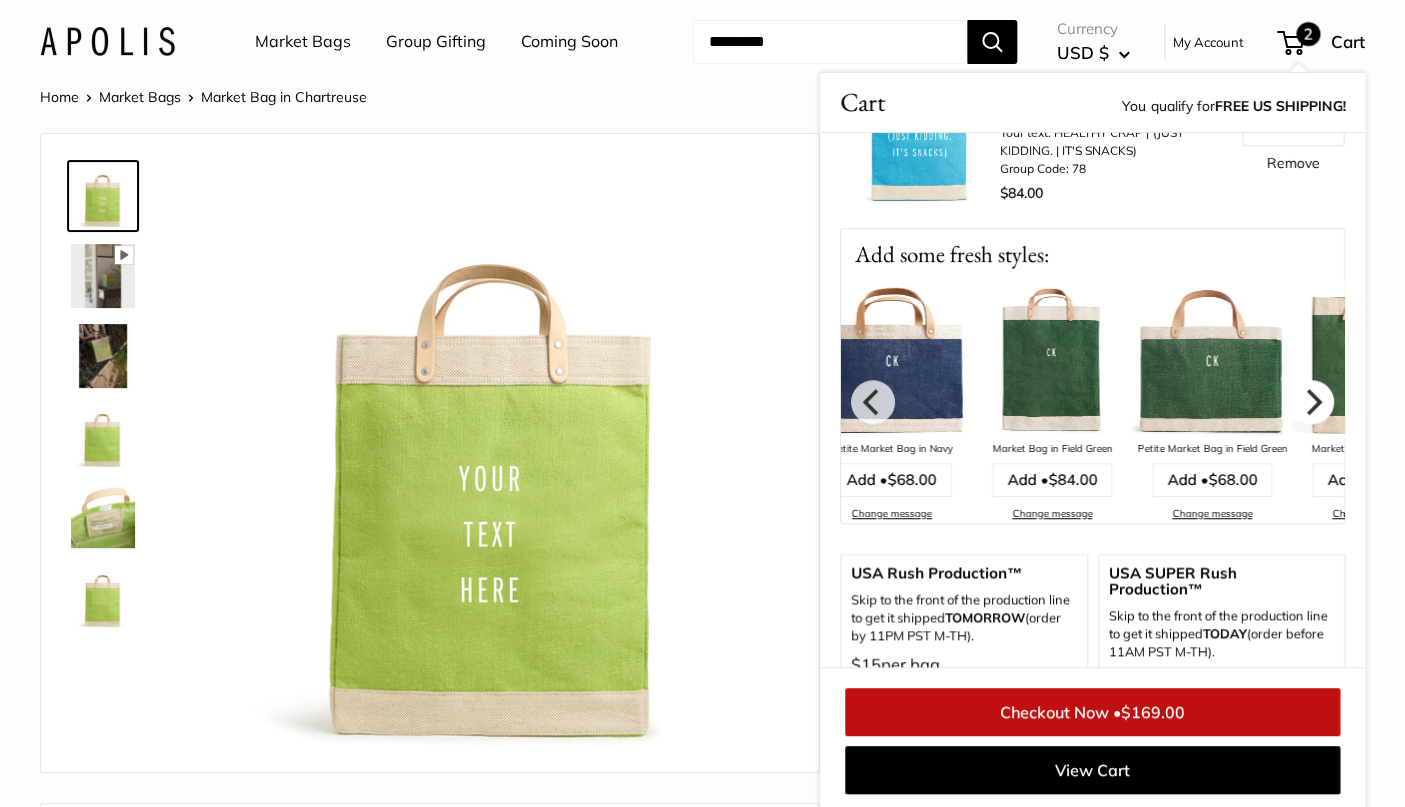click 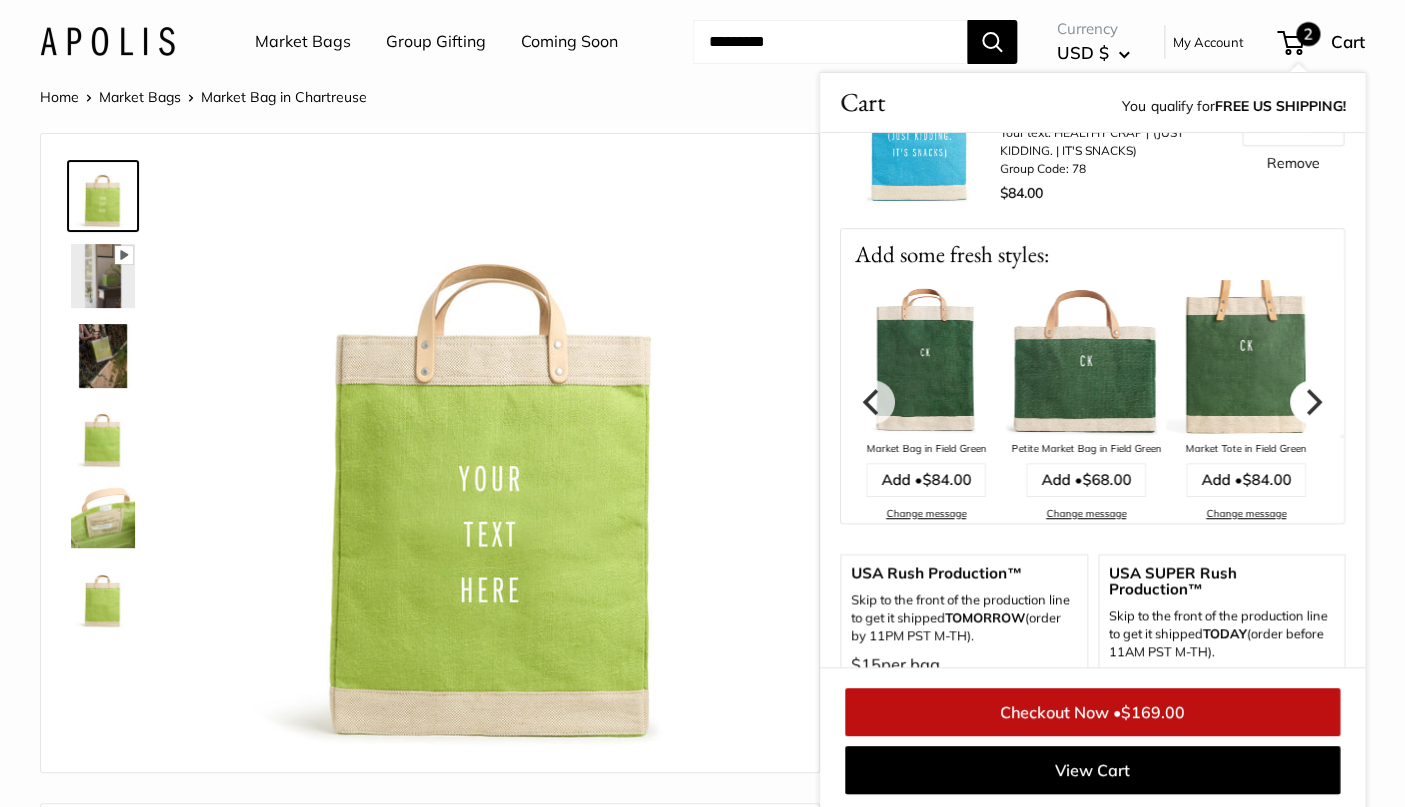 click 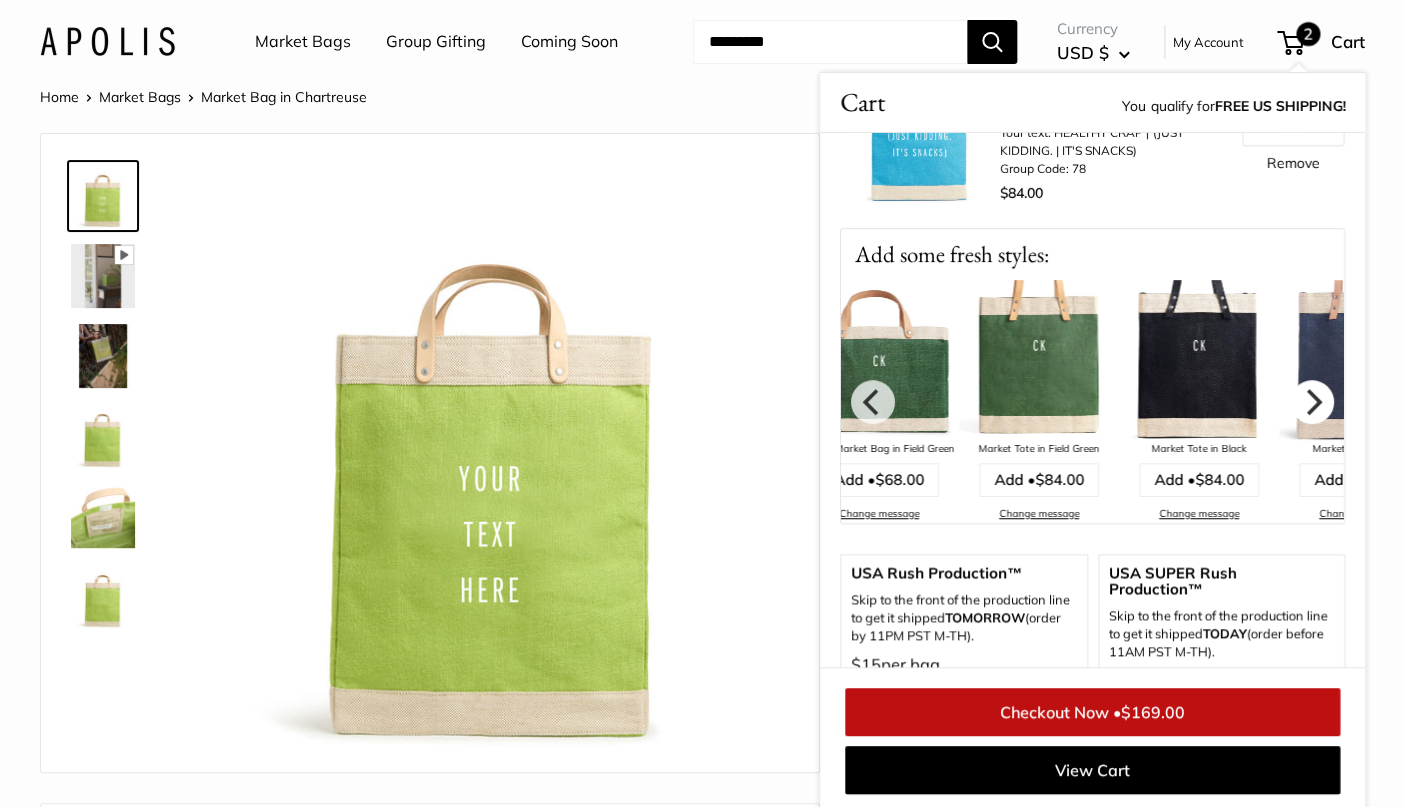 click 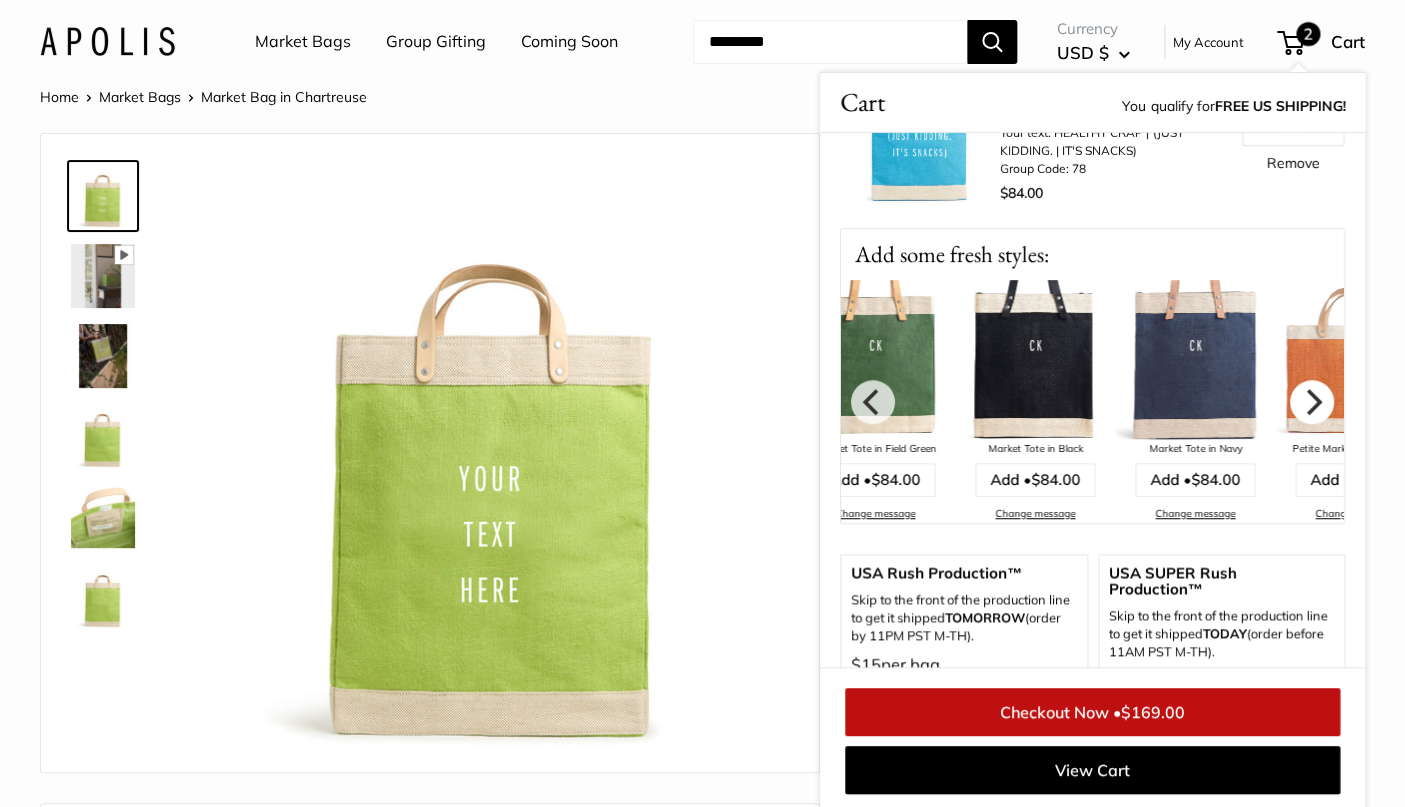 click 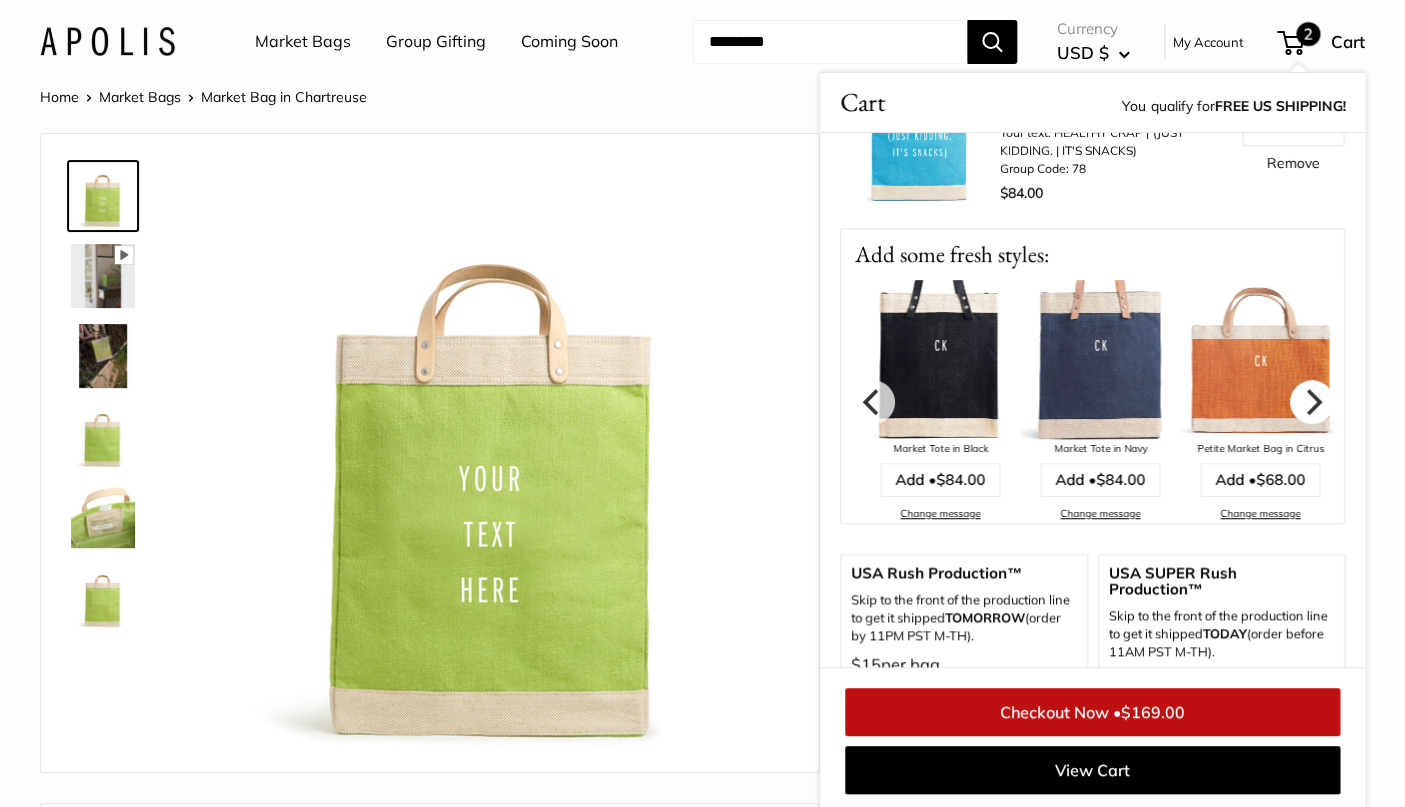 click 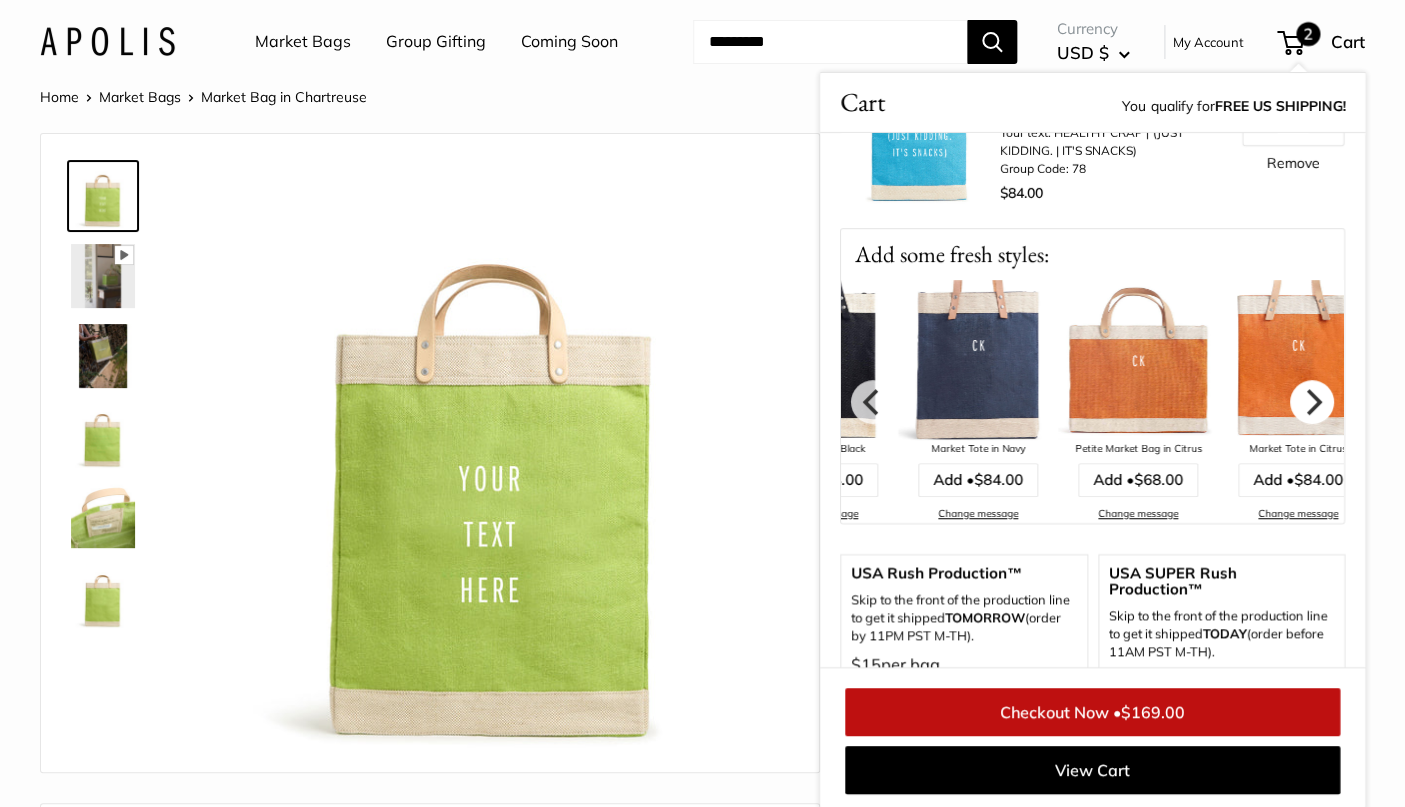click 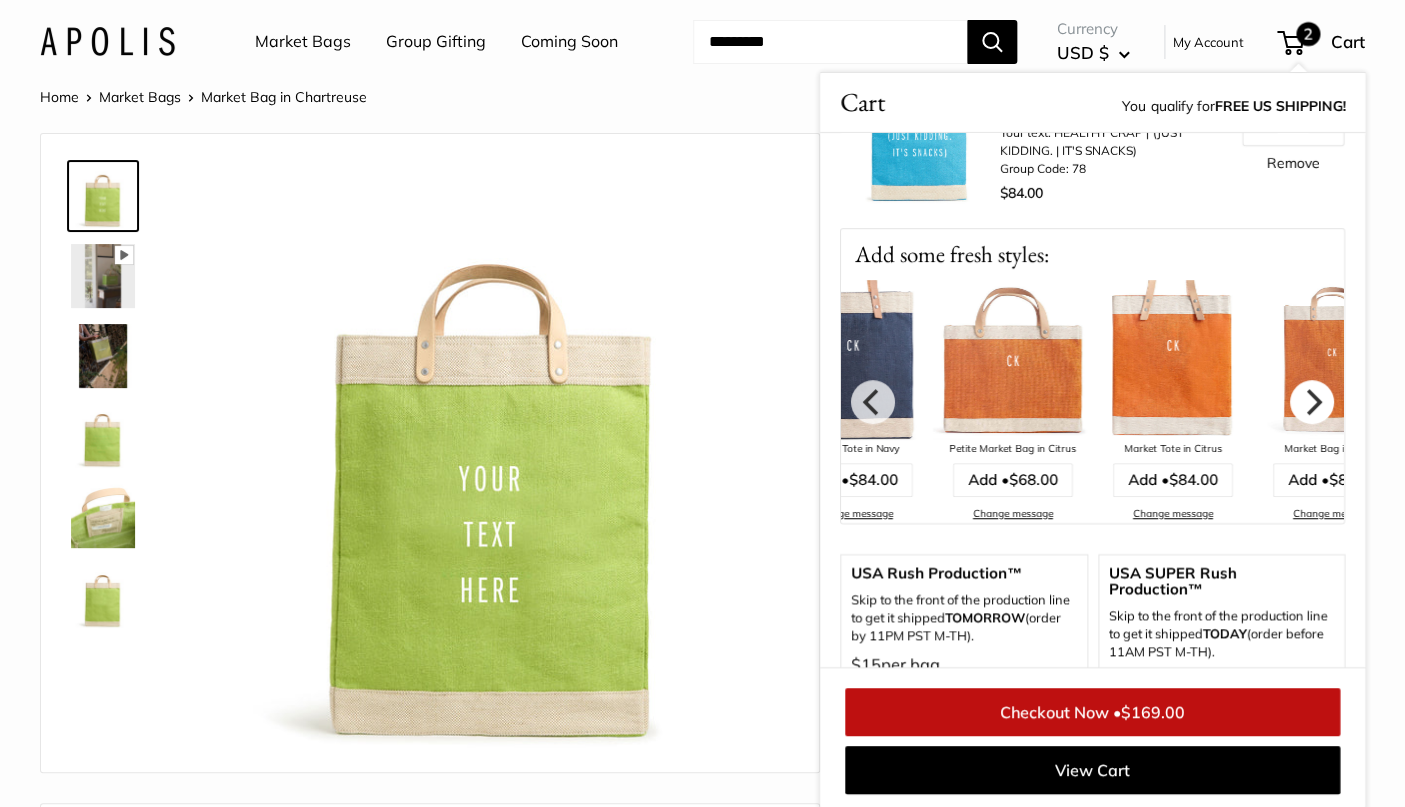 click 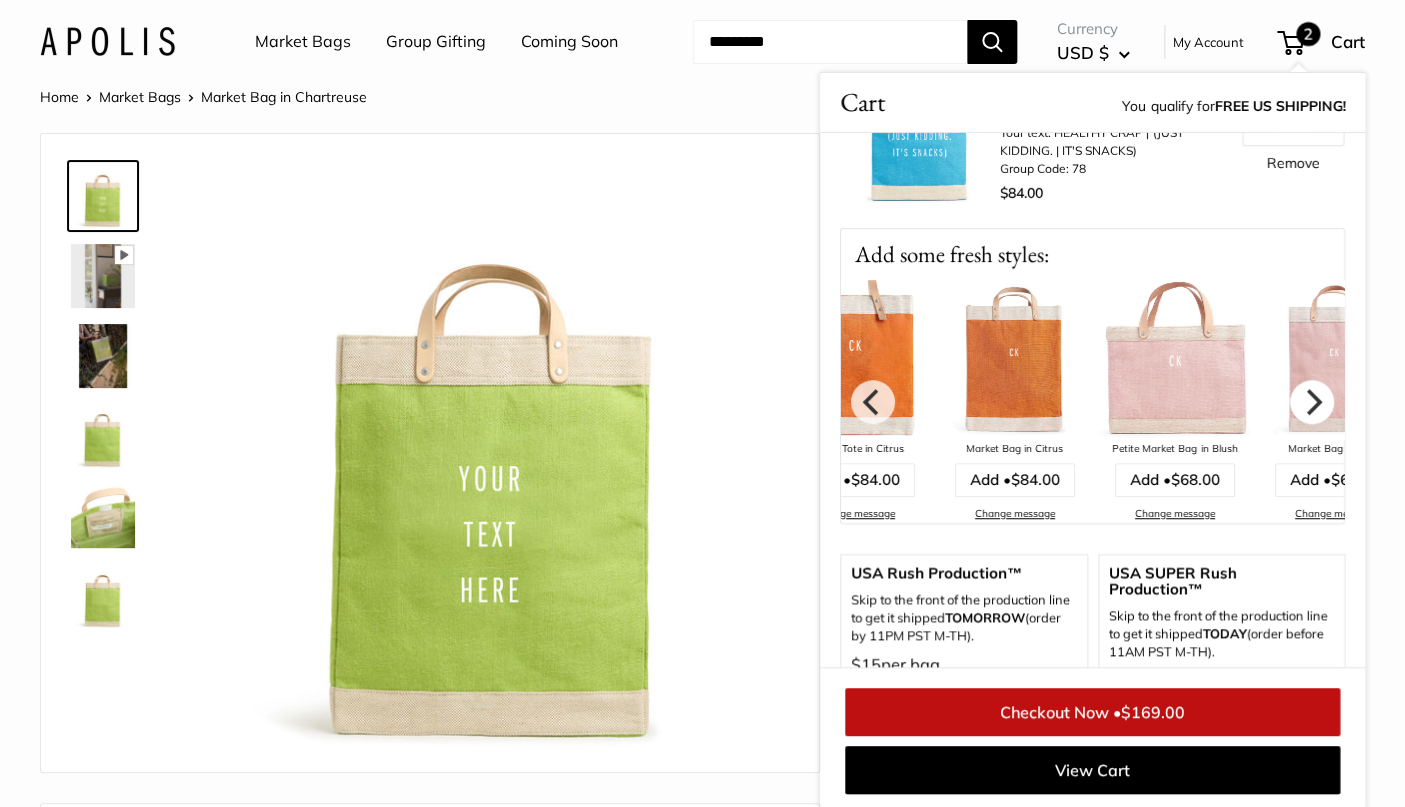 click 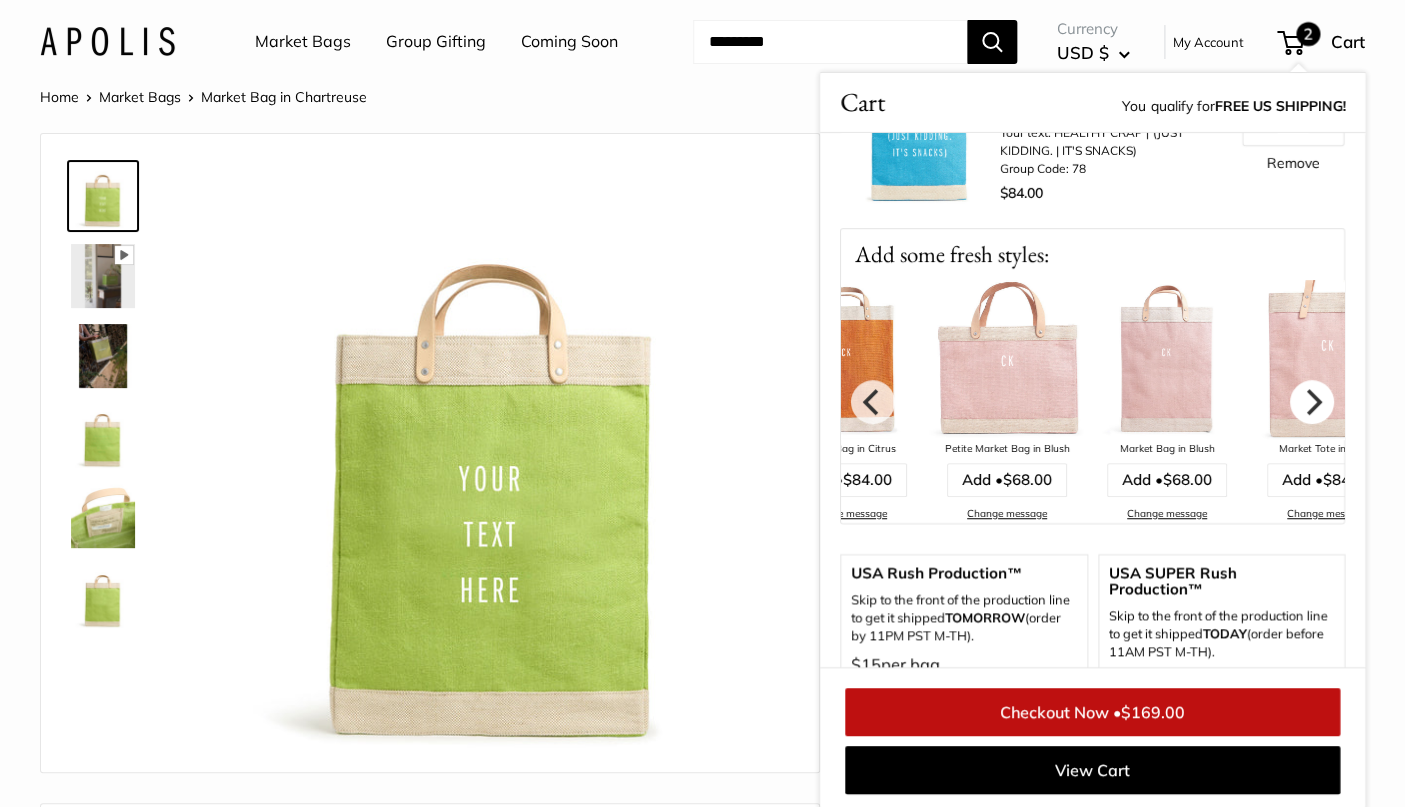 click 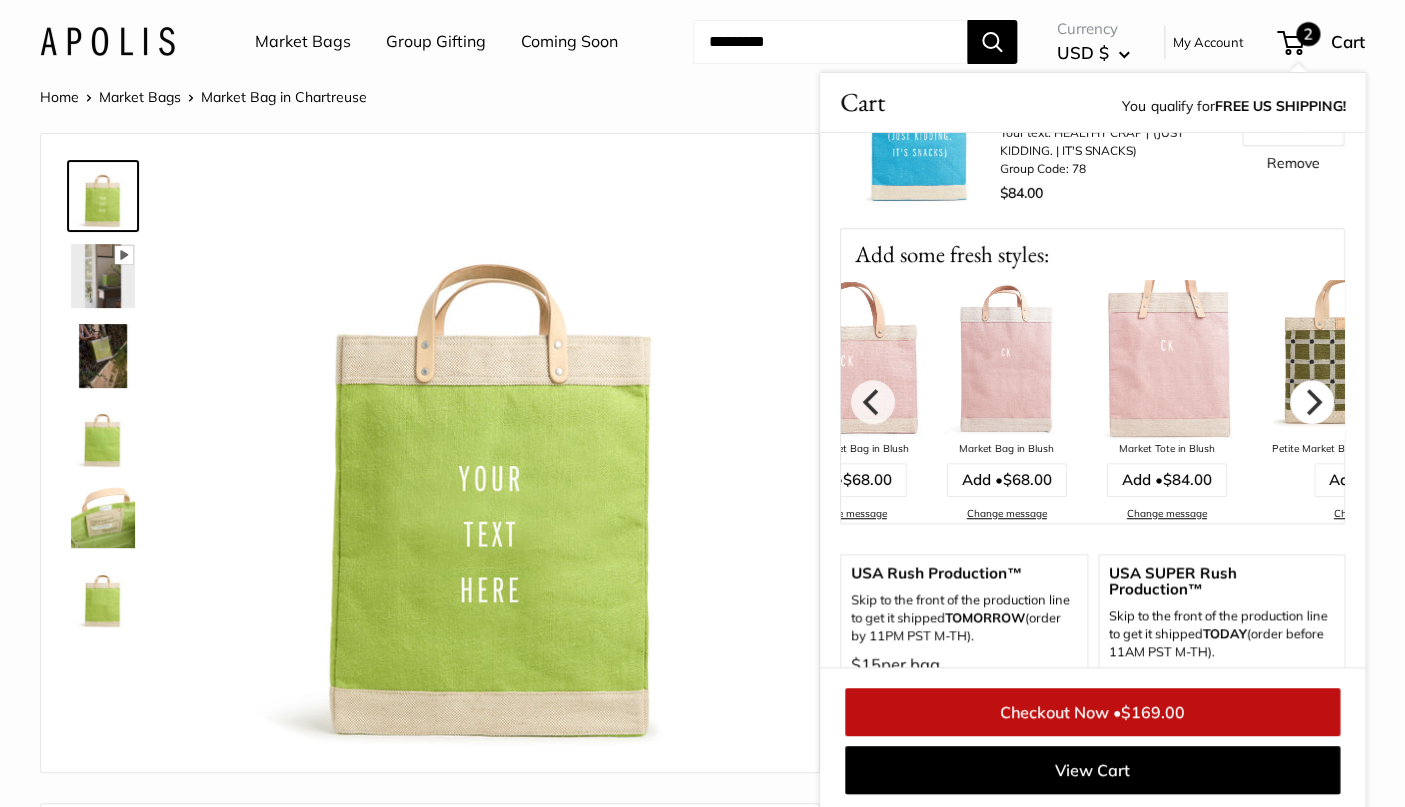 click 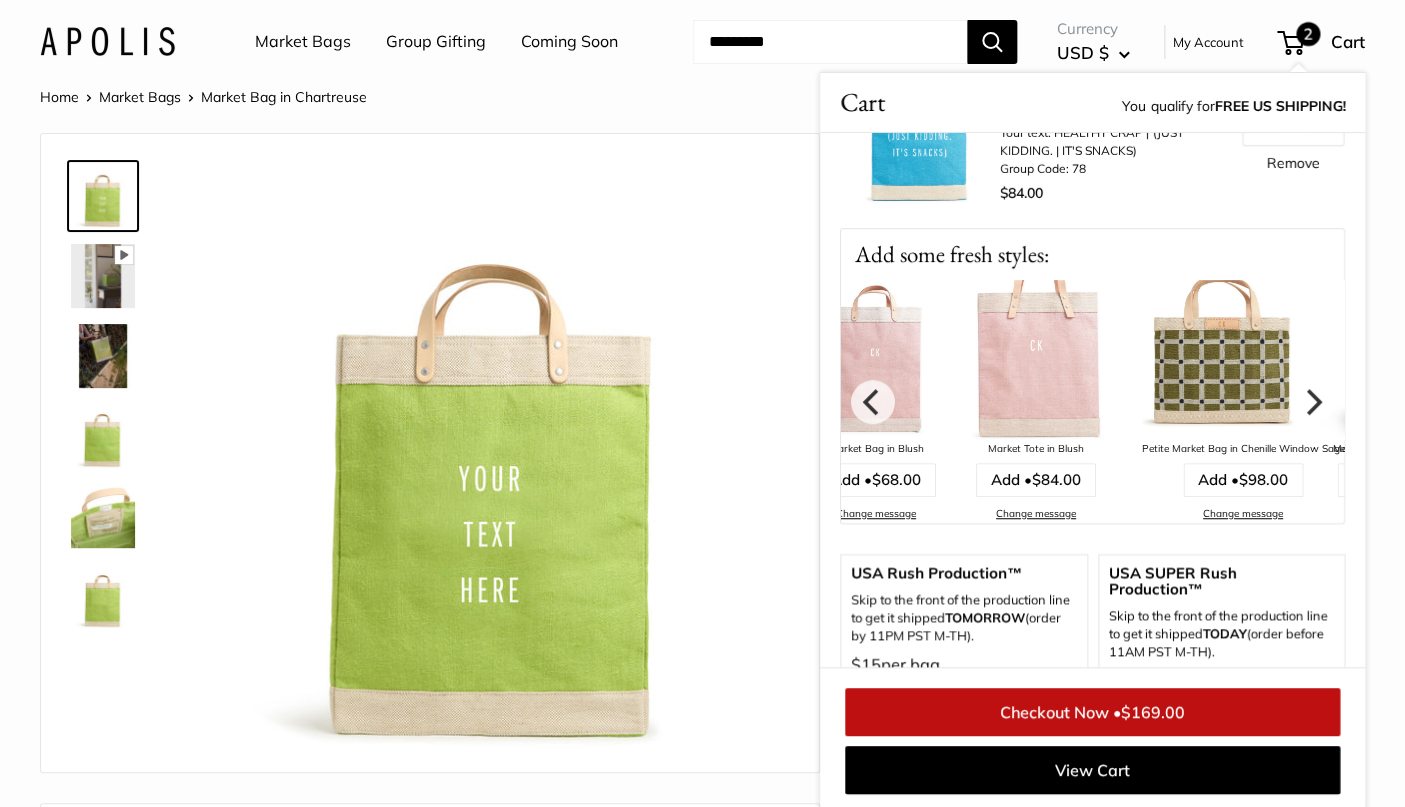 click 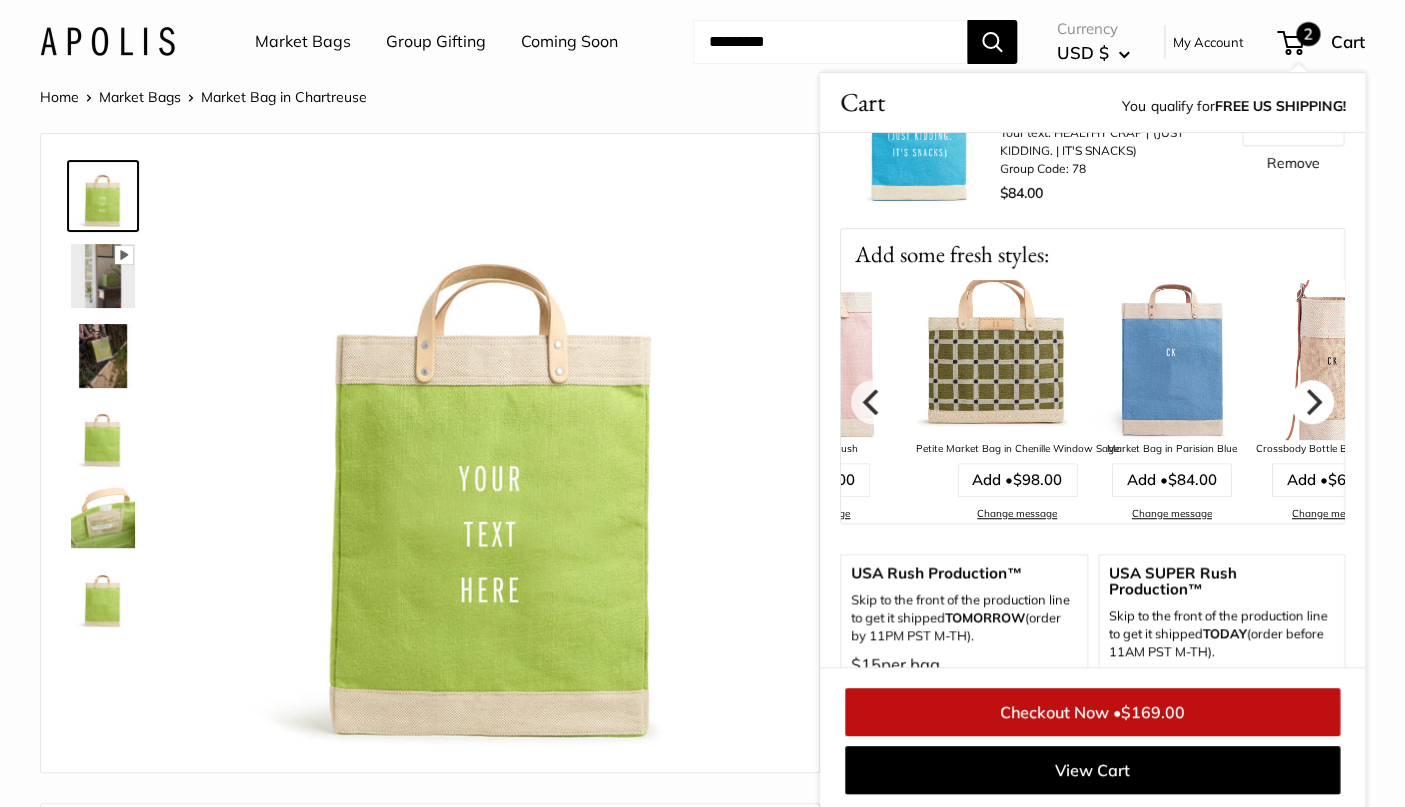 click 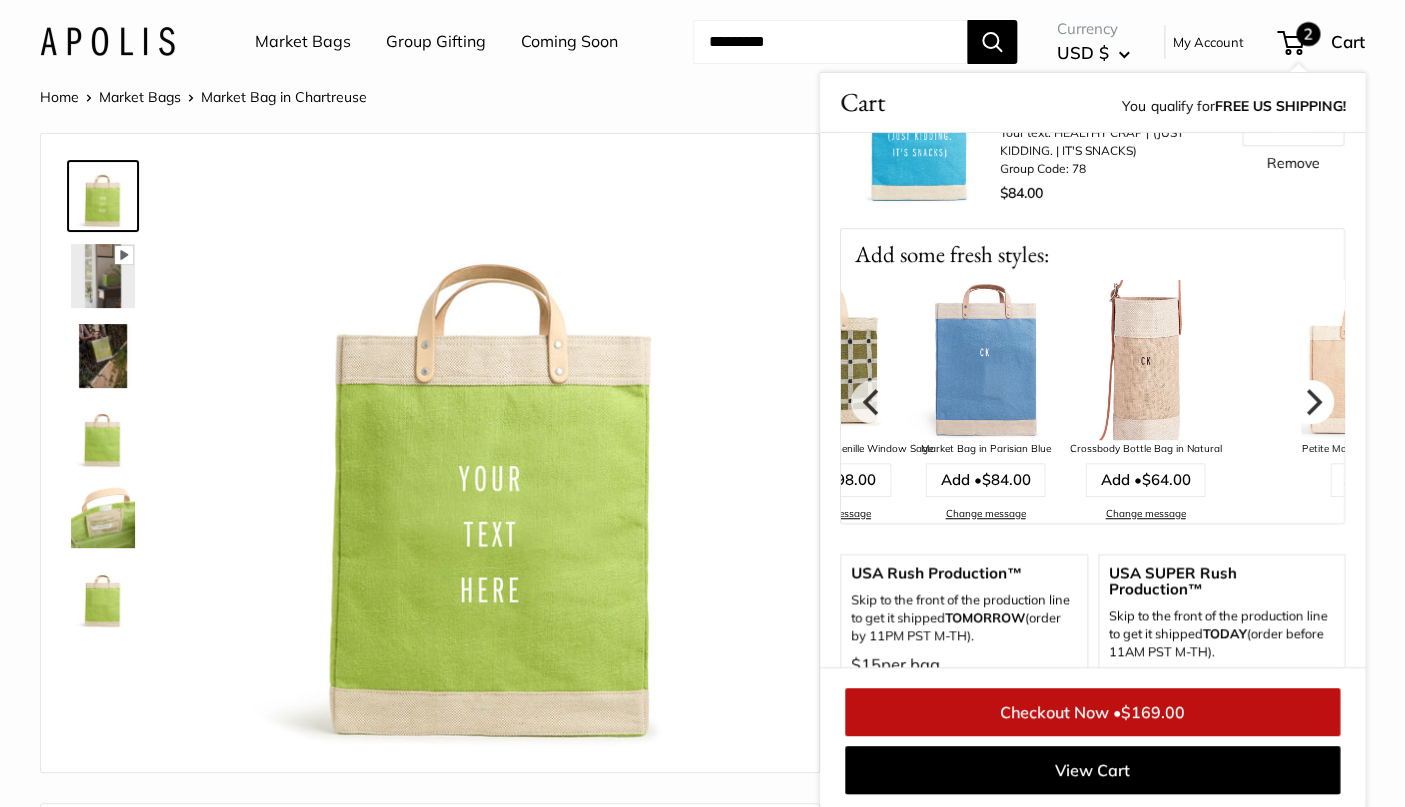 click 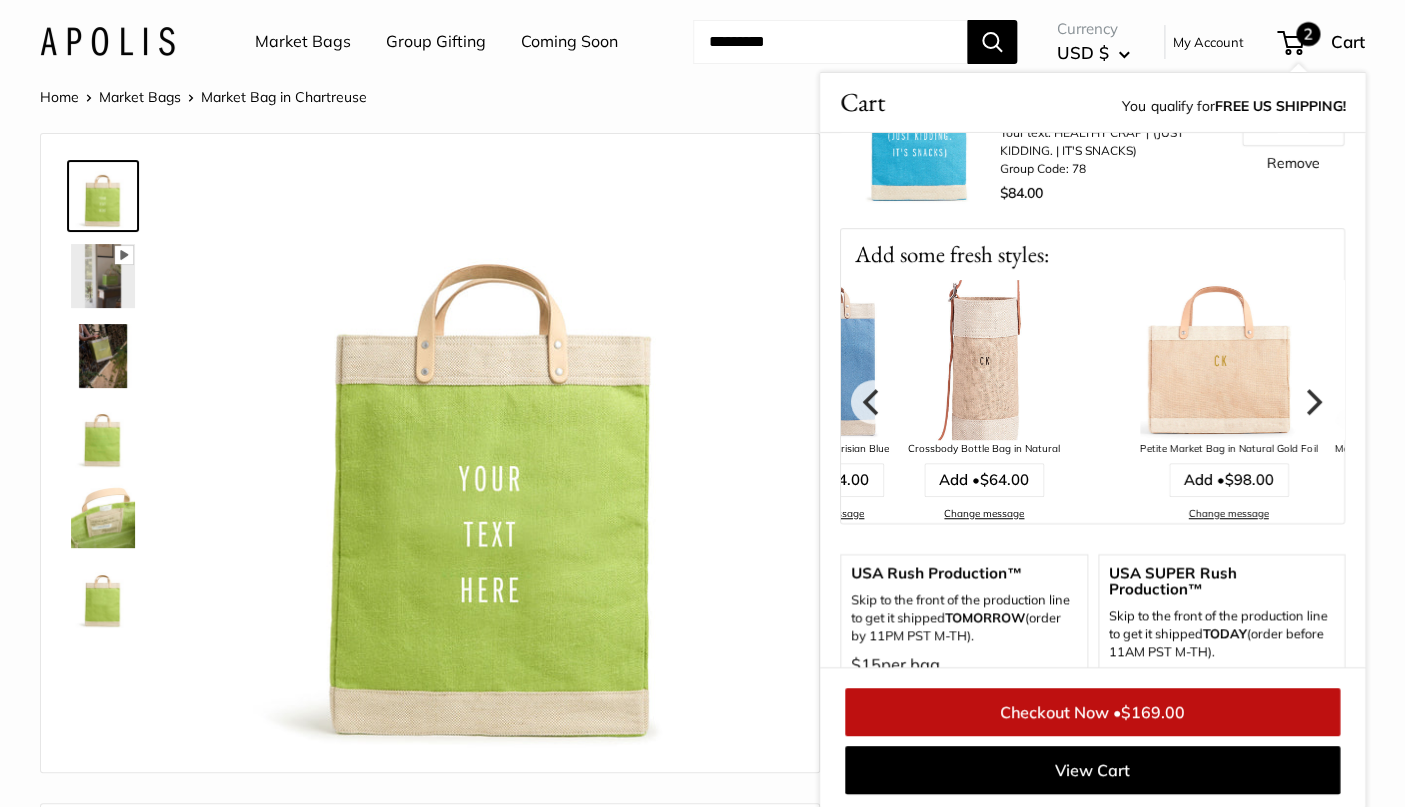 click 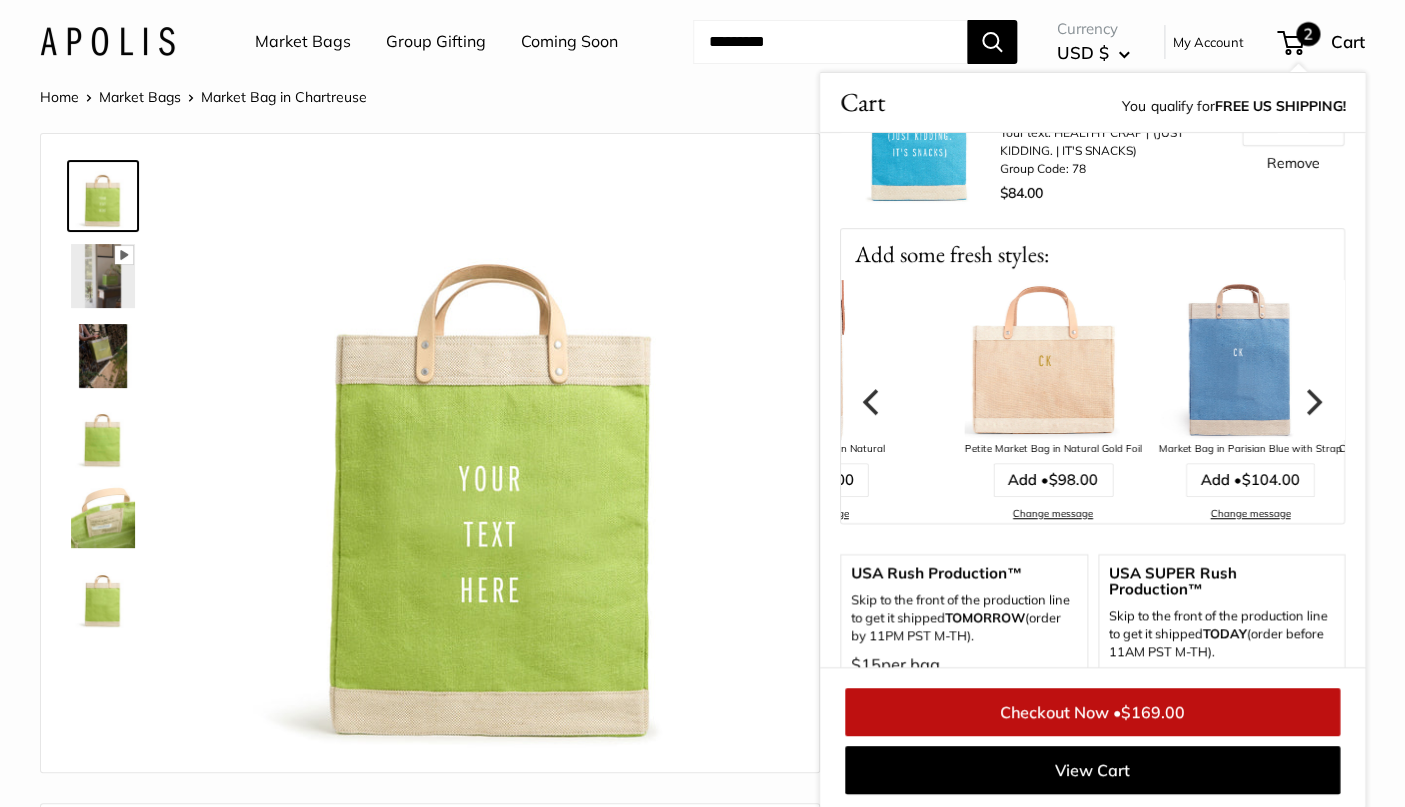 click at bounding box center [809, 360] 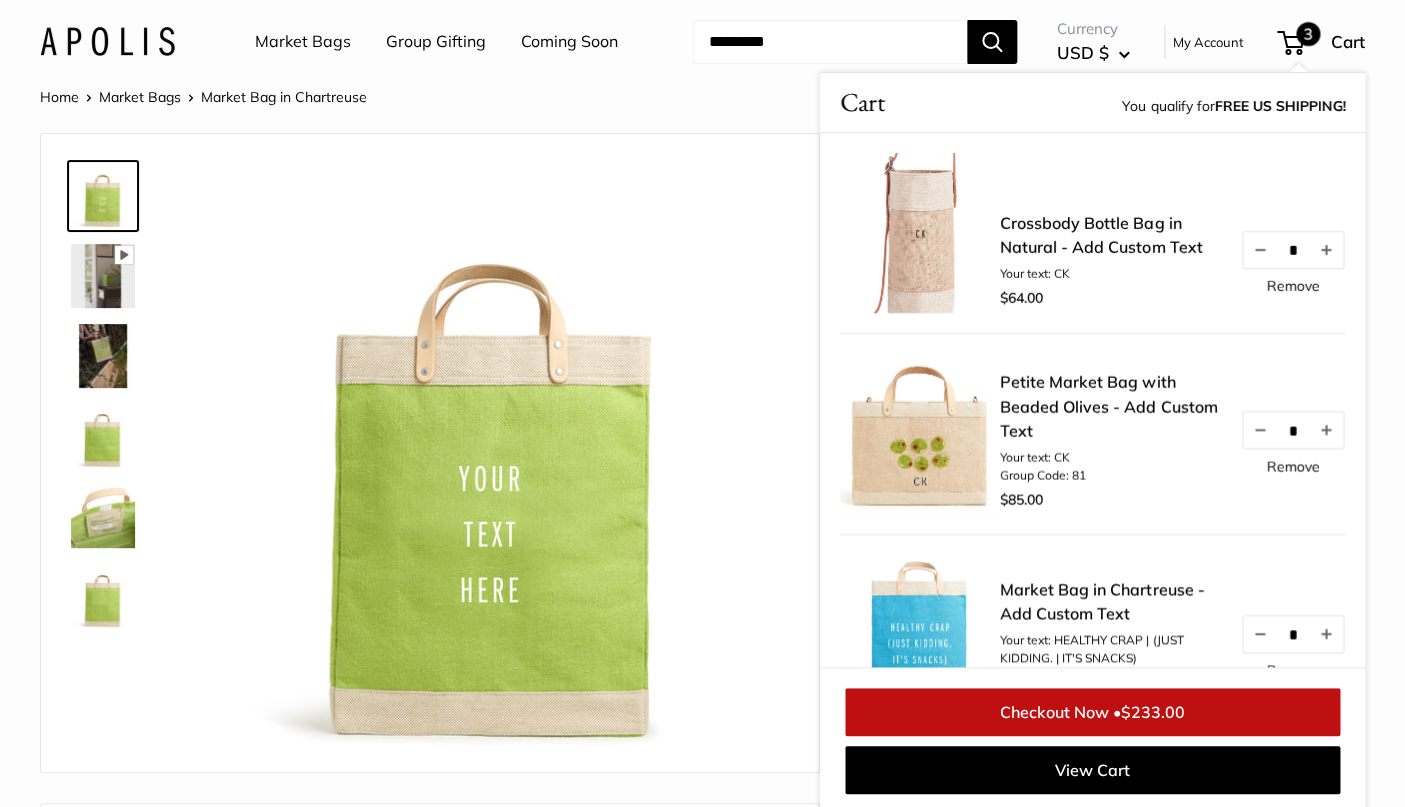 click on "Market Bags" at bounding box center (303, 42) 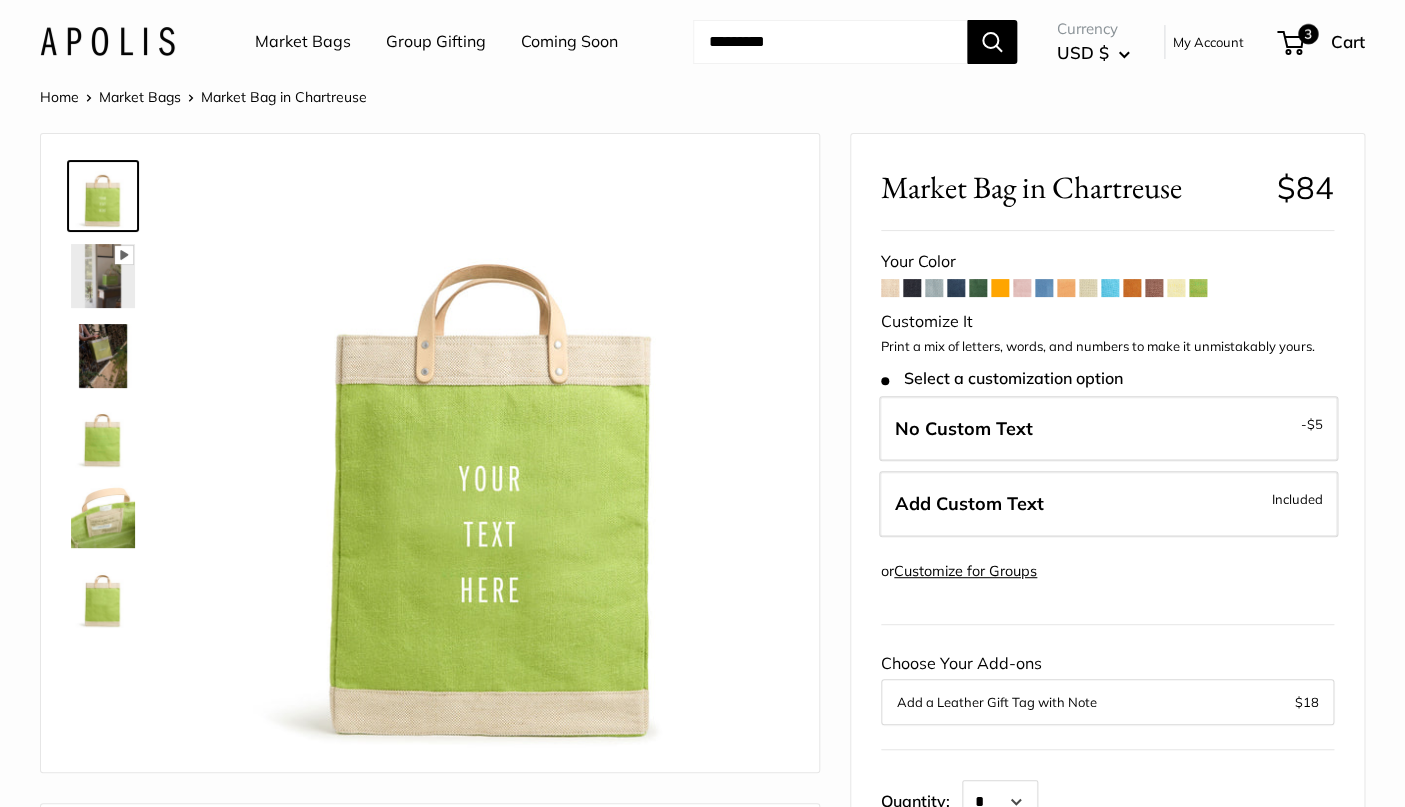 click on "Market Bags" at bounding box center (303, 42) 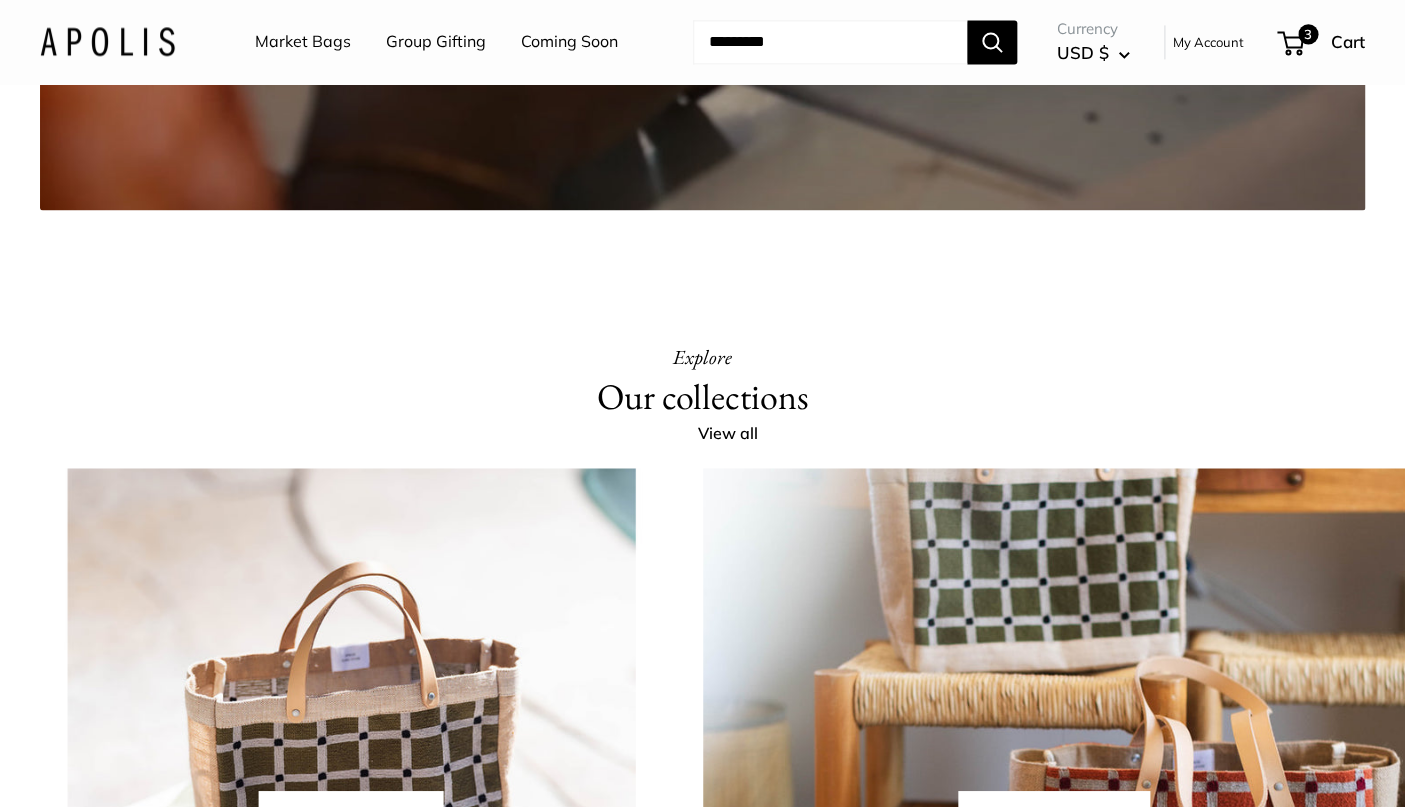 scroll, scrollTop: 4103, scrollLeft: 0, axis: vertical 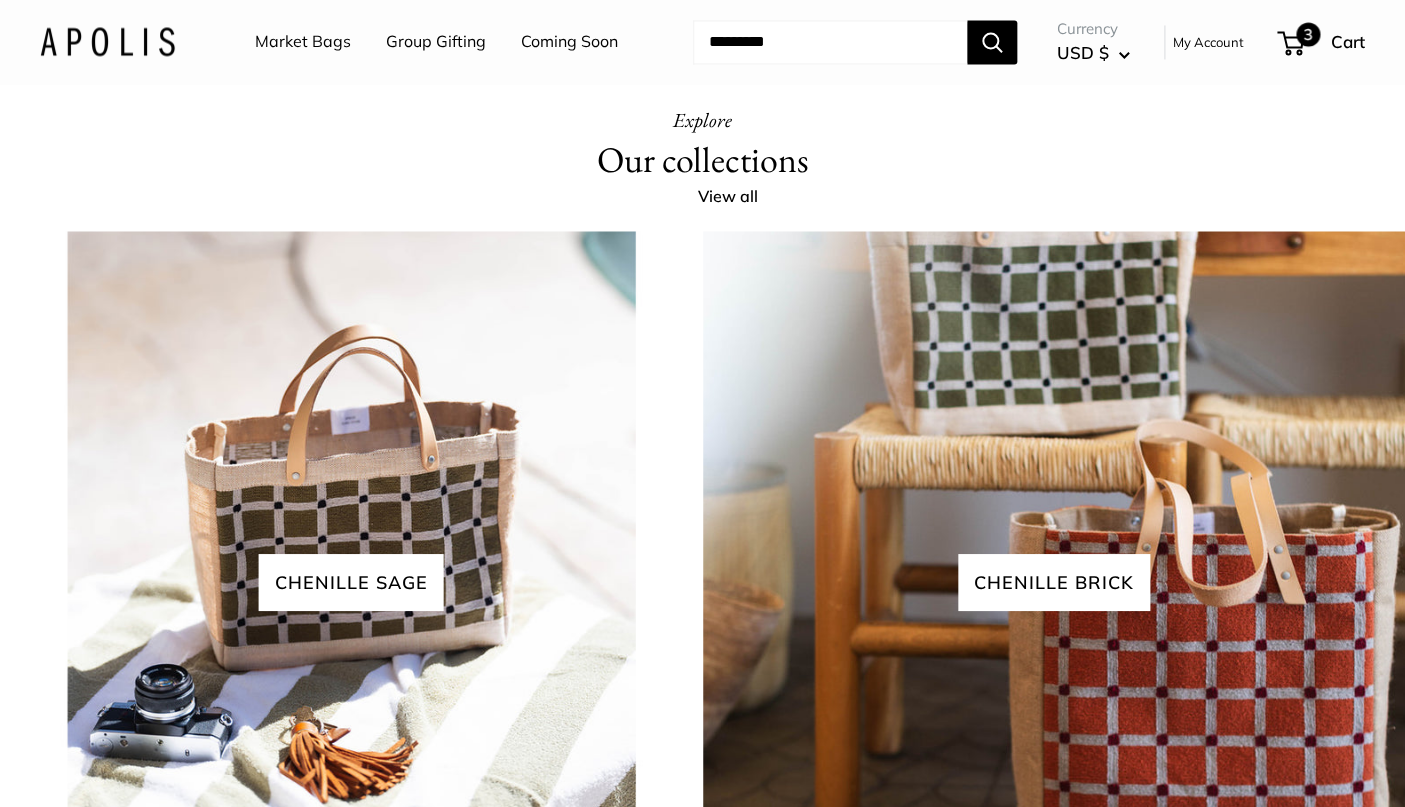 click on "3" at bounding box center (1290, 43) 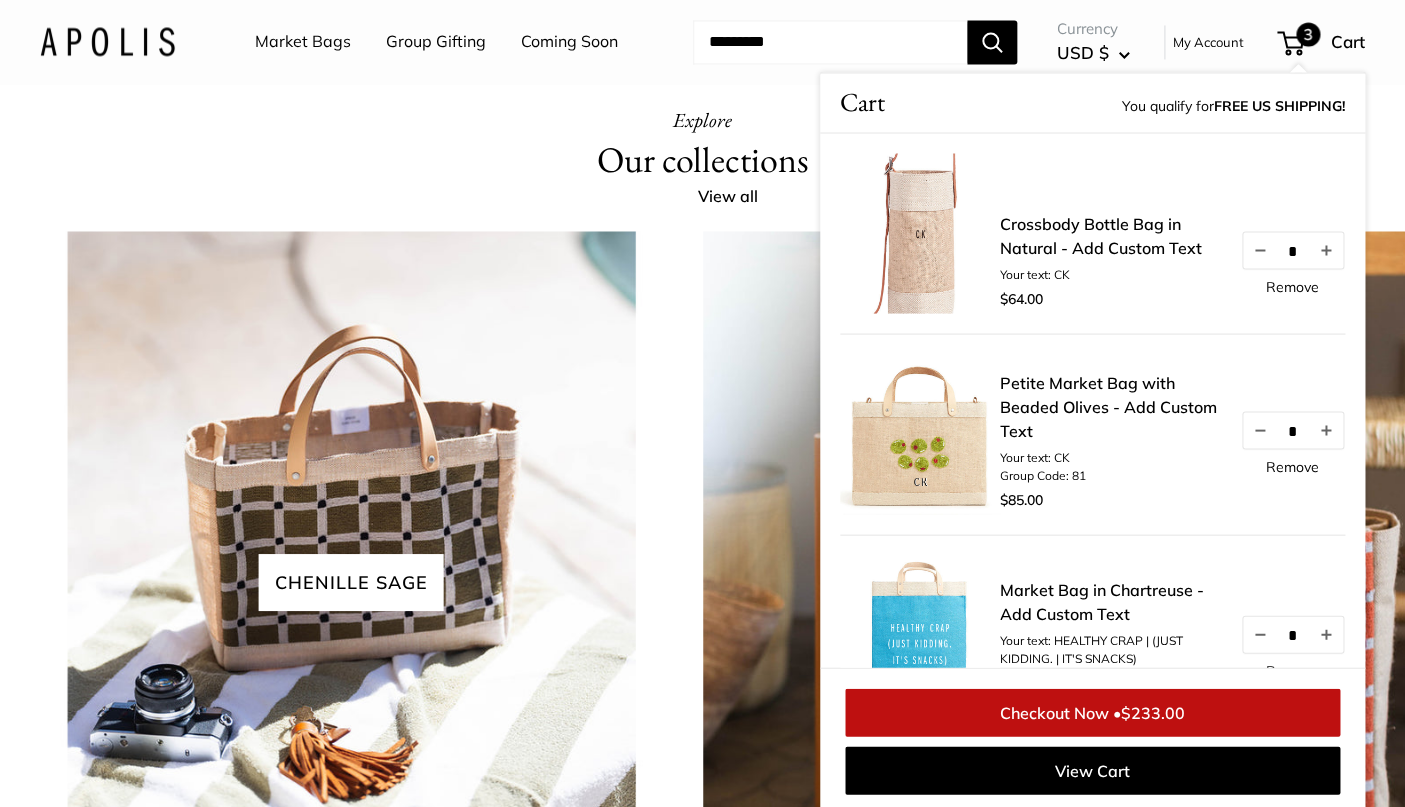 click on "Remove" at bounding box center (1292, 286) 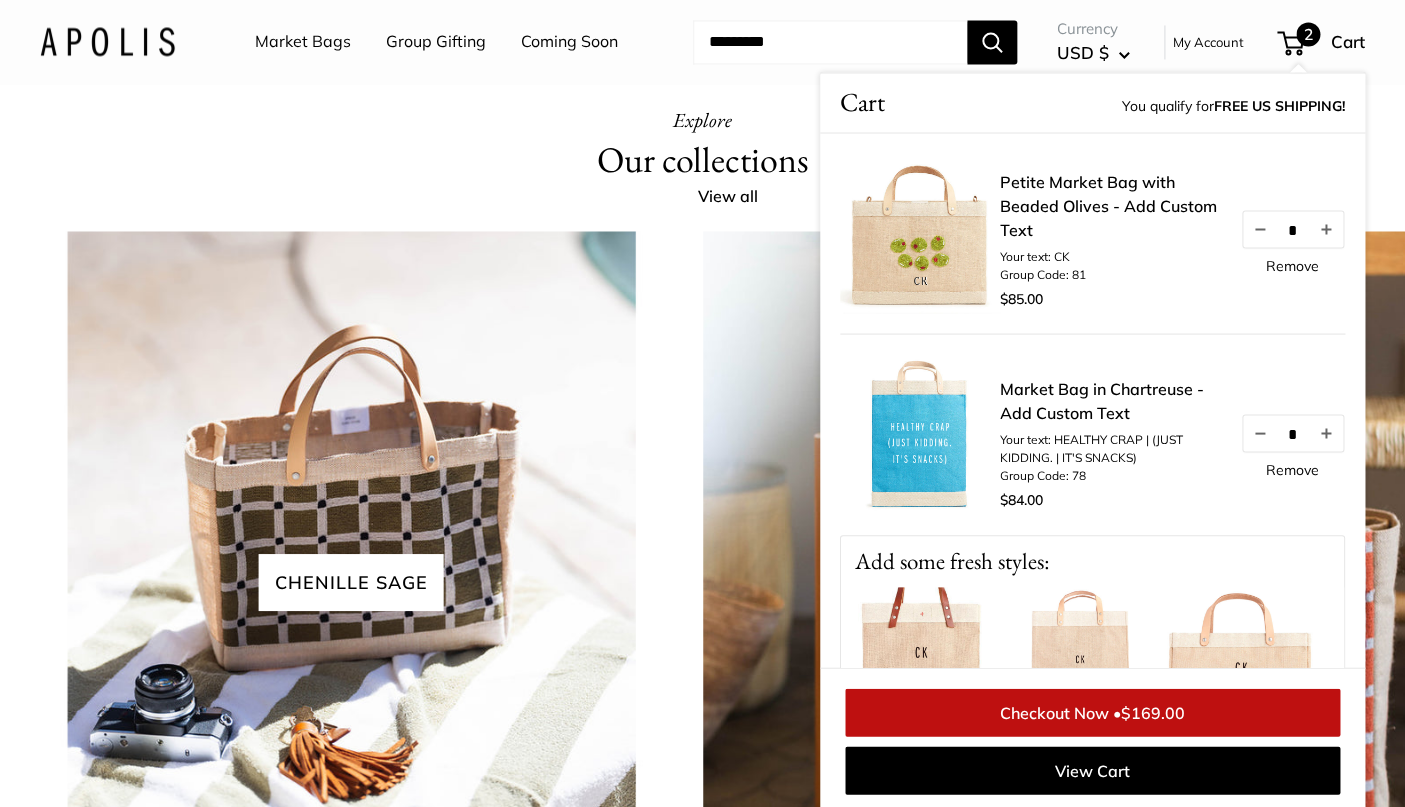 click on "Remove" at bounding box center (1292, 265) 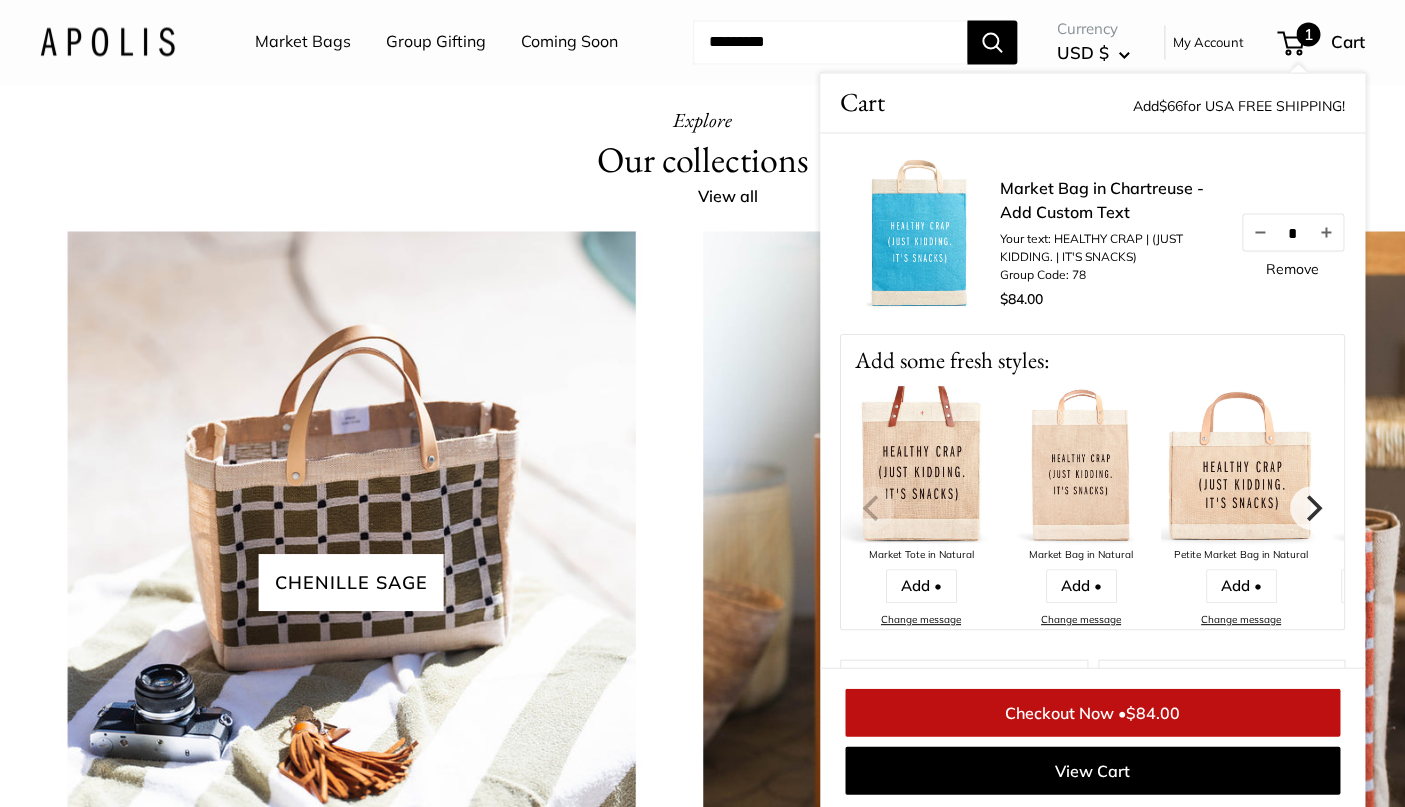 click on "Checkout Now •  $84.00" at bounding box center [1092, 712] 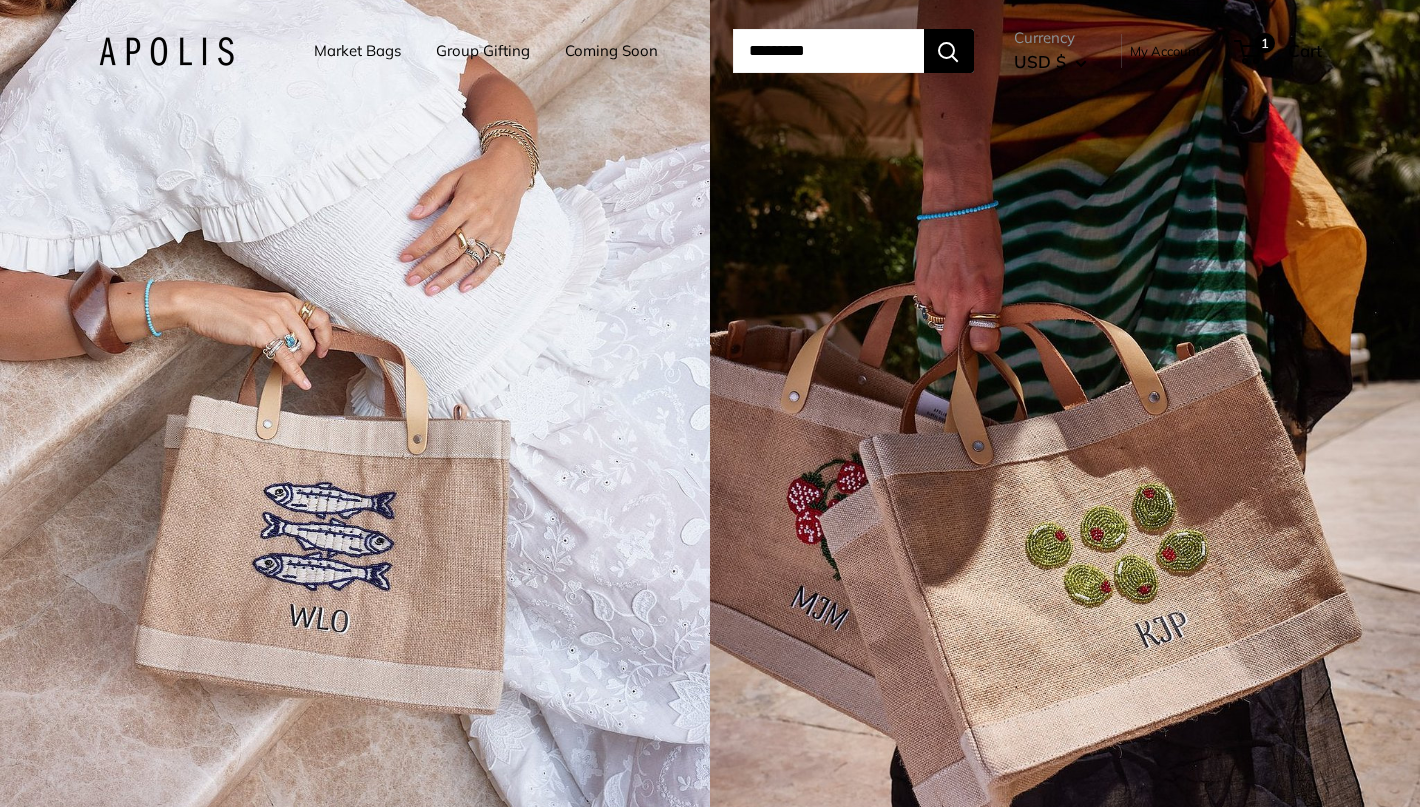 scroll, scrollTop: 0, scrollLeft: 0, axis: both 